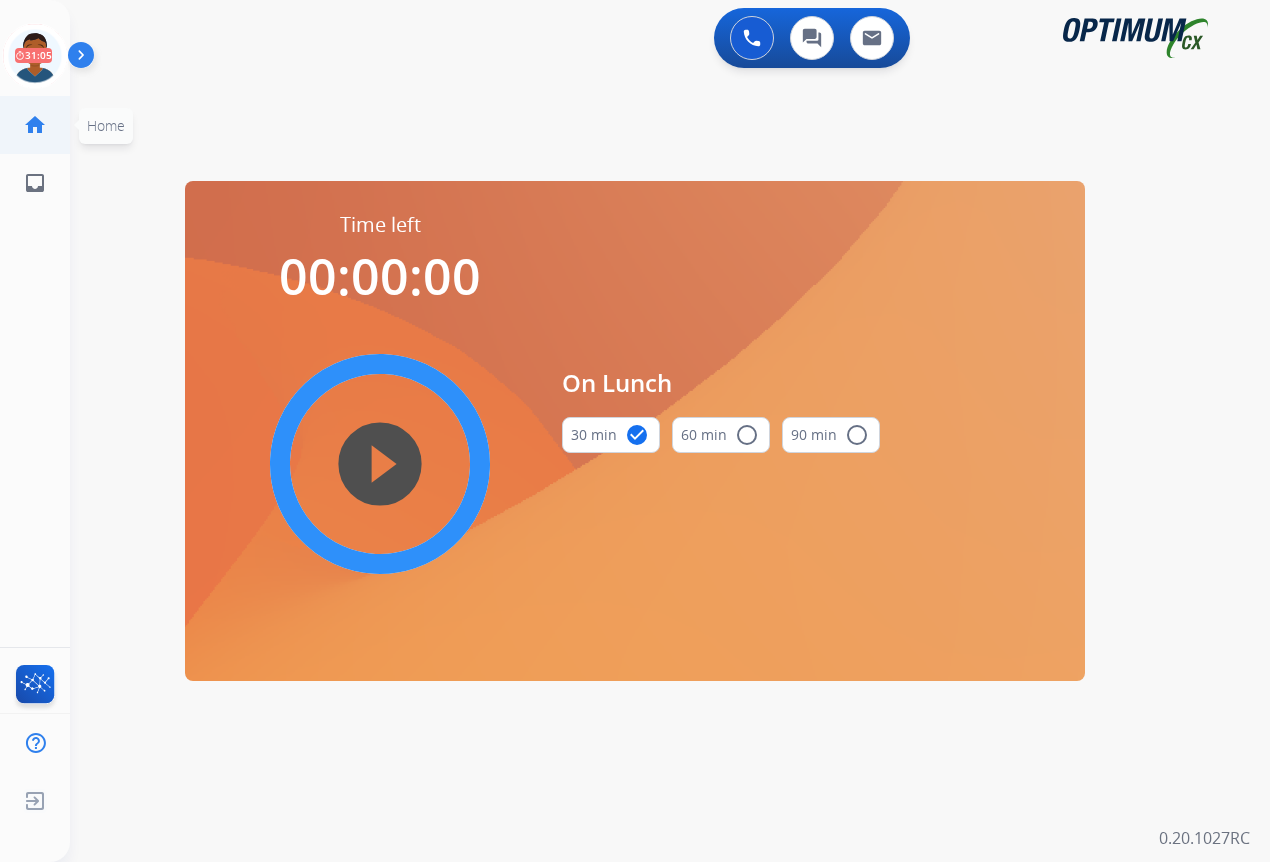scroll, scrollTop: 0, scrollLeft: 0, axis: both 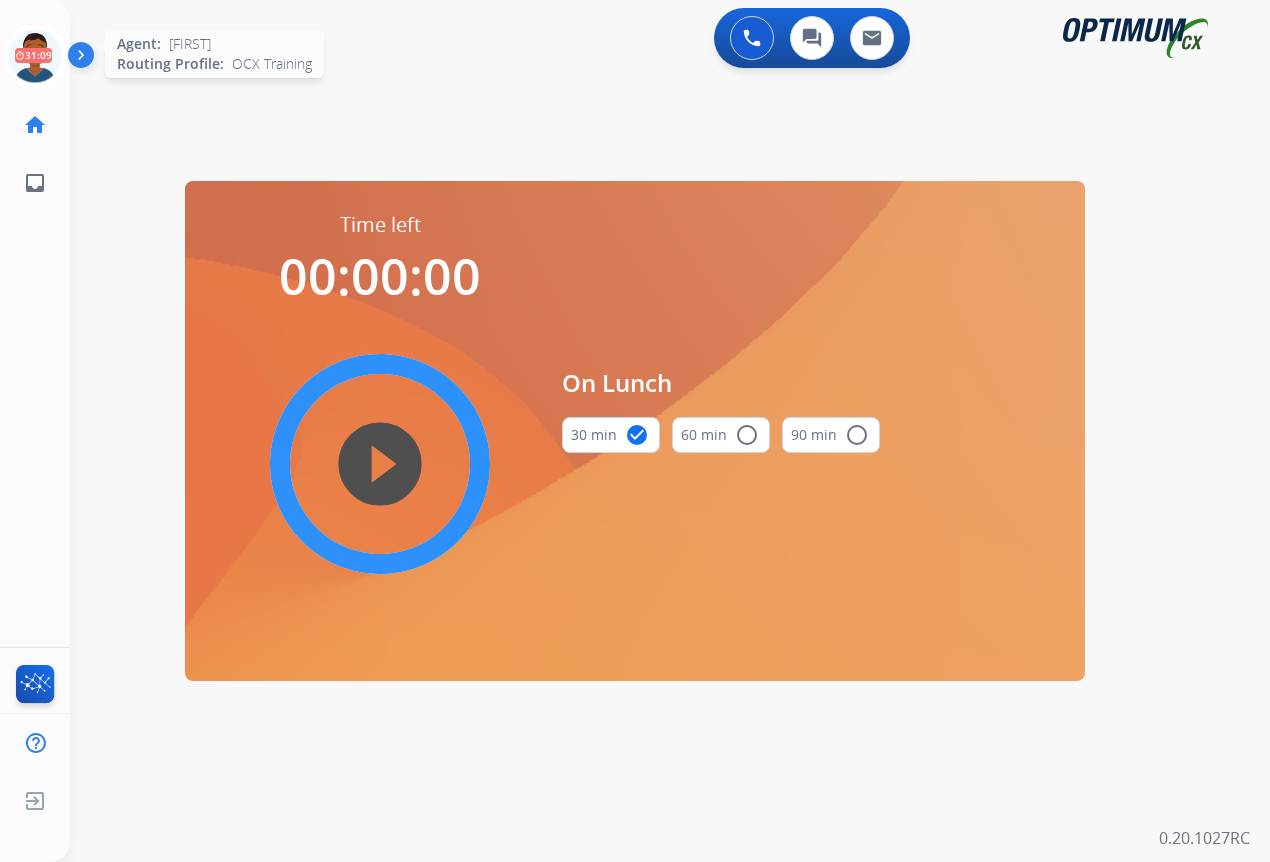 click 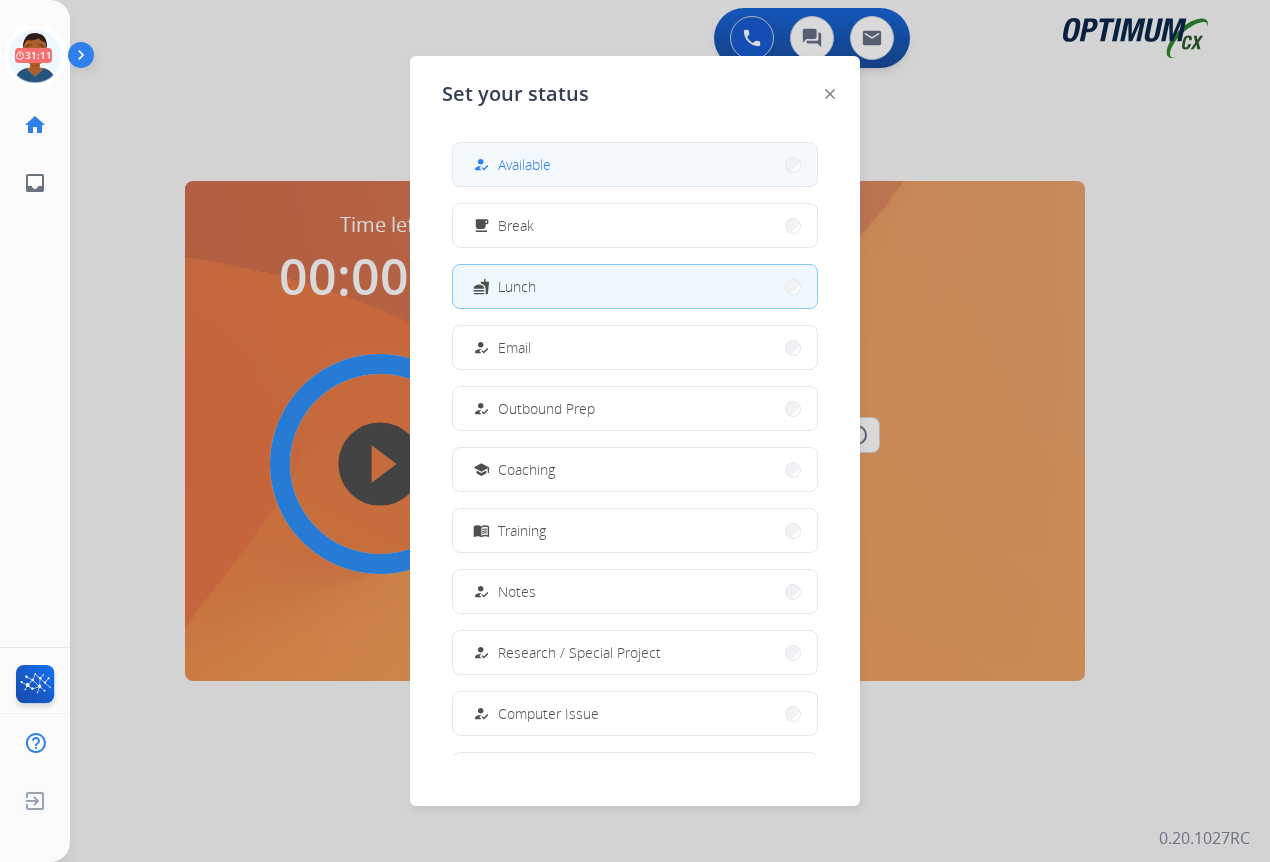 click on "how_to_reg Available" at bounding box center (635, 164) 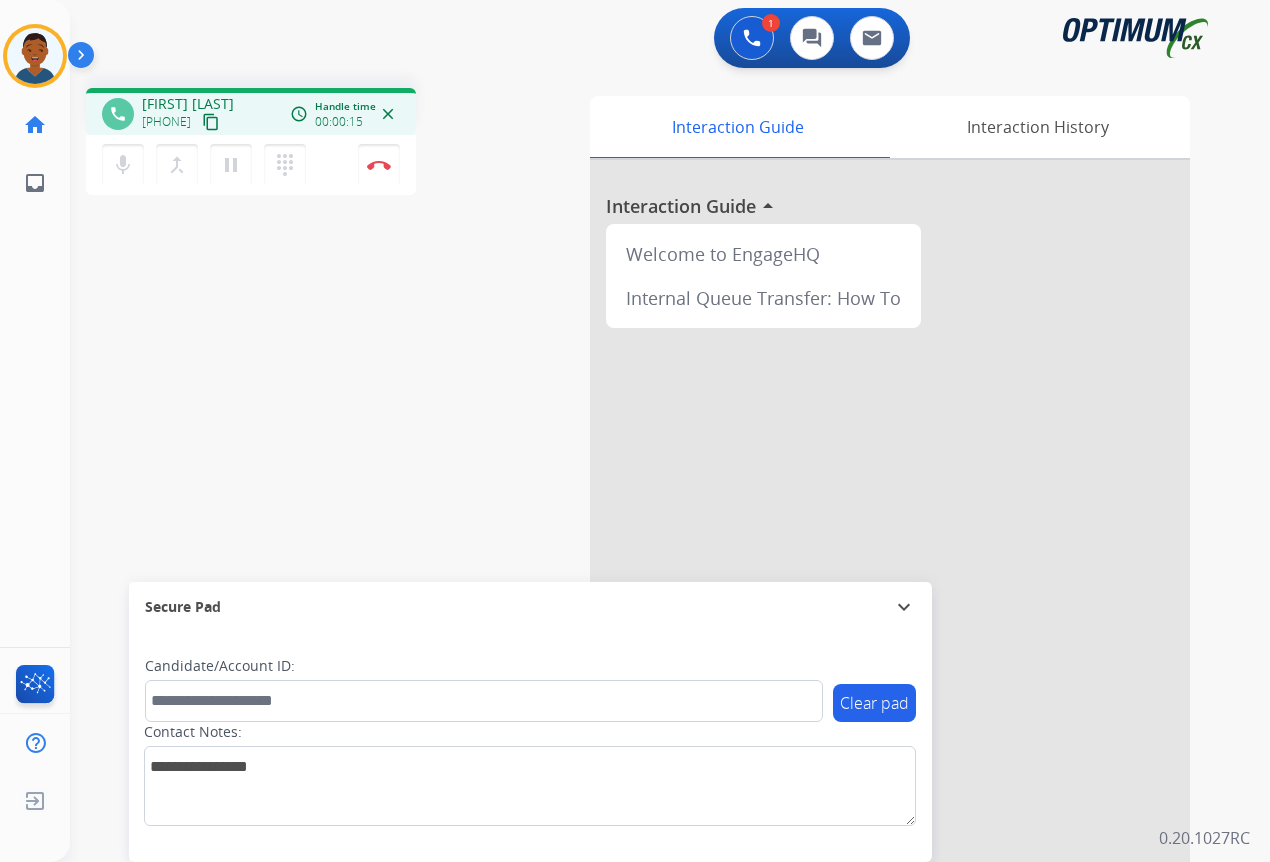click on "content_copy" at bounding box center (211, 122) 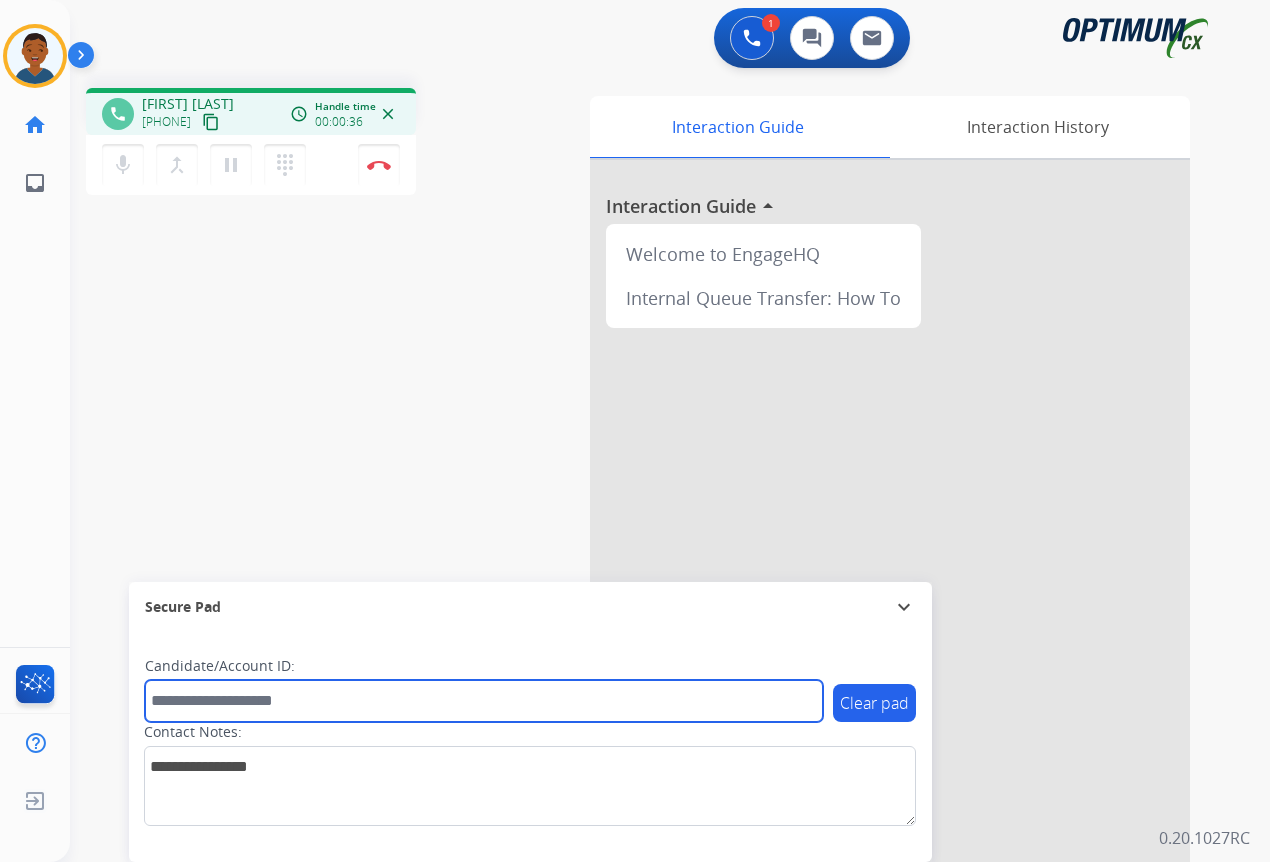 click at bounding box center (484, 701) 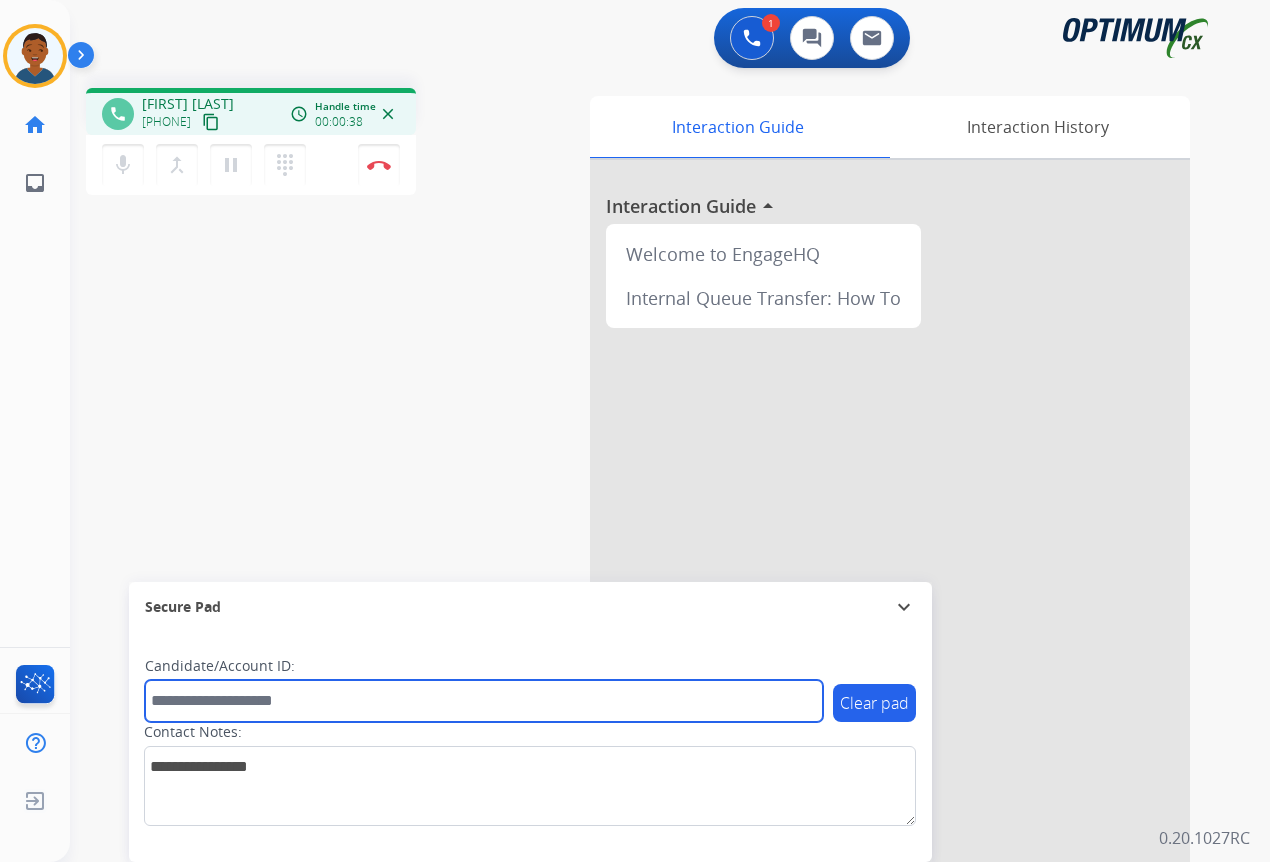 paste on "*******" 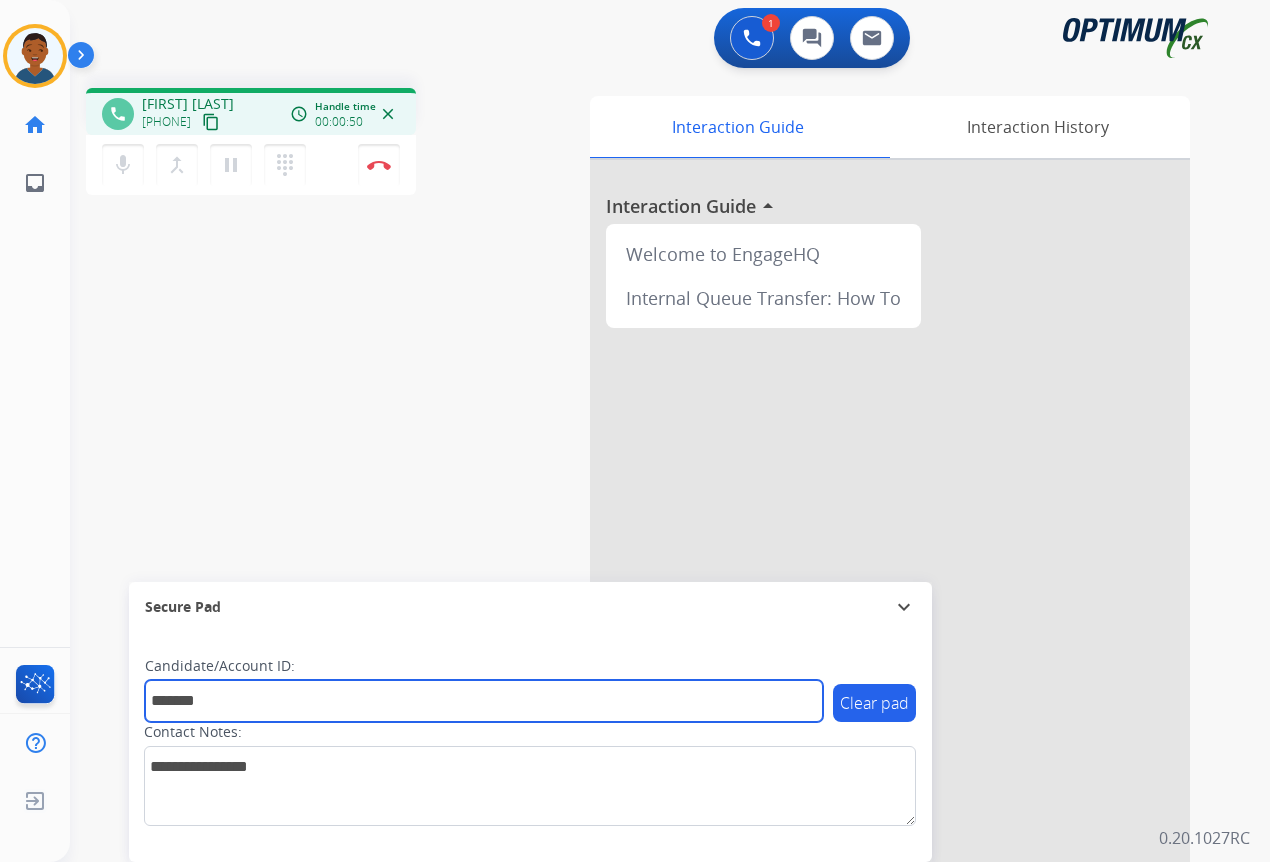 type on "*******" 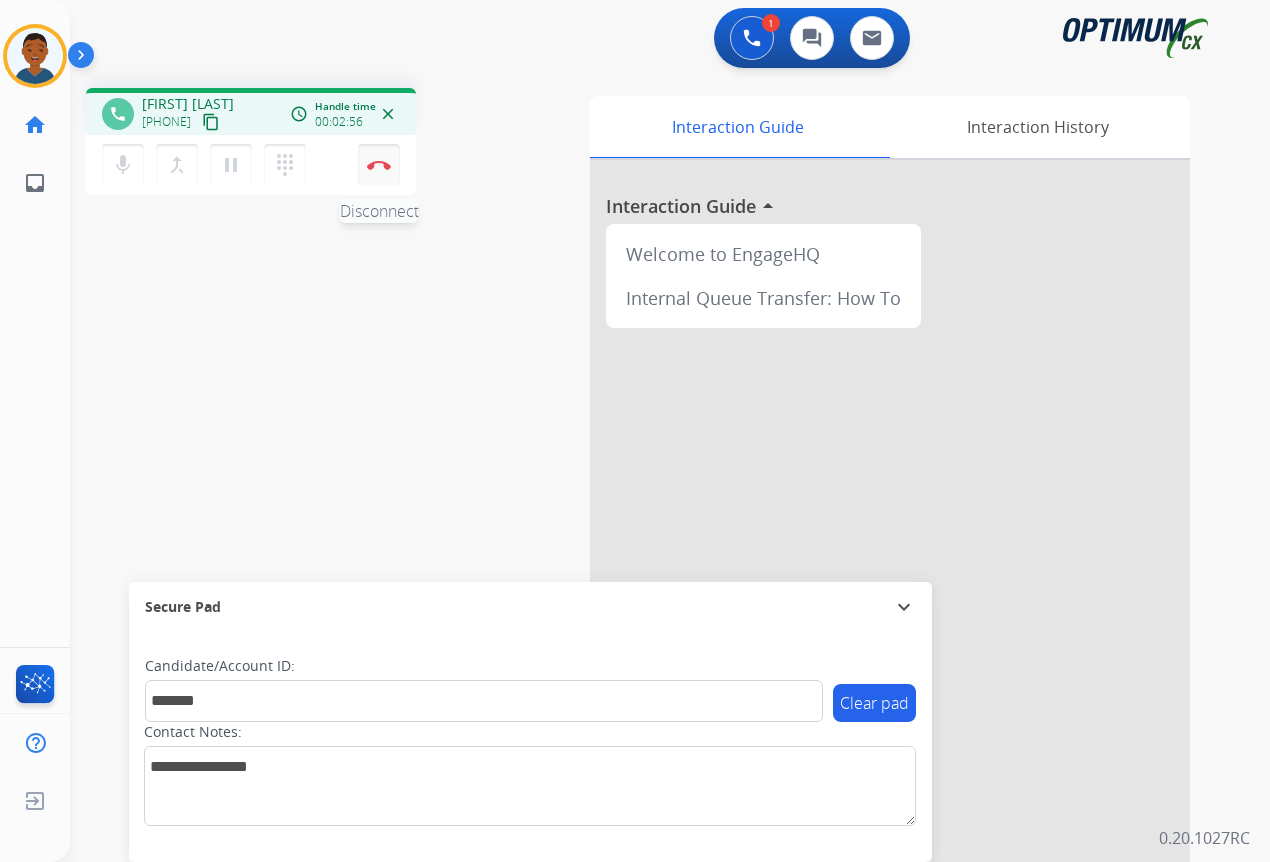 click at bounding box center [379, 165] 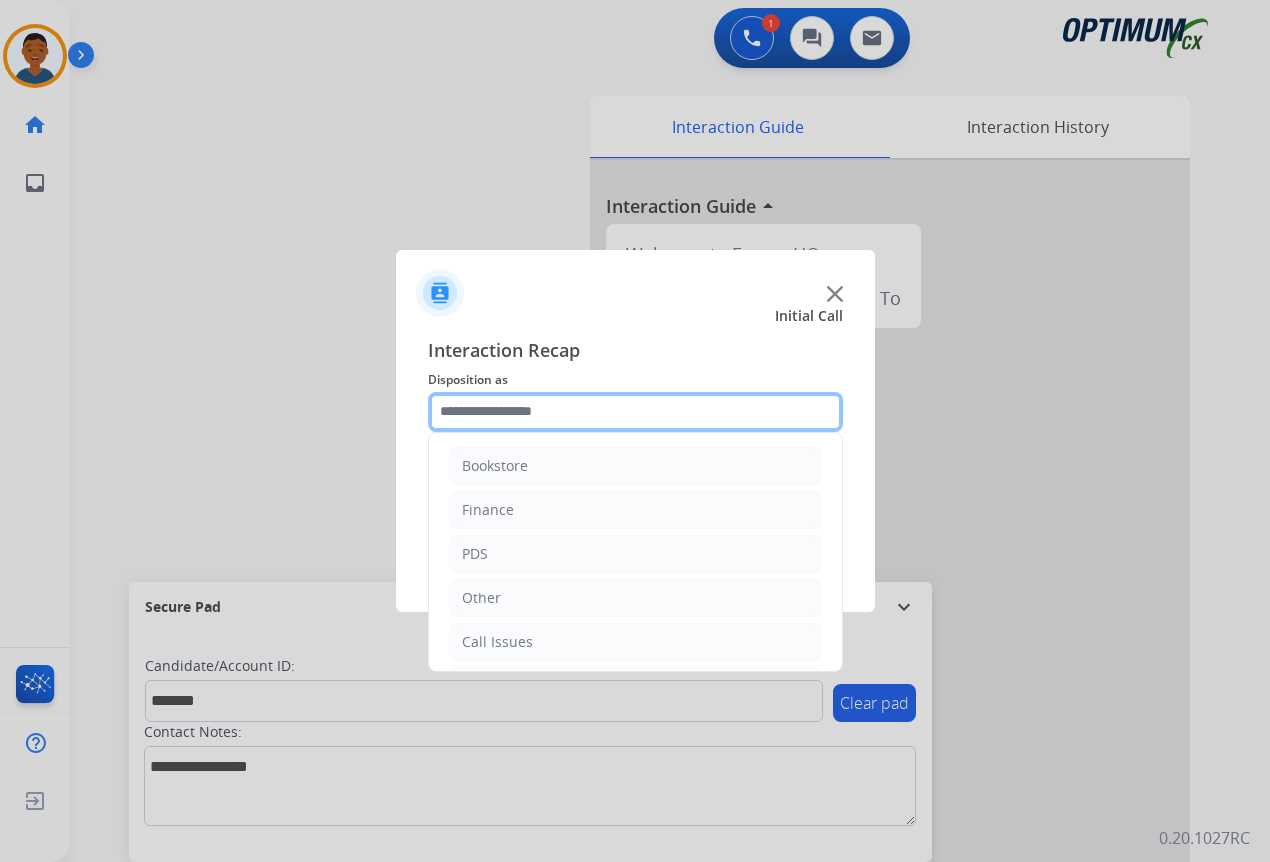 click 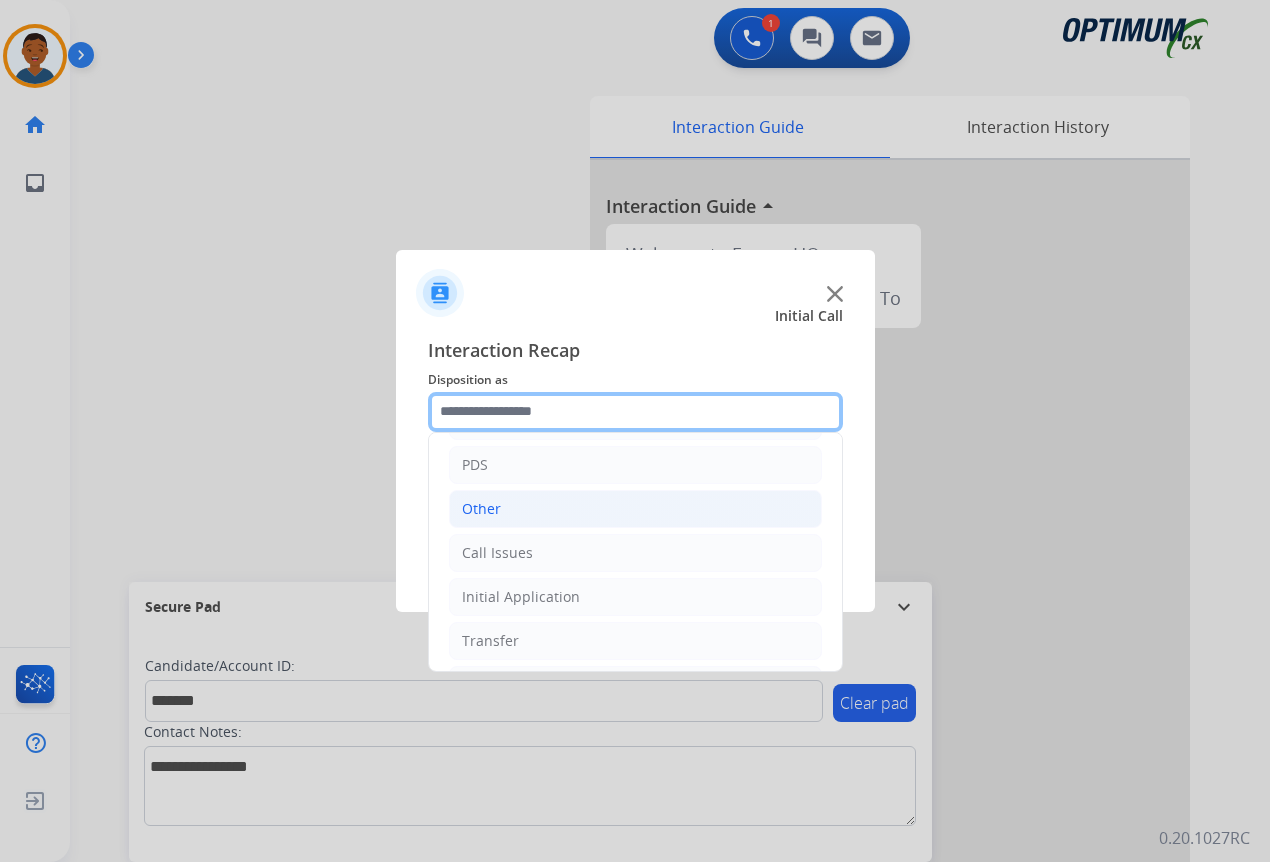 scroll, scrollTop: 100, scrollLeft: 0, axis: vertical 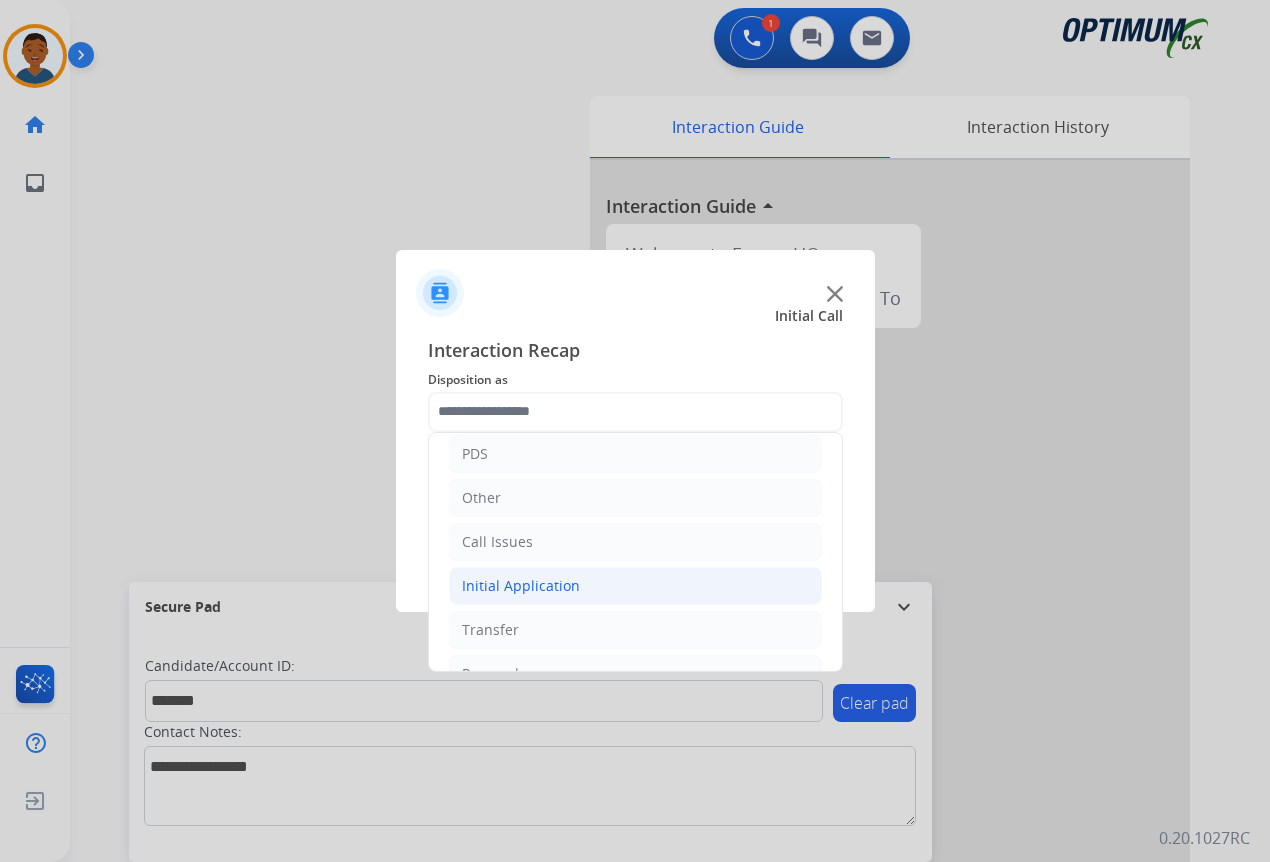 click on "Initial Application" 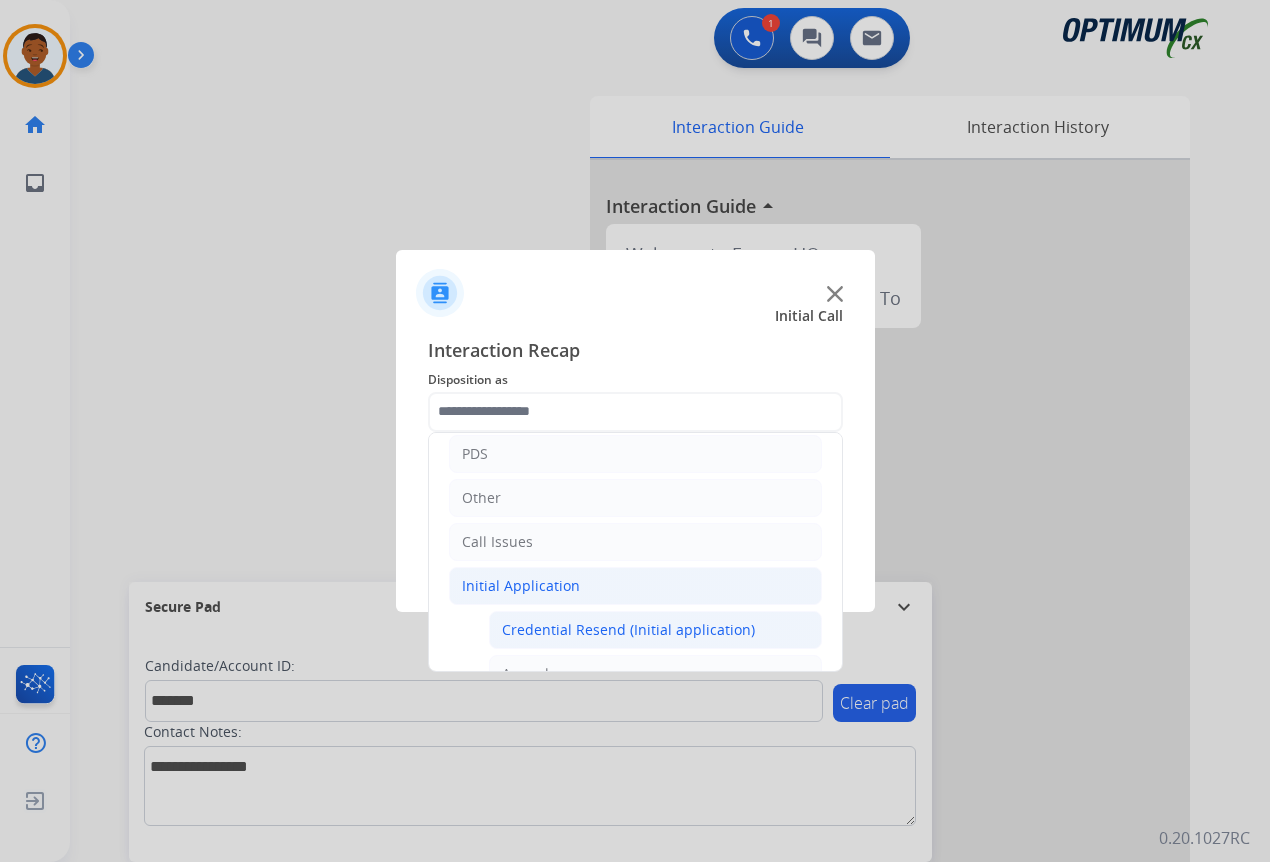 click on "Credential Resend (Initial application)" 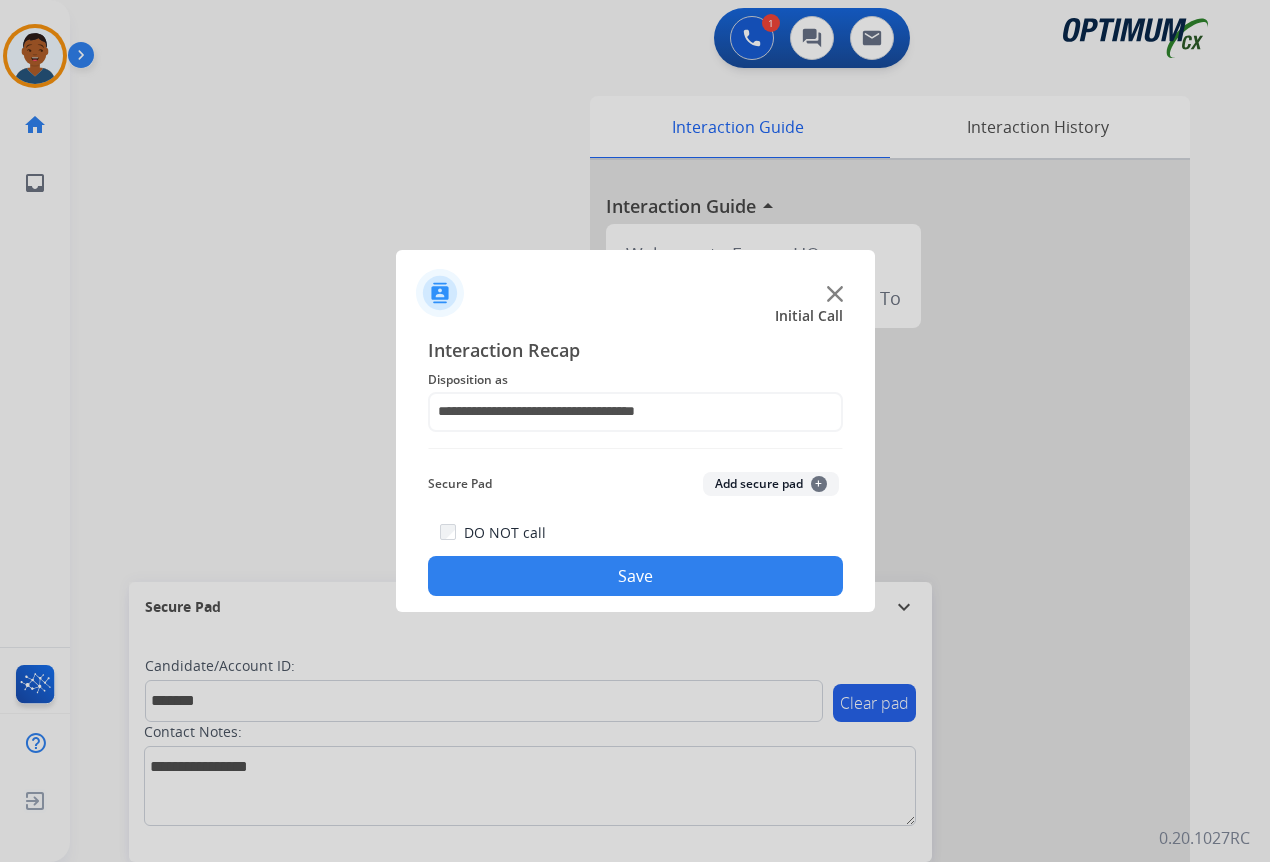 click on "Add secure pad  +" 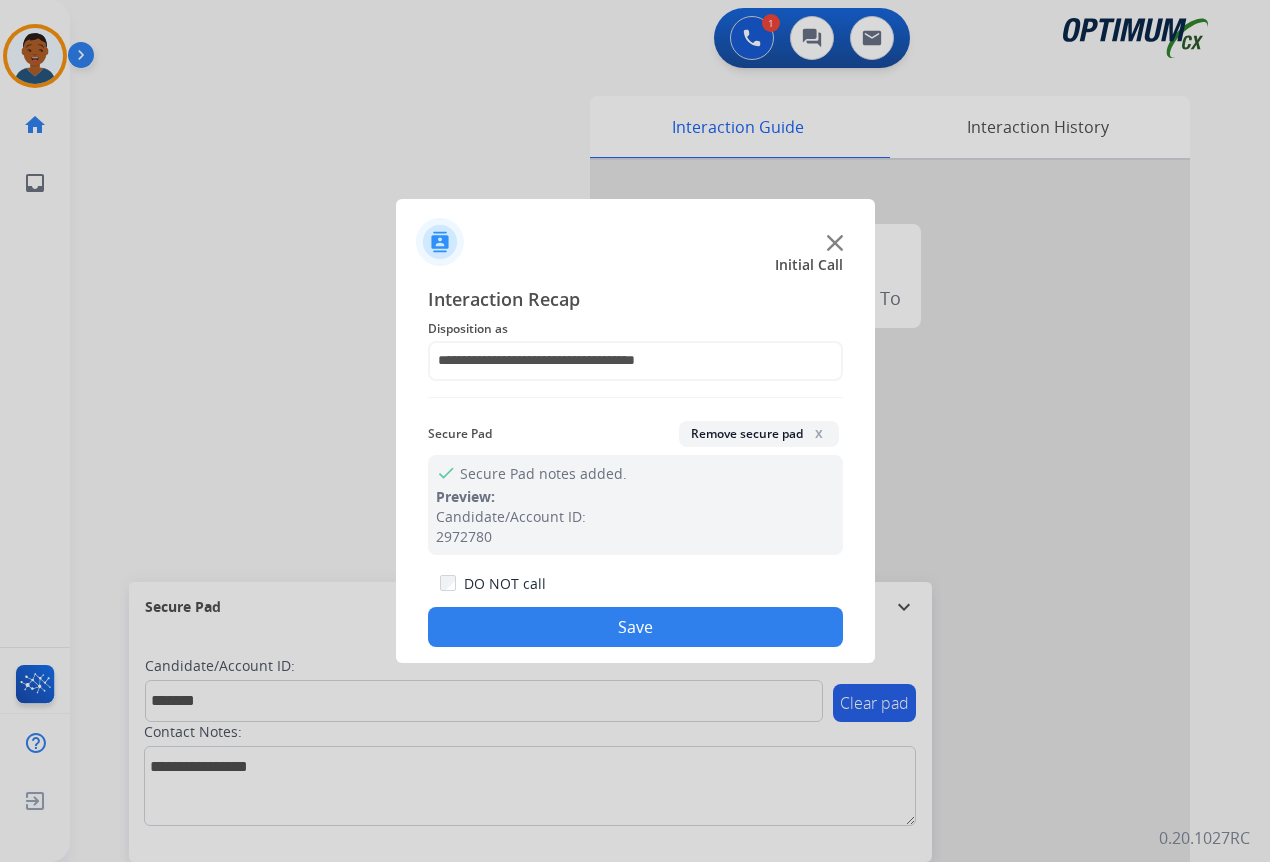 click on "Save" 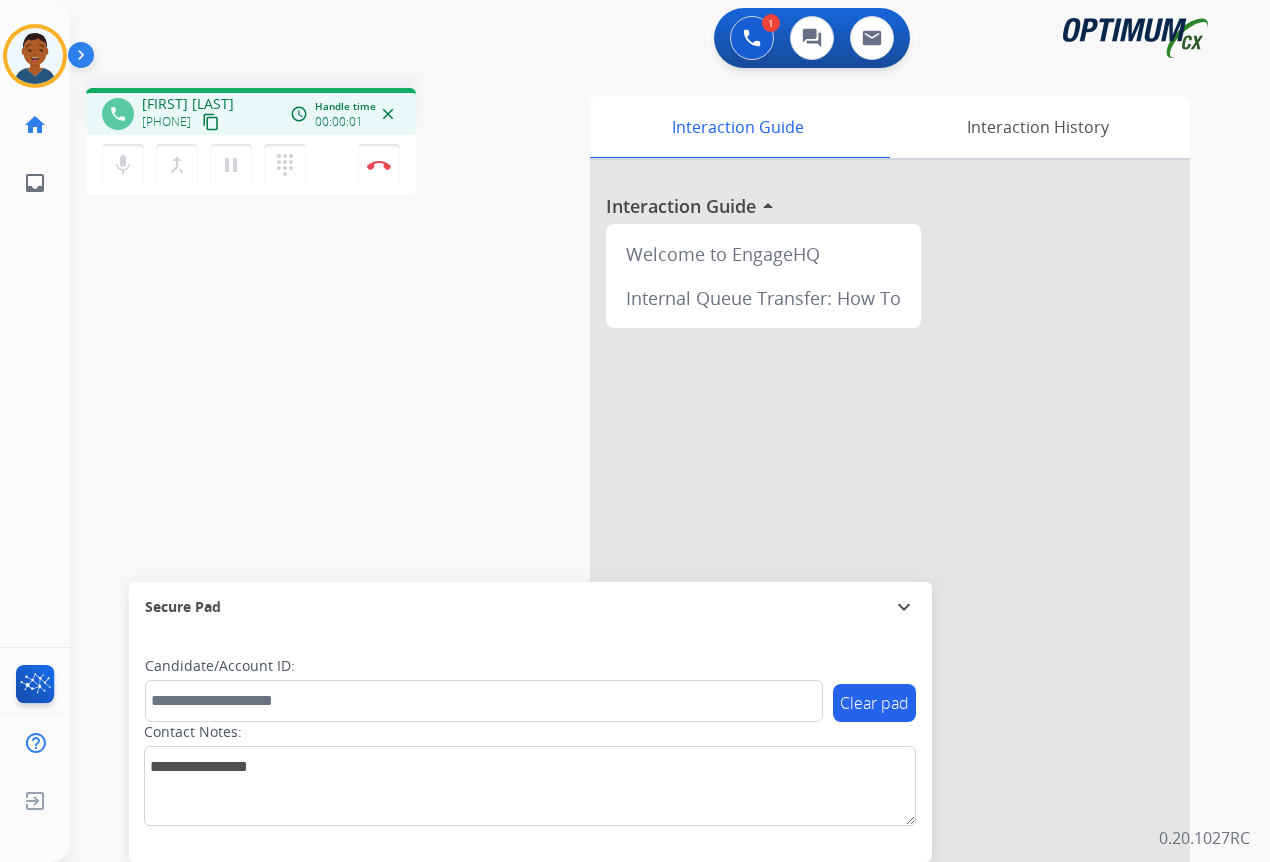 click on "content_copy" at bounding box center [211, 122] 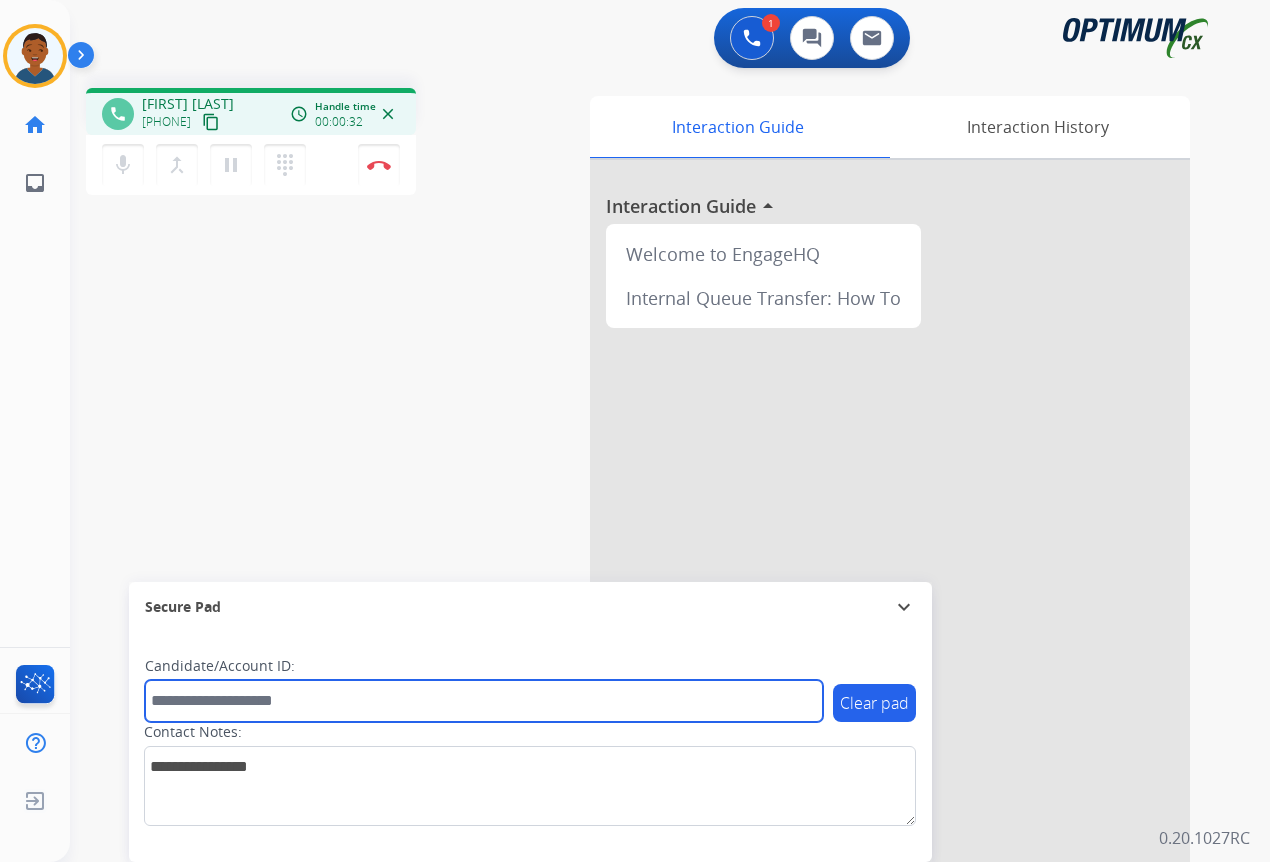 click at bounding box center (484, 701) 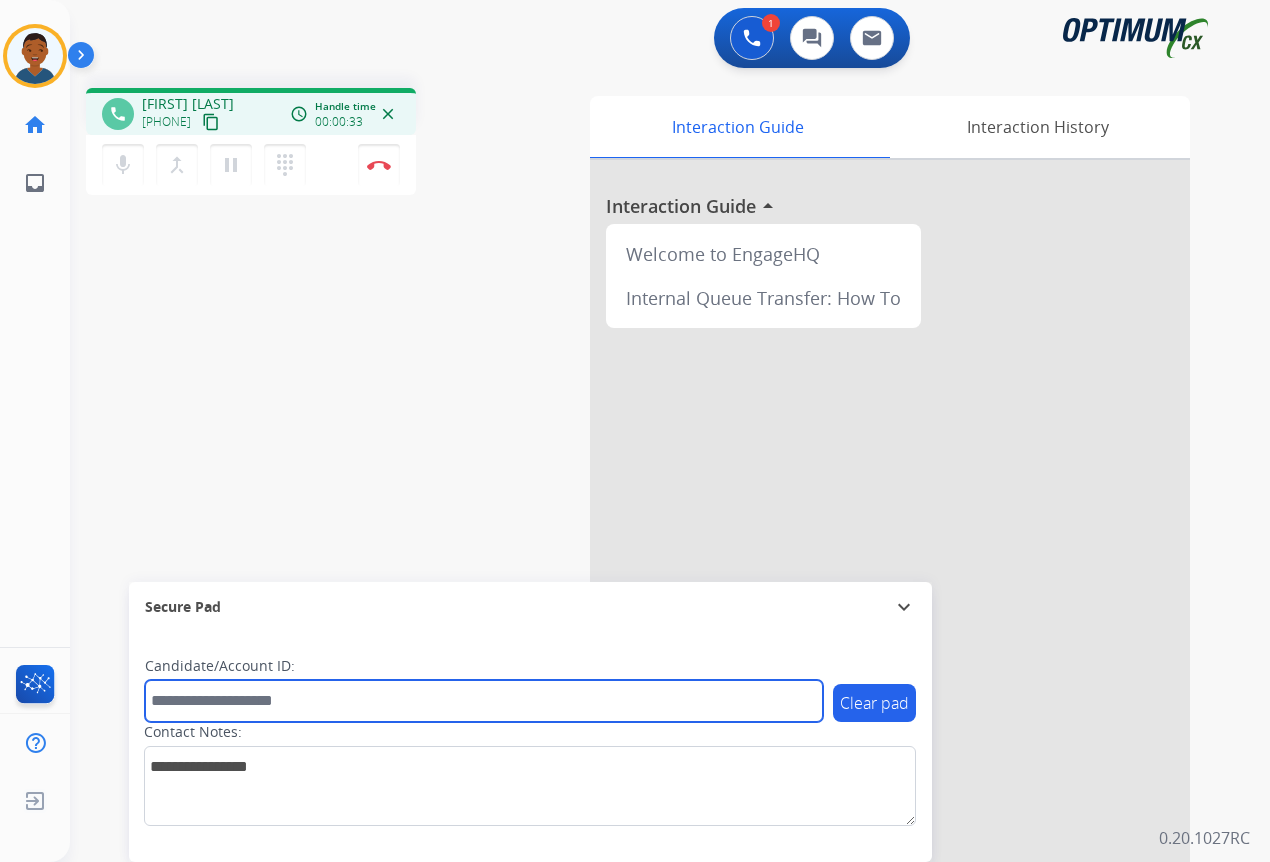 paste on "*******" 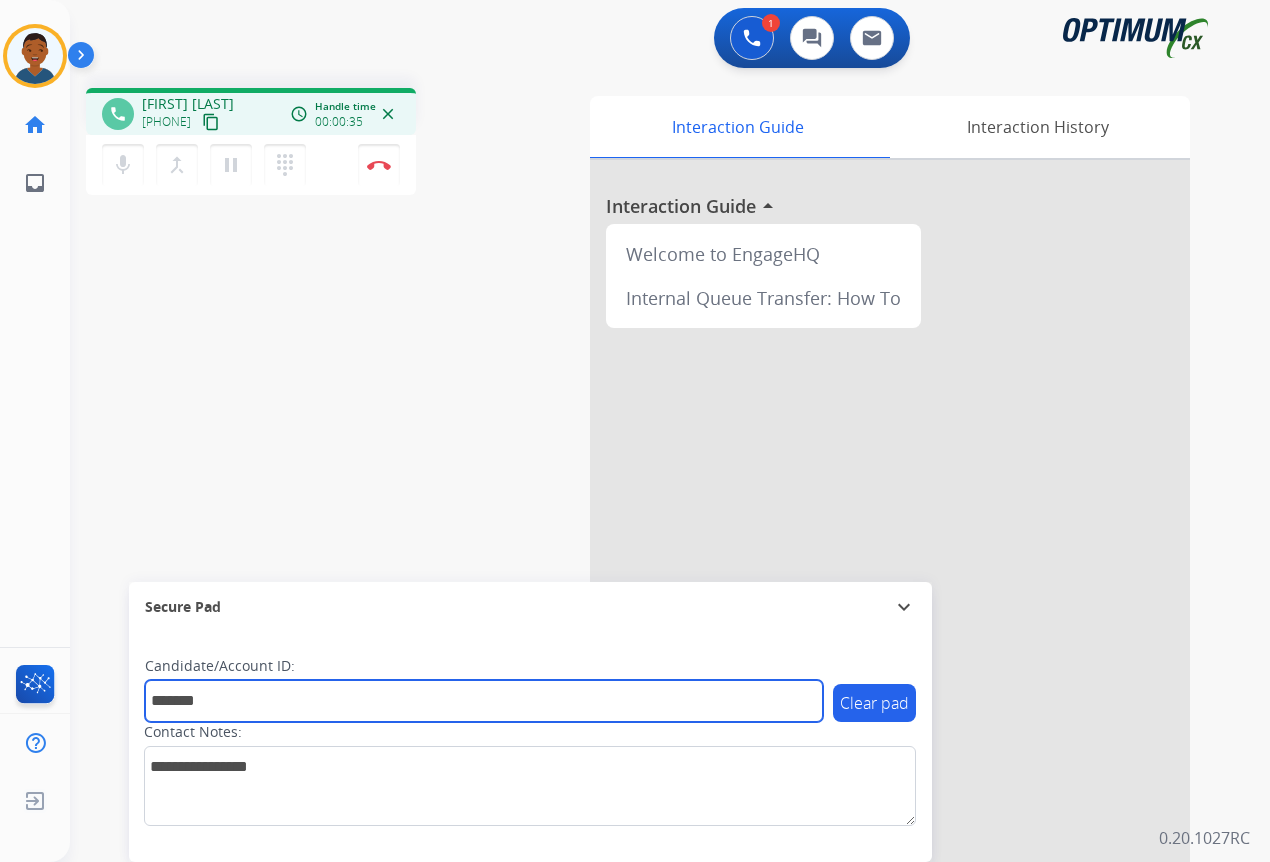 type on "*******" 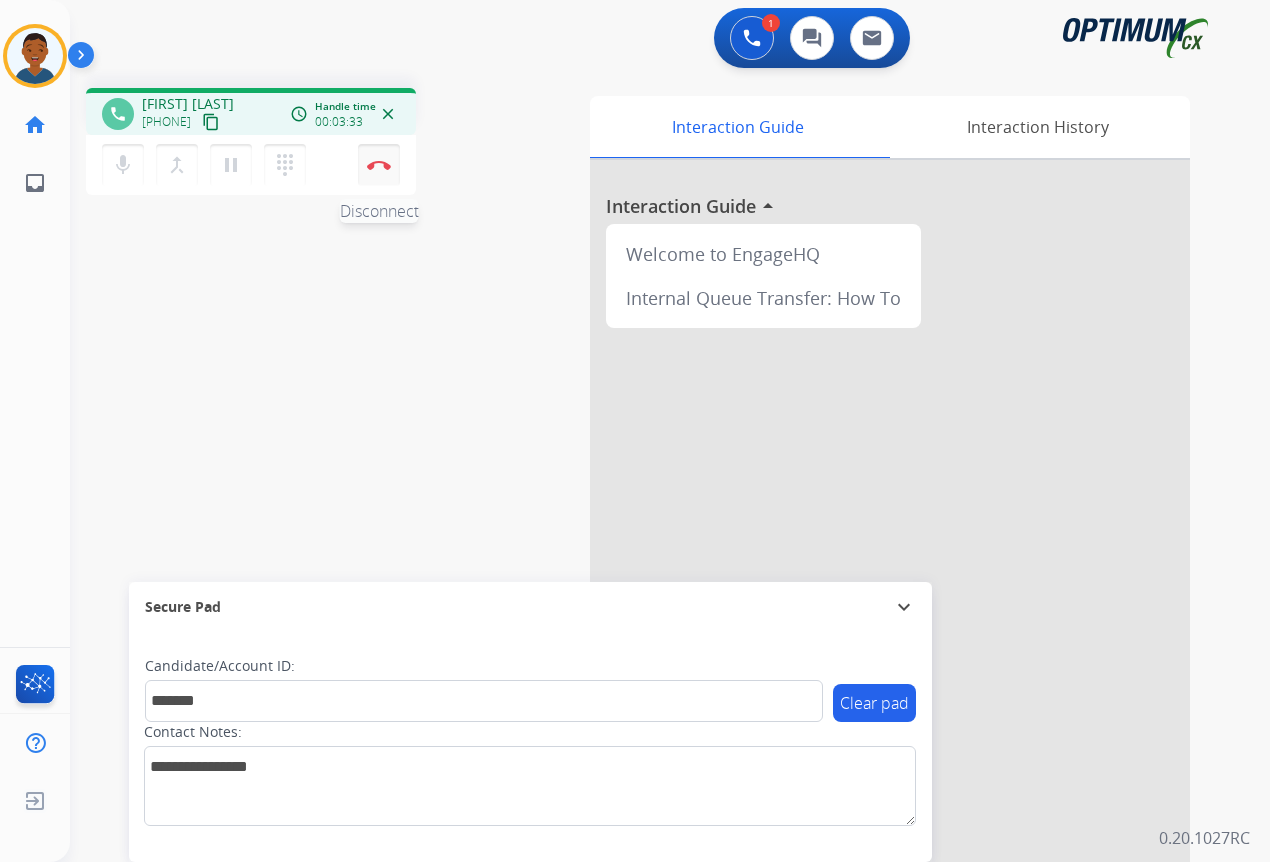 click at bounding box center (379, 165) 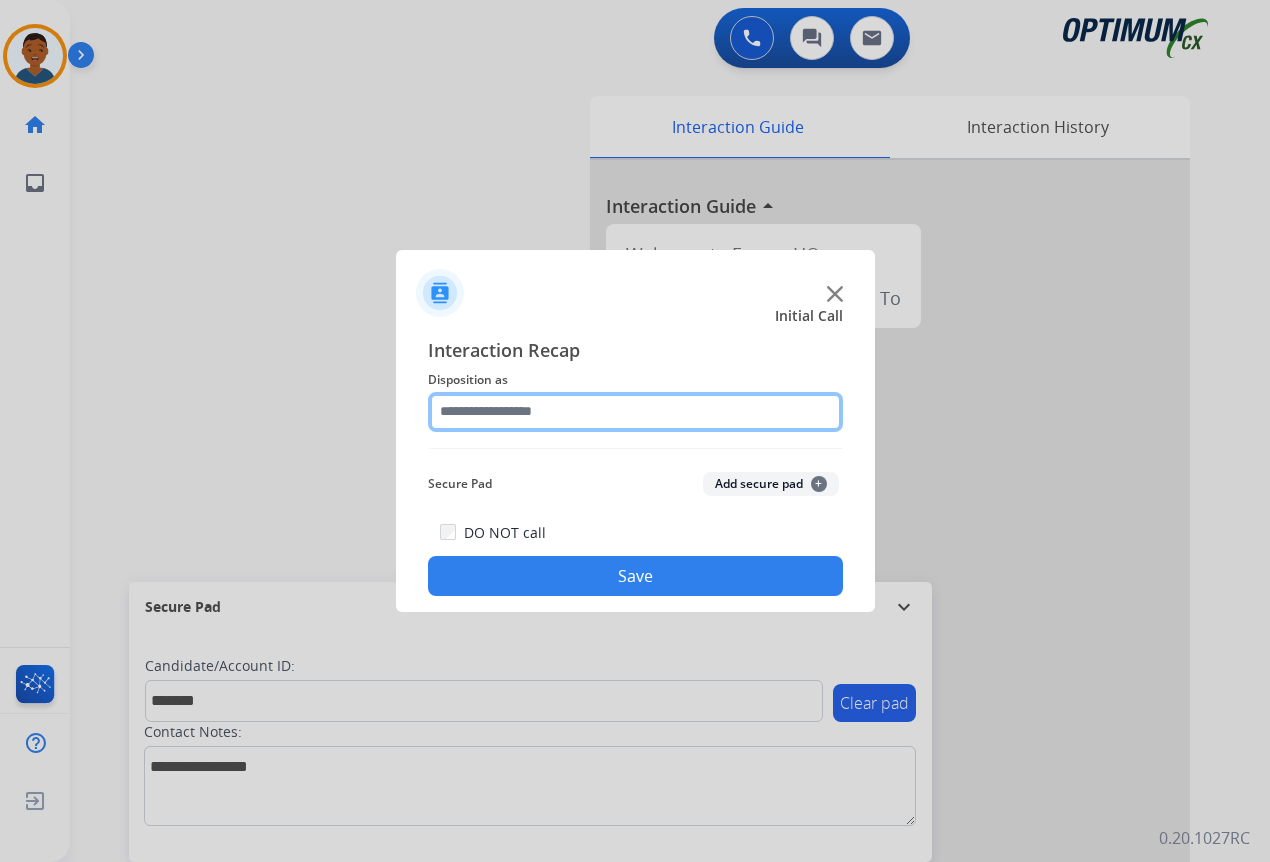 click 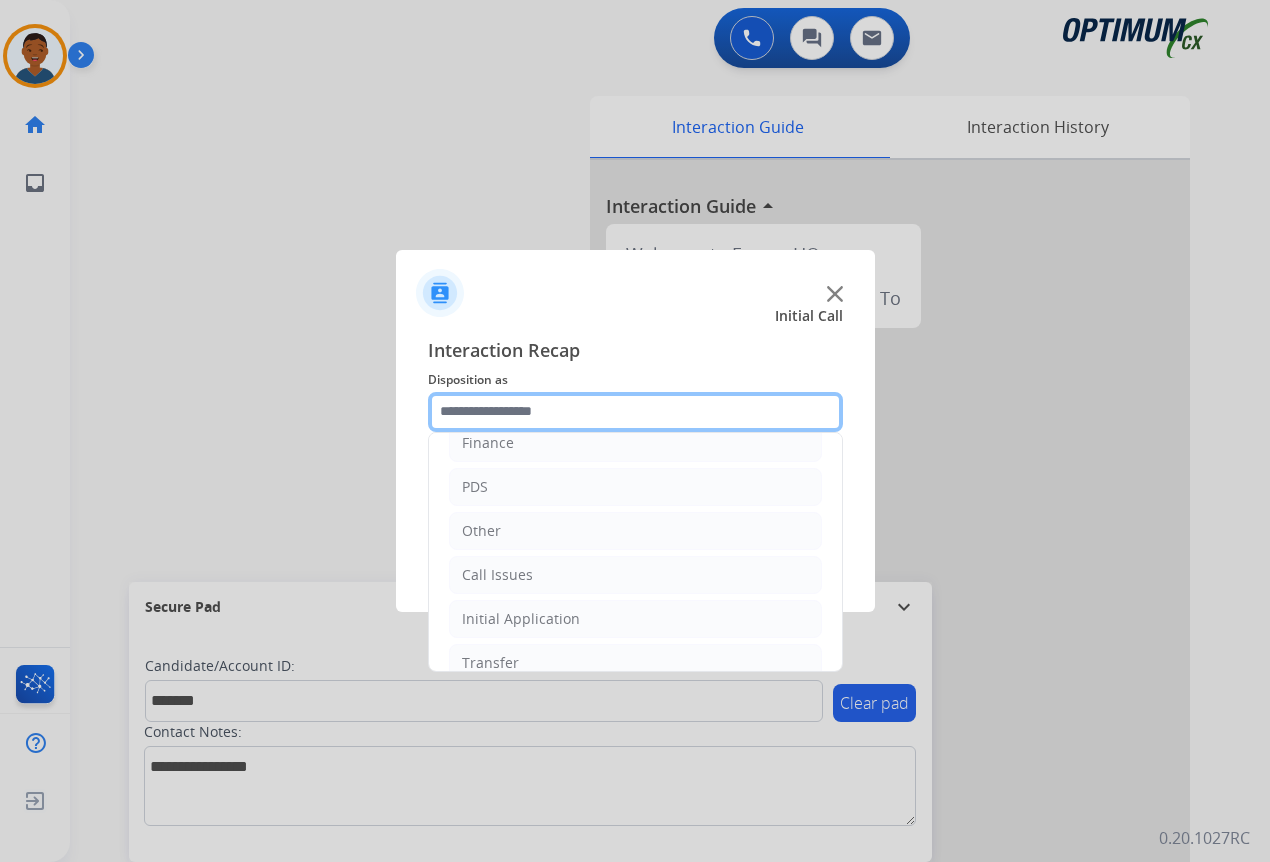 scroll, scrollTop: 136, scrollLeft: 0, axis: vertical 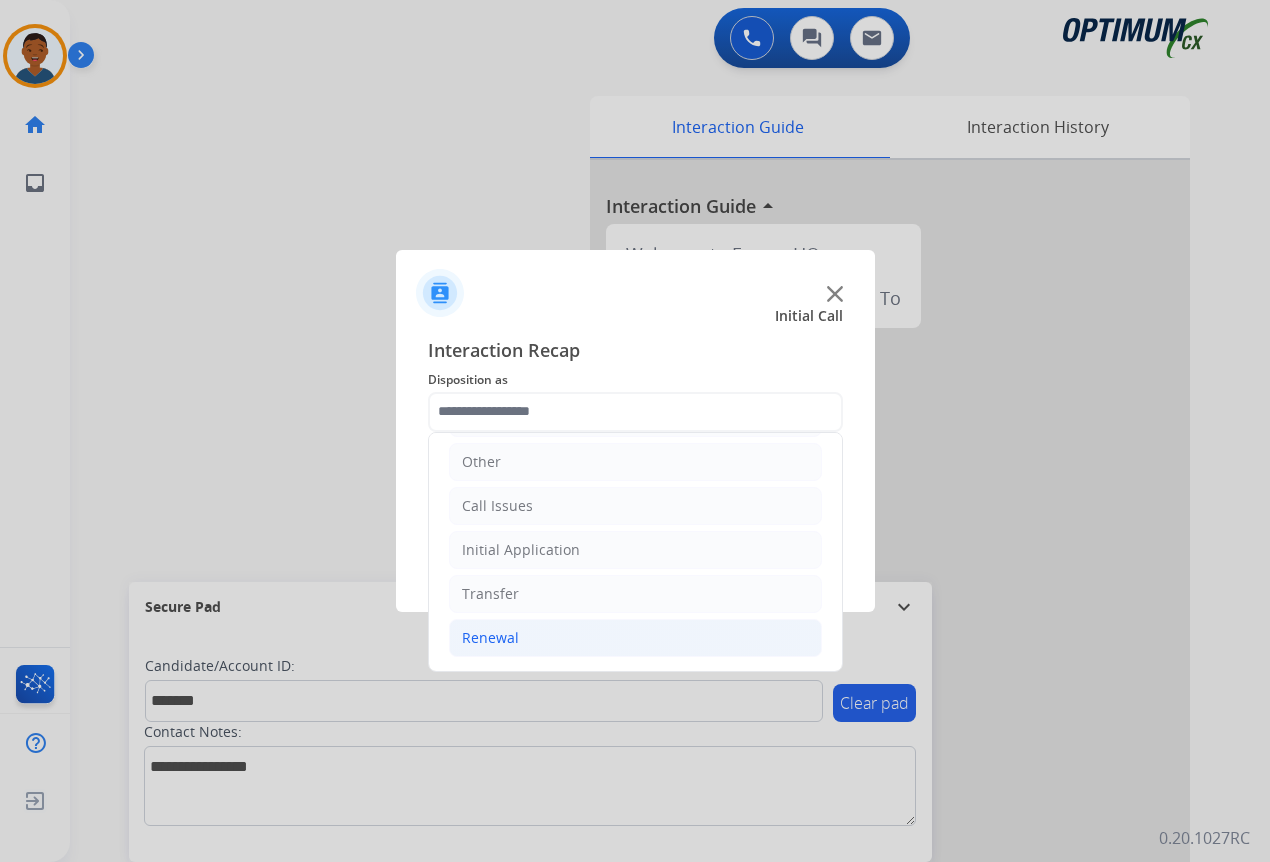 click on "Renewal" 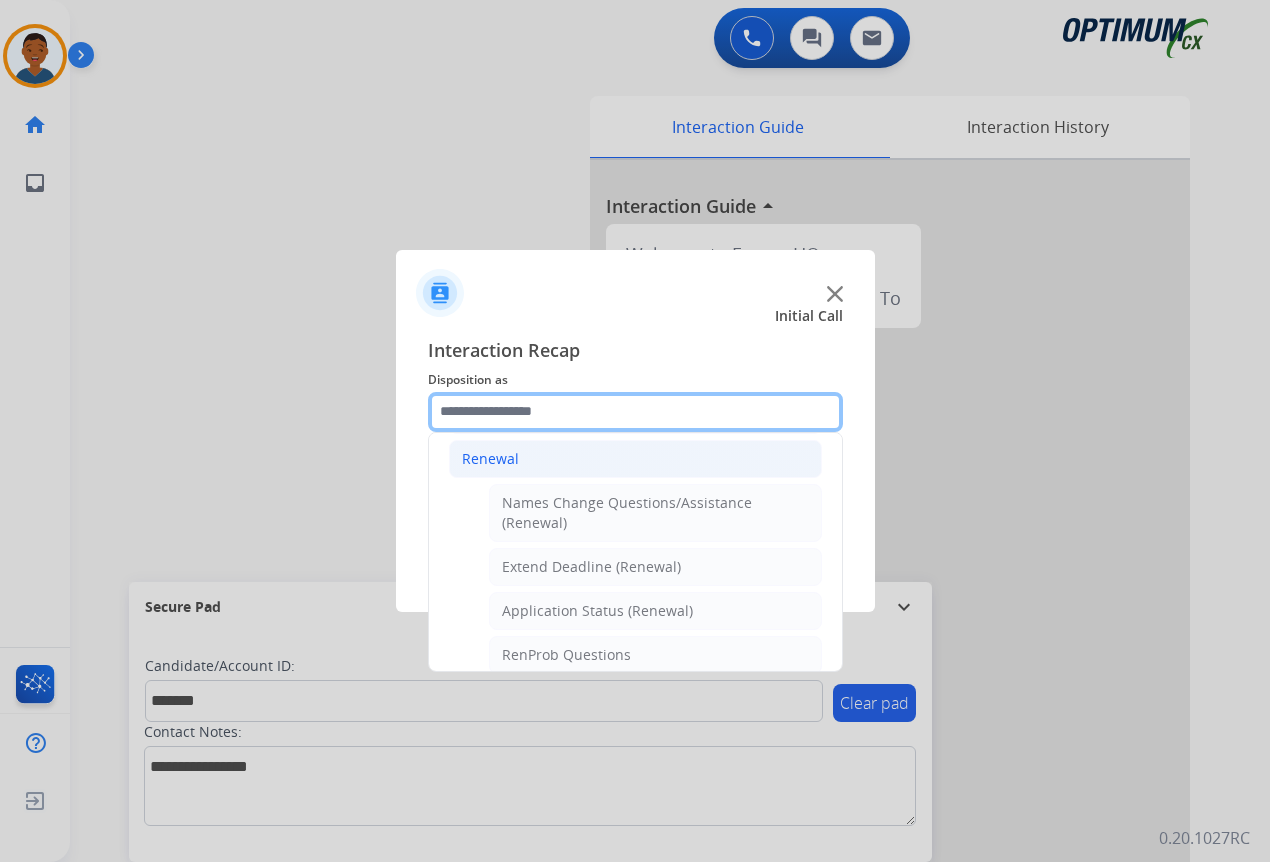 scroll, scrollTop: 336, scrollLeft: 0, axis: vertical 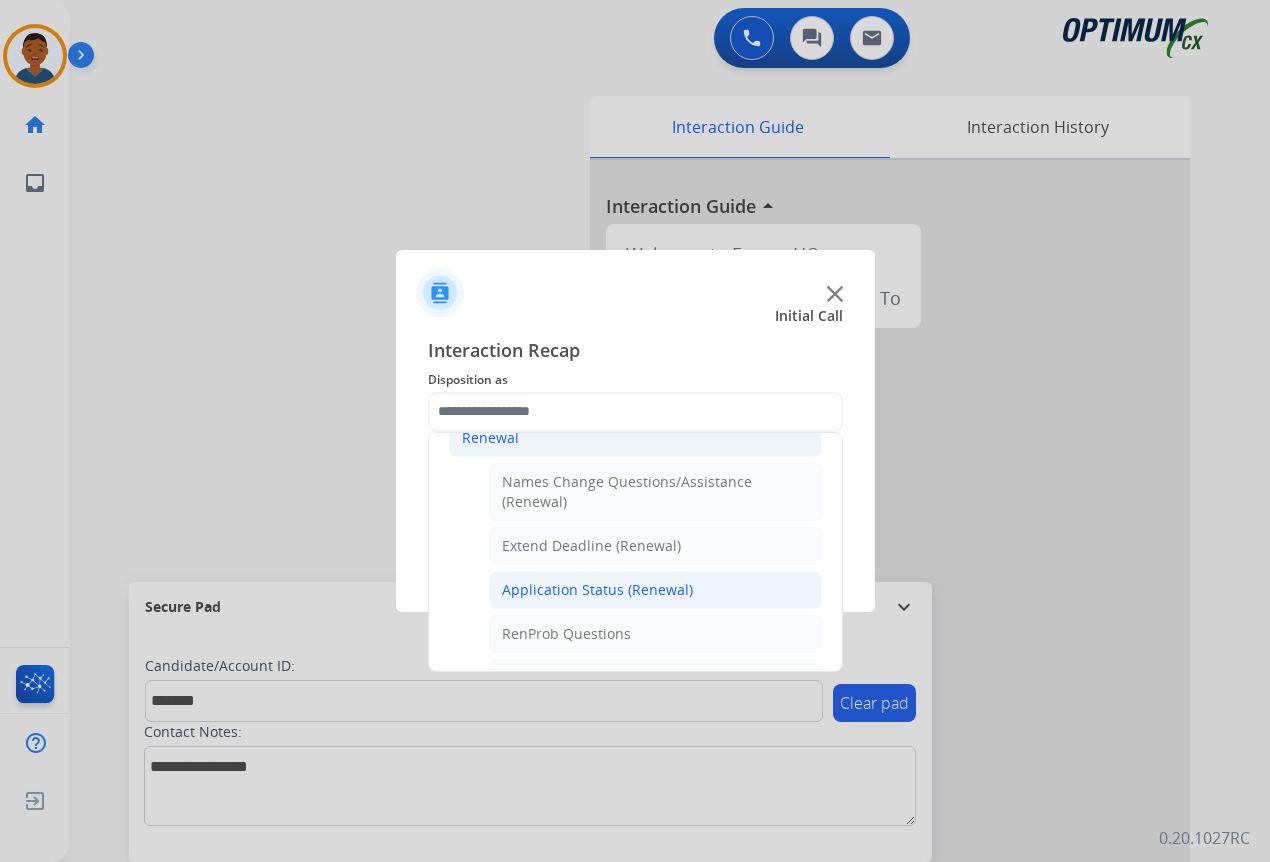 click on "Application Status (Renewal)" 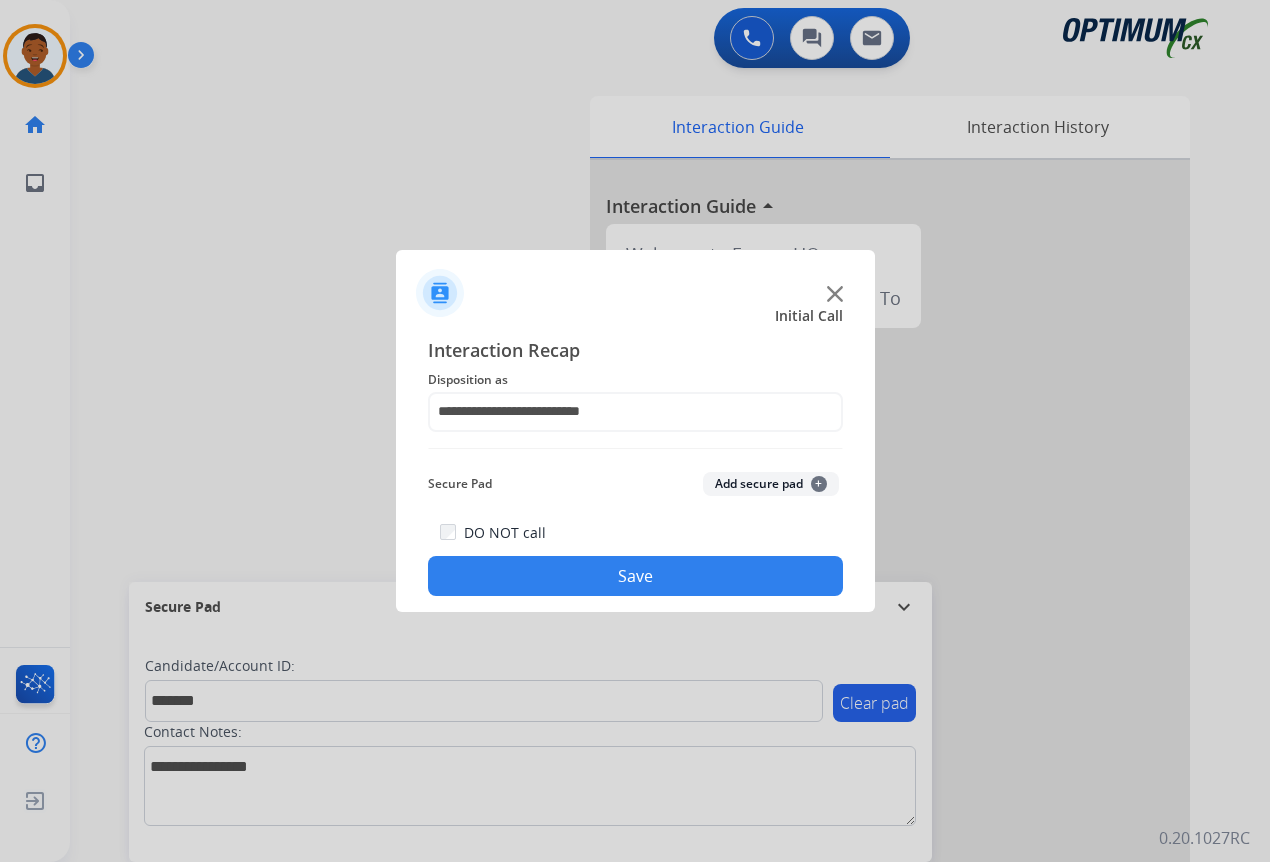 click on "Add secure pad  +" 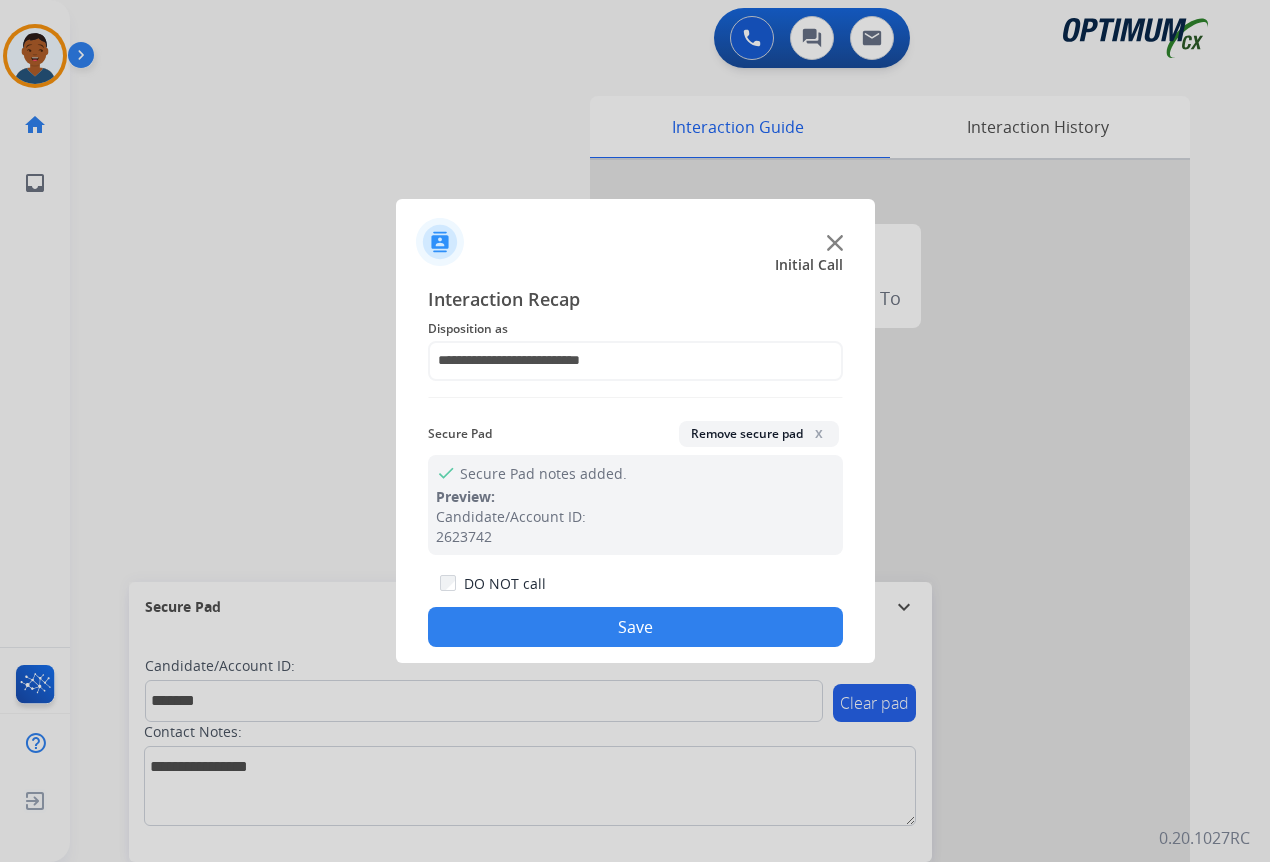 click on "Save" 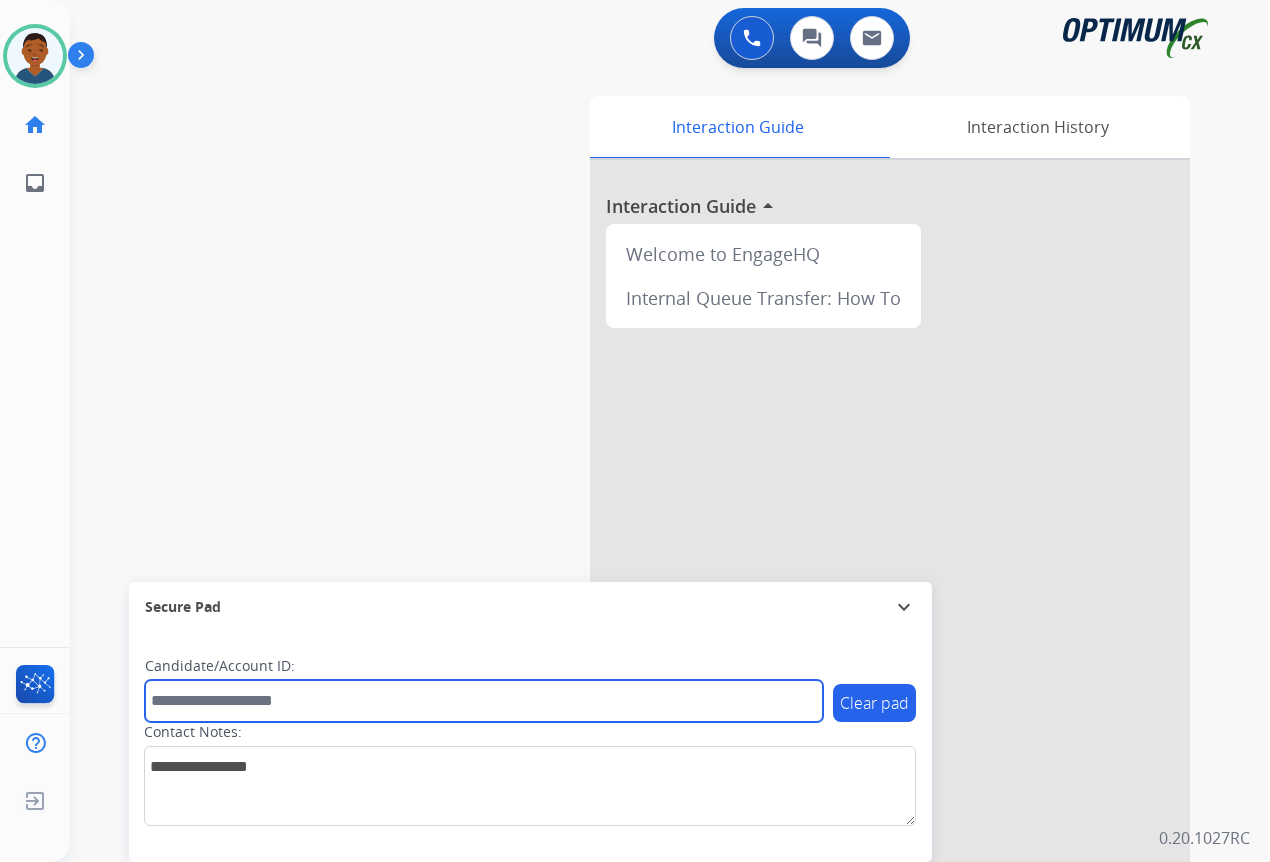 click at bounding box center (484, 701) 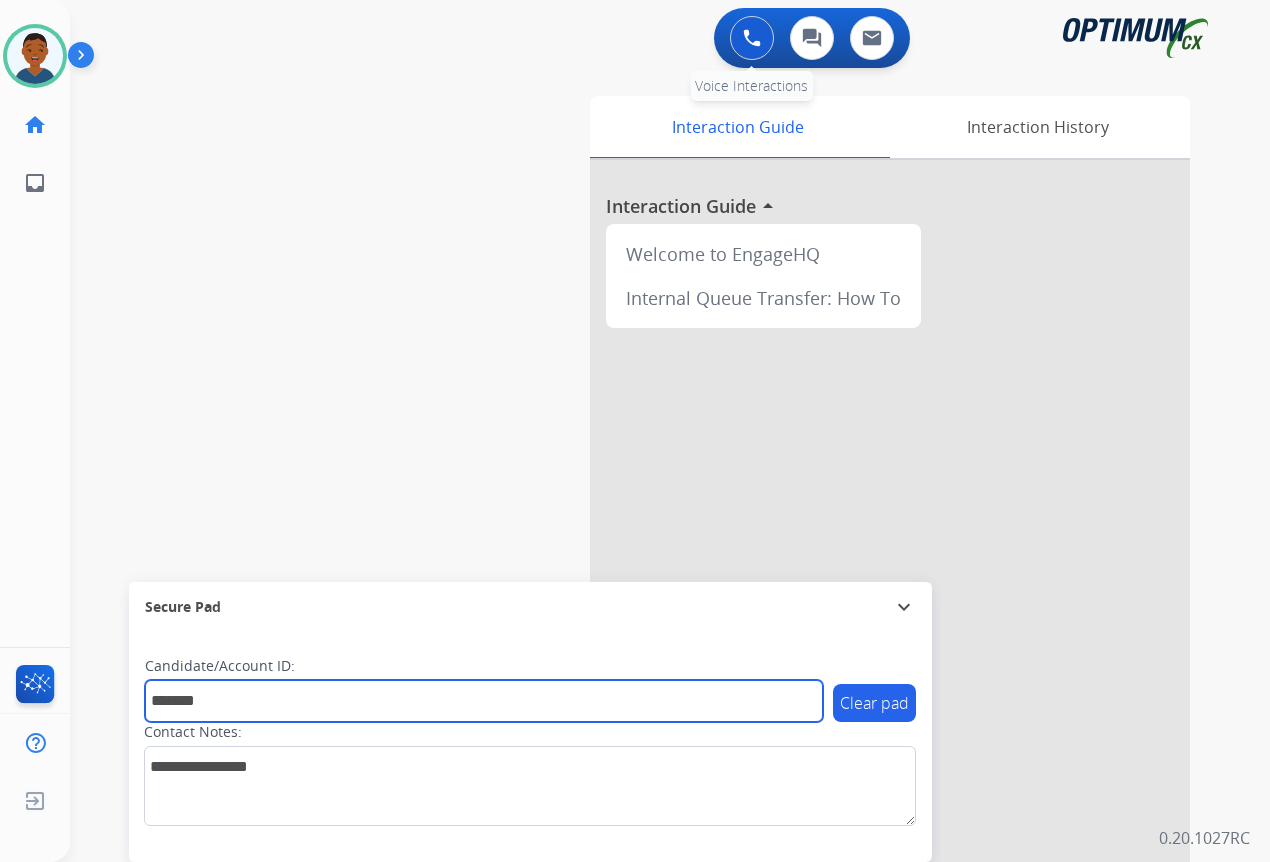 type on "*******" 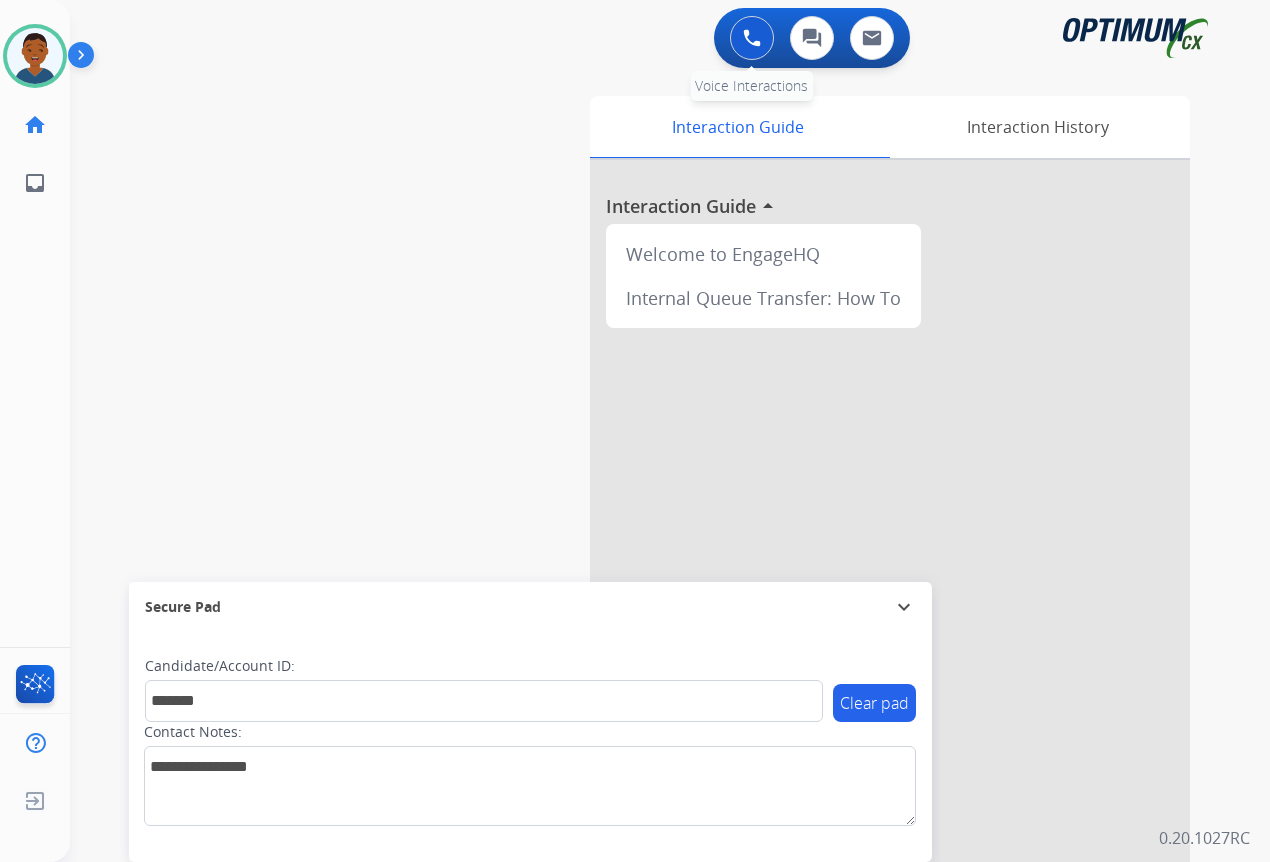 click at bounding box center (752, 38) 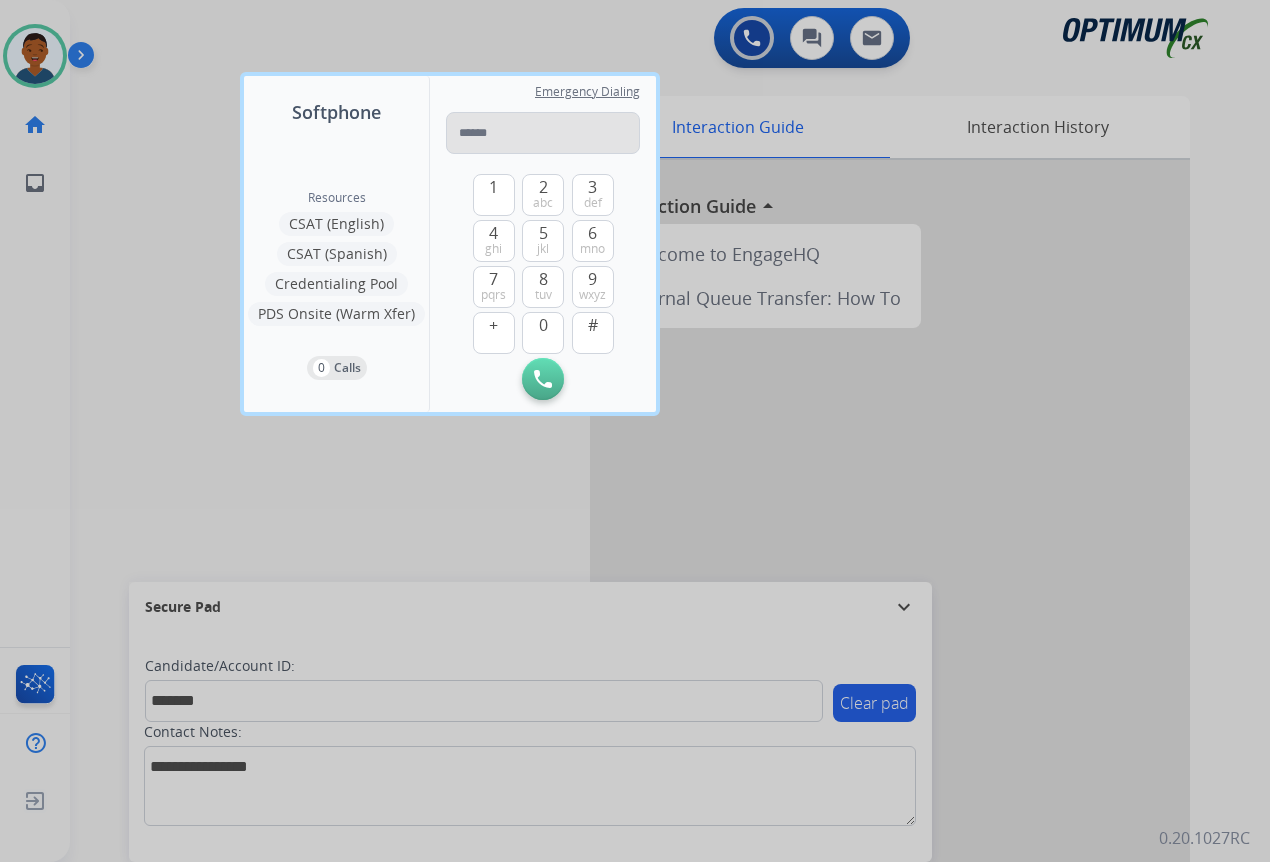 click at bounding box center [543, 133] 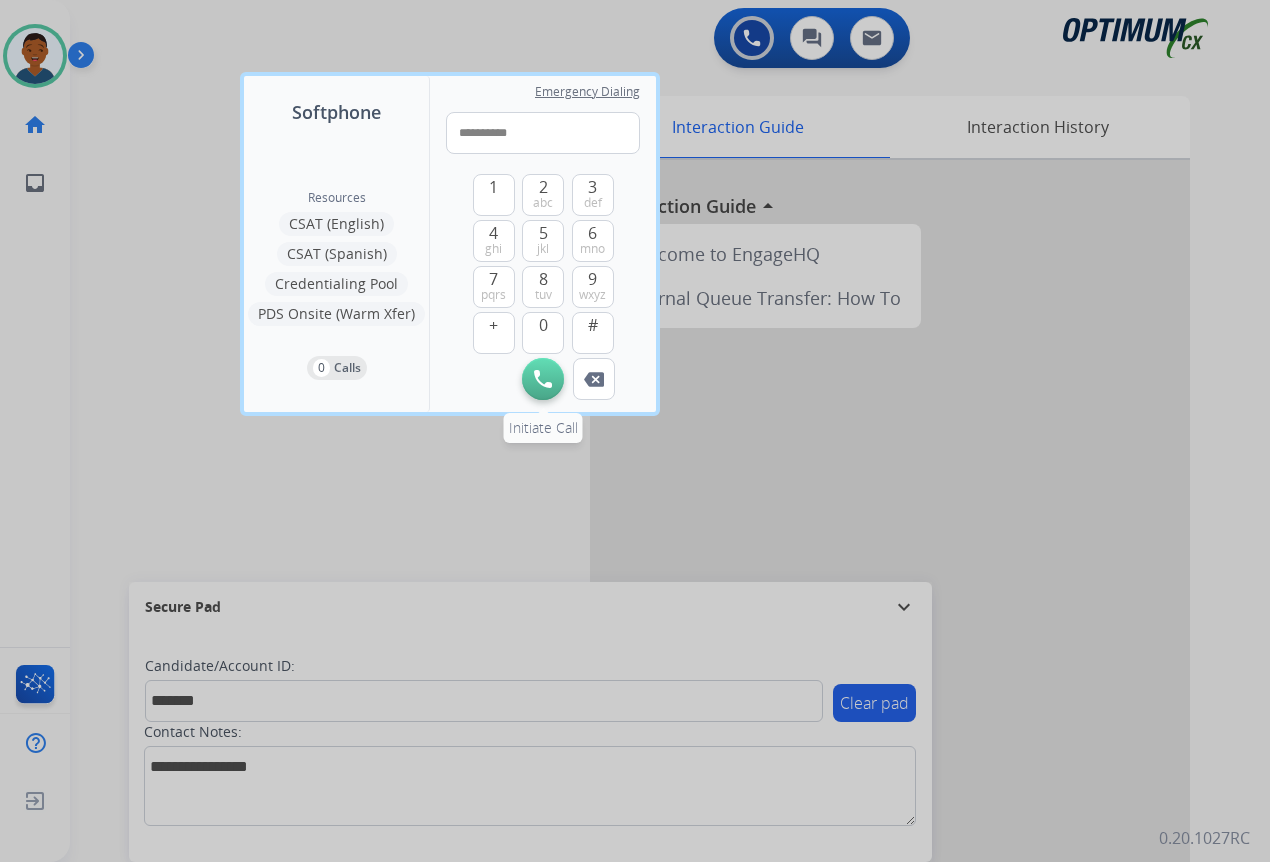type on "**********" 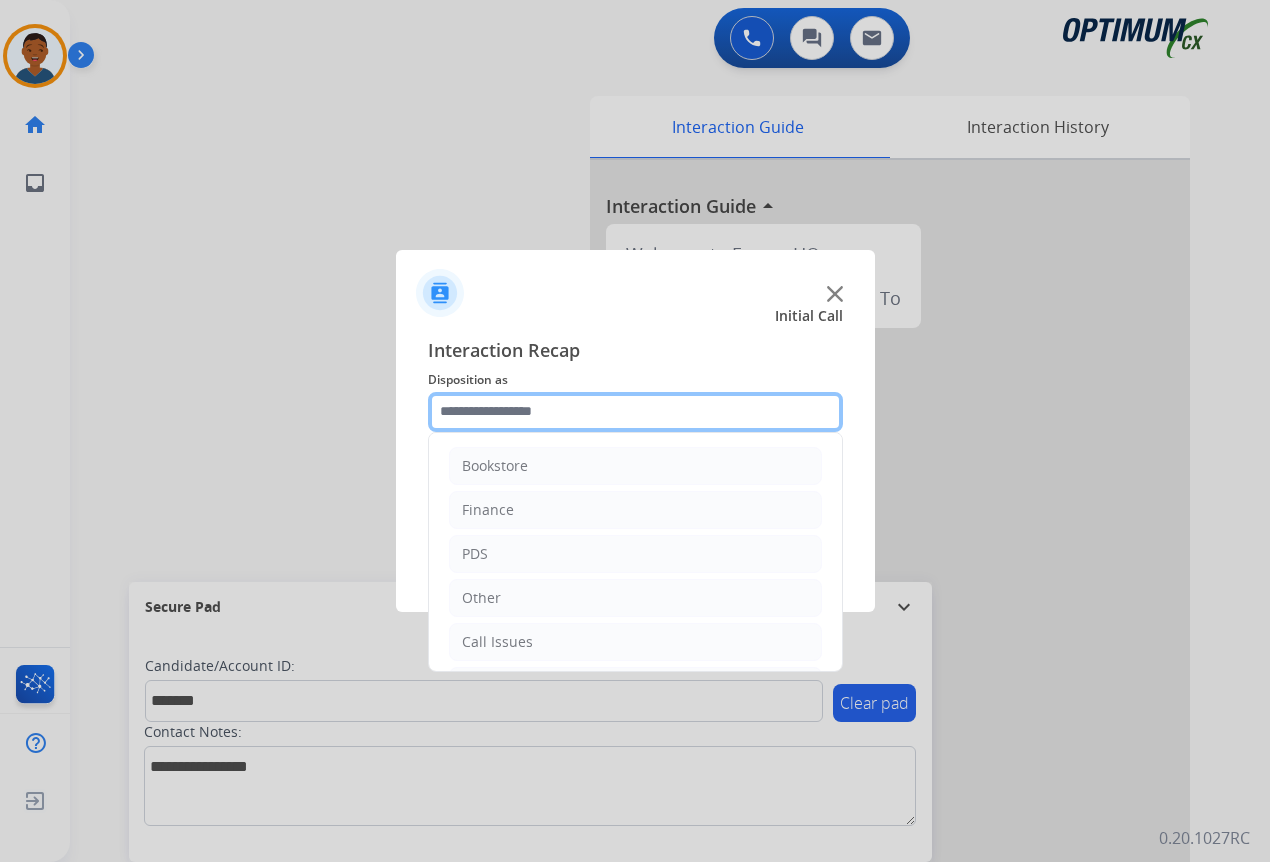 click 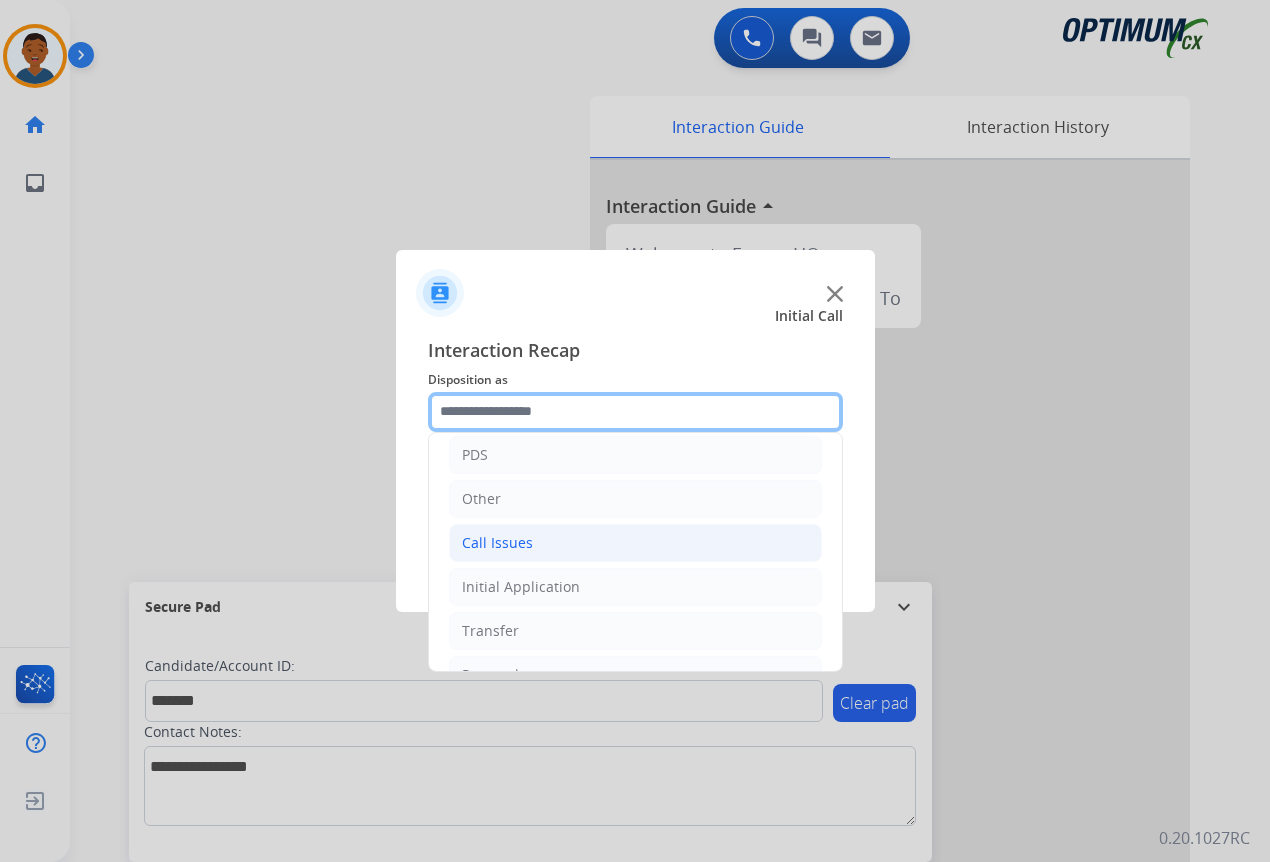 scroll, scrollTop: 136, scrollLeft: 0, axis: vertical 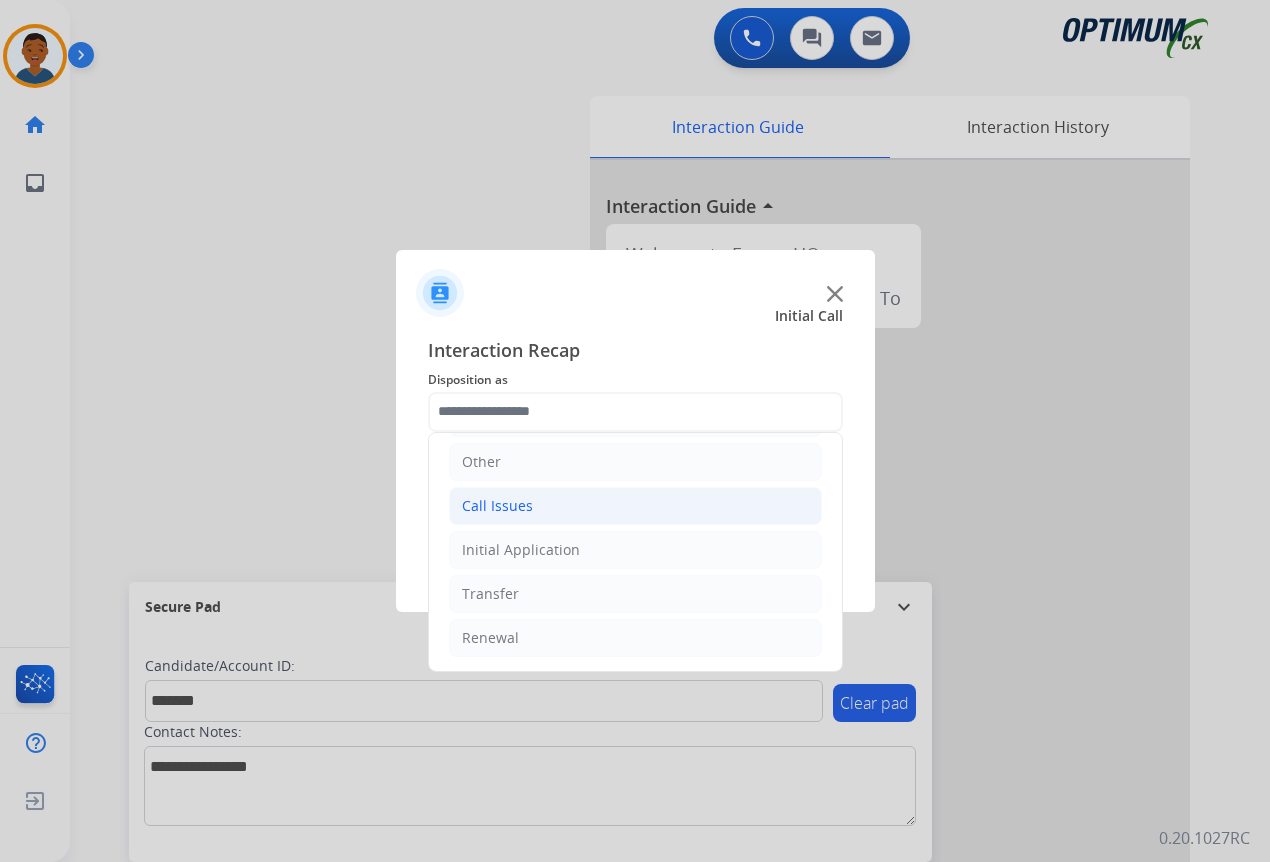 click on "Call Issues" 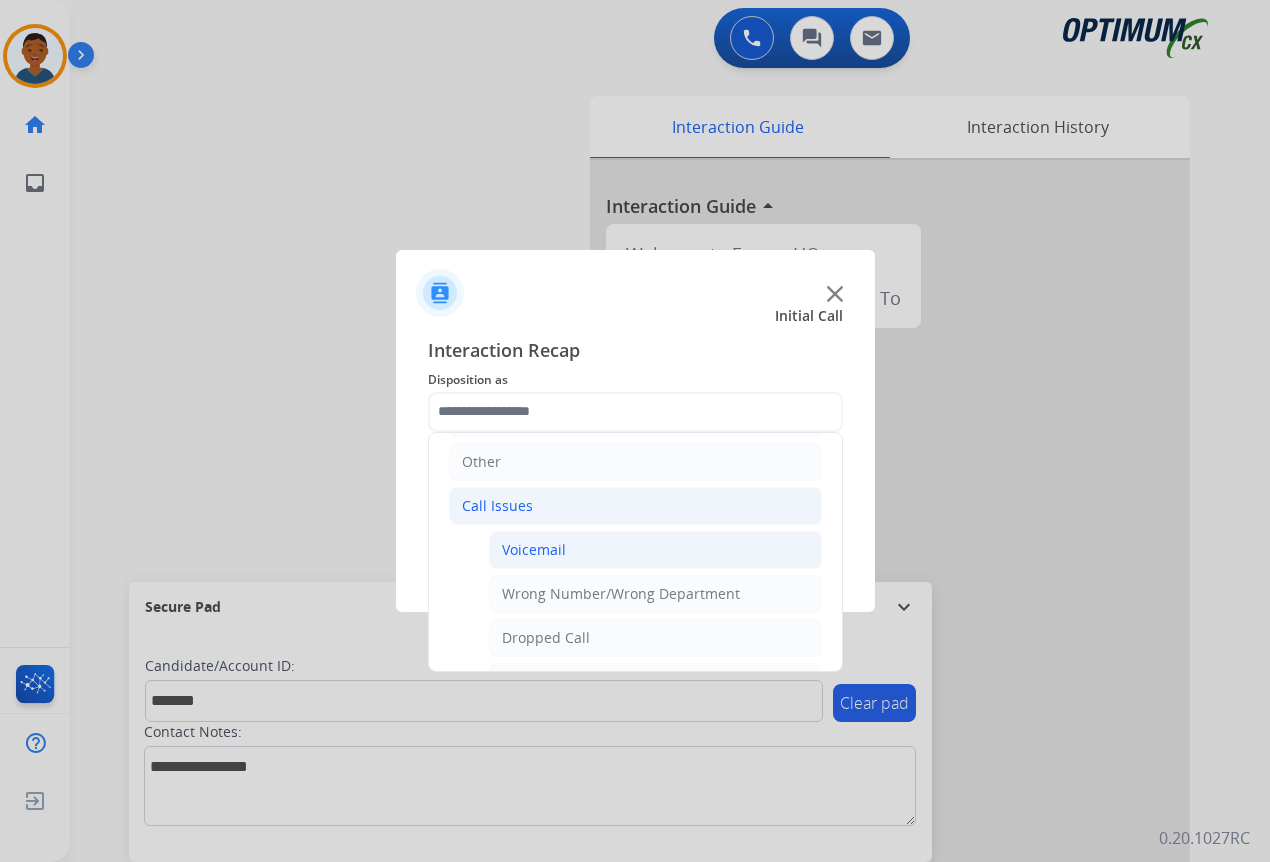 click on "Voicemail" 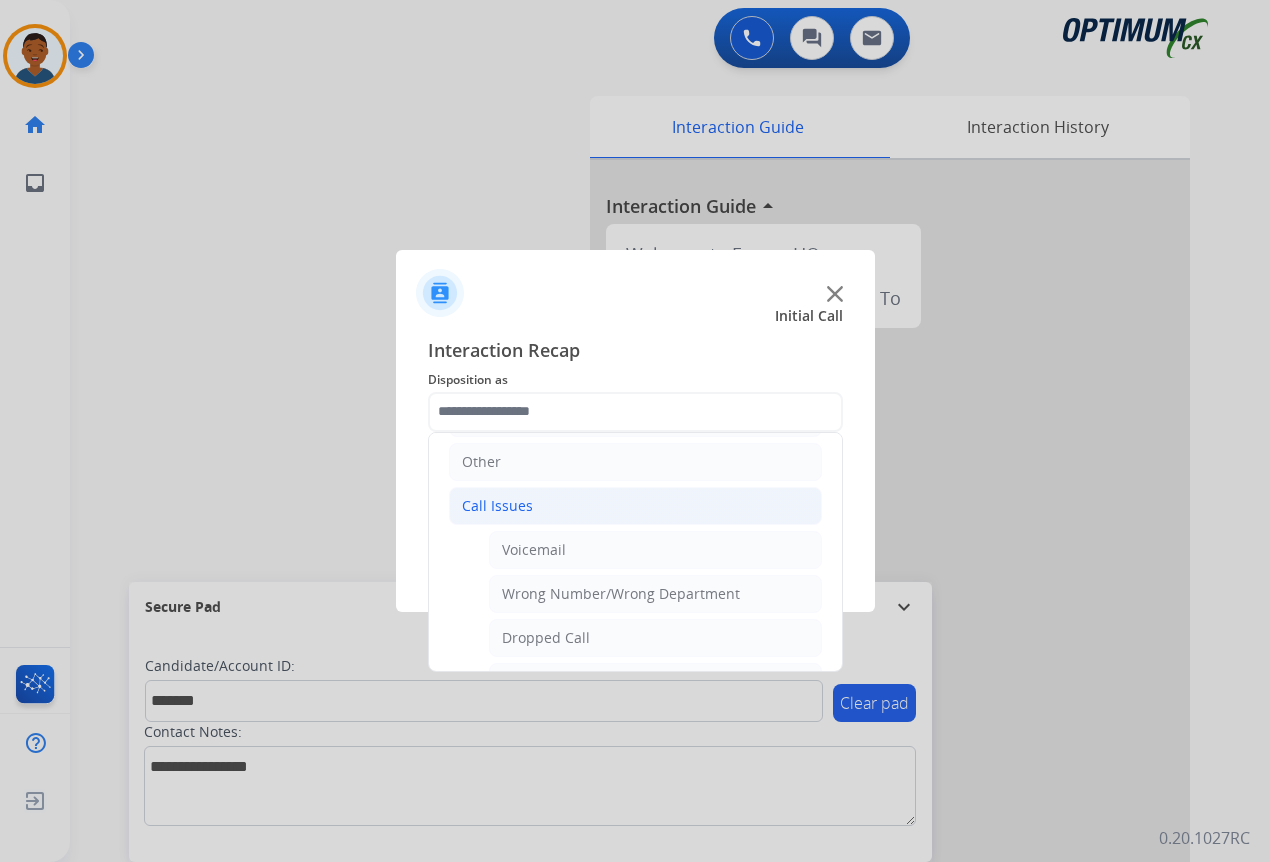 type on "*********" 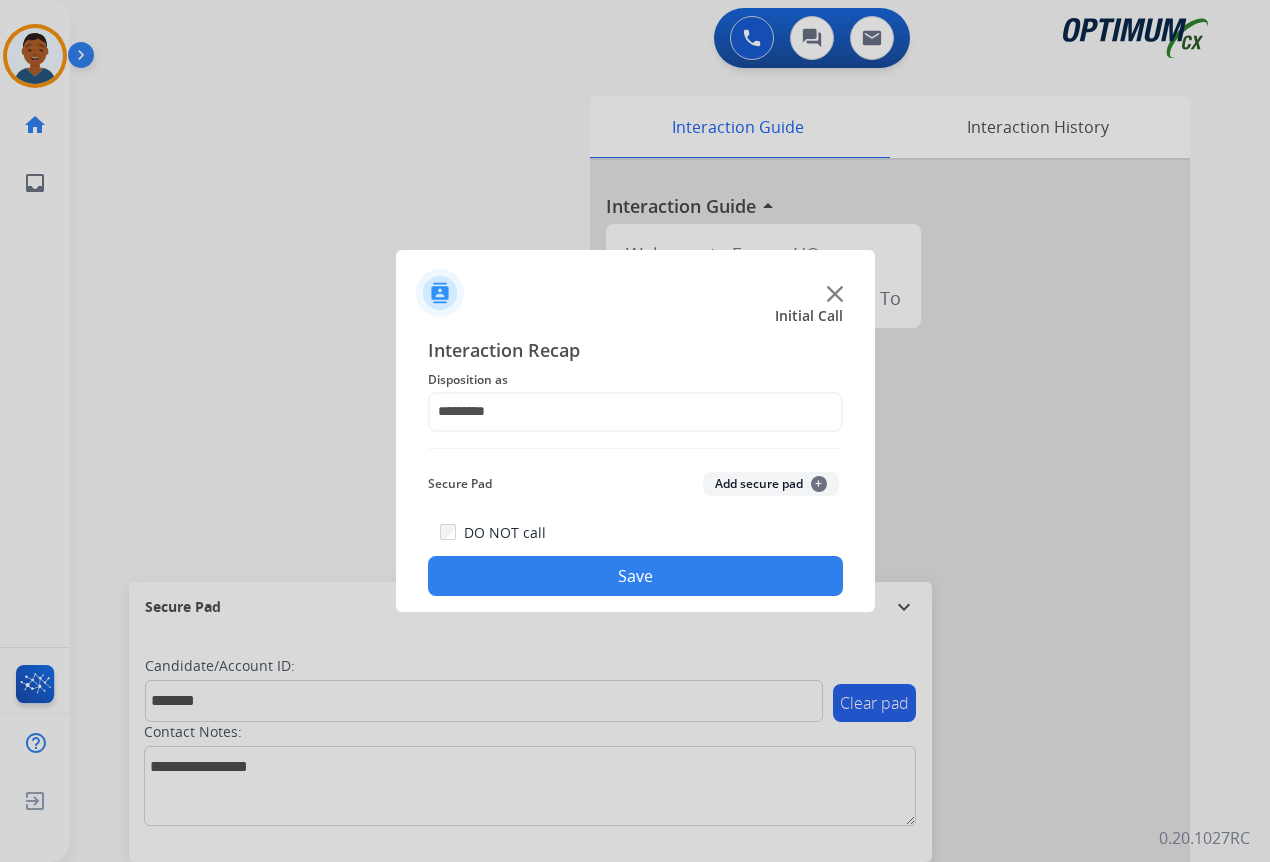 click on "Add secure pad  +" 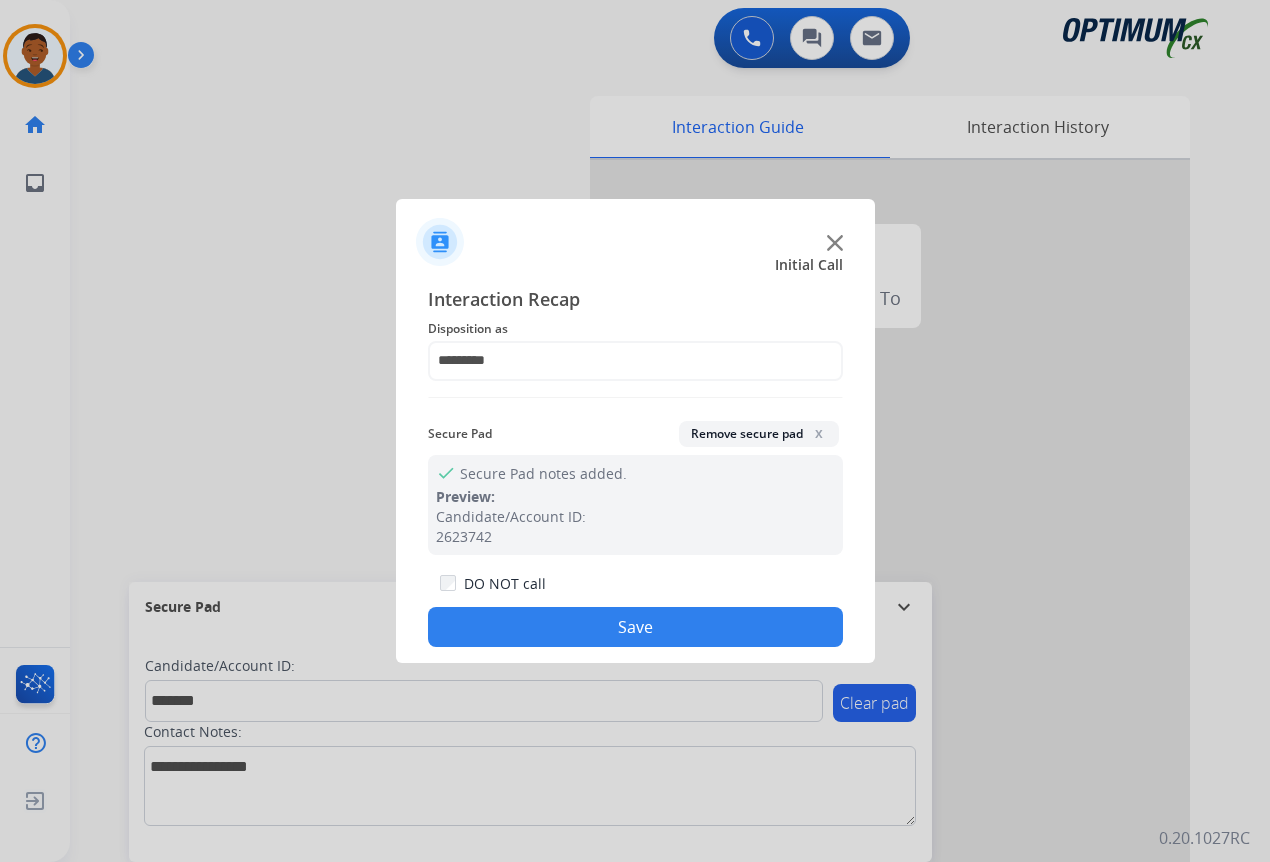 drag, startPoint x: 662, startPoint y: 624, endPoint x: 724, endPoint y: 612, distance: 63.15061 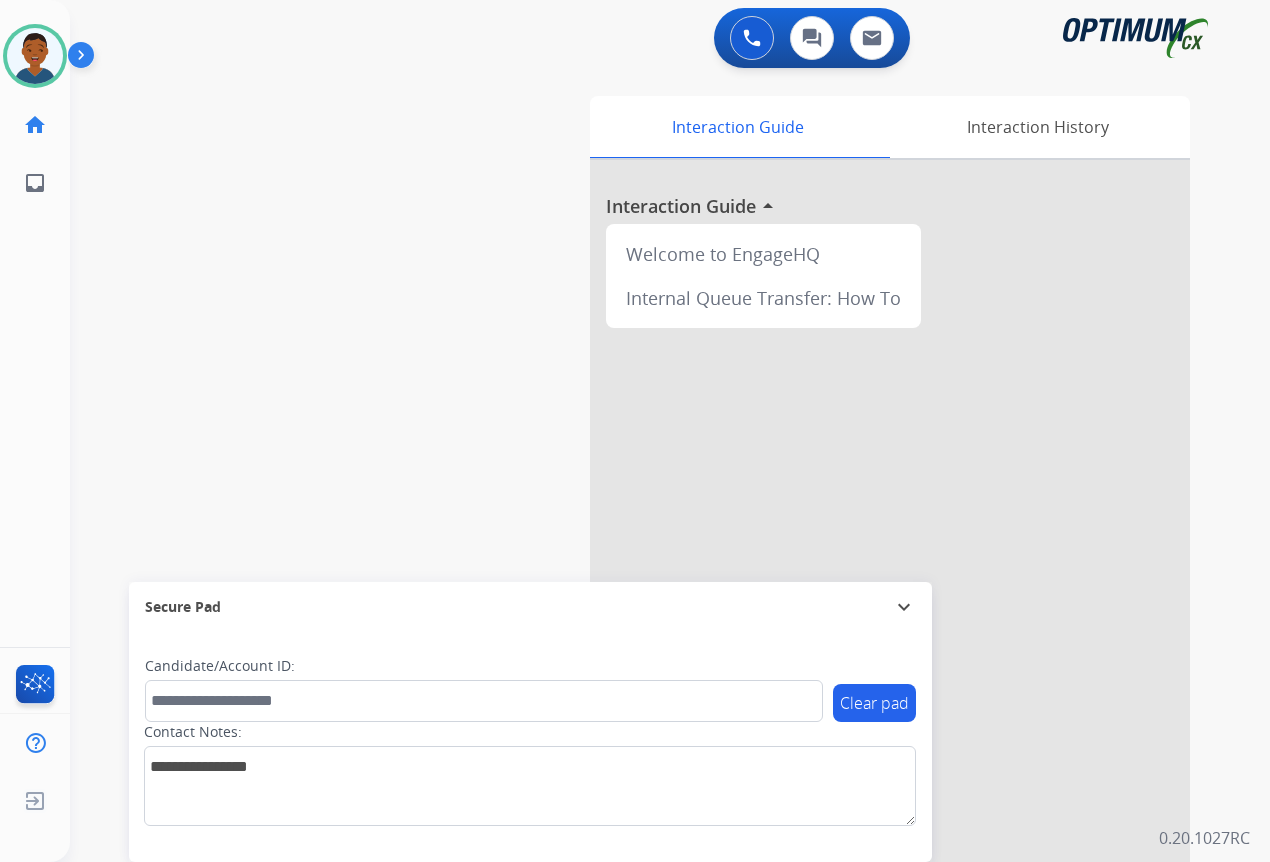 click on "swap_horiz Break voice bridge close_fullscreen Connect 3-Way Call merge_type Separate 3-Way Call  Interaction Guide   Interaction History  Interaction Guide arrow_drop_up  Welcome to EngageHQ   Internal Queue Transfer: How To  Secure Pad expand_more Clear pad Candidate/Account ID: Contact Notes:" at bounding box center (646, 489) 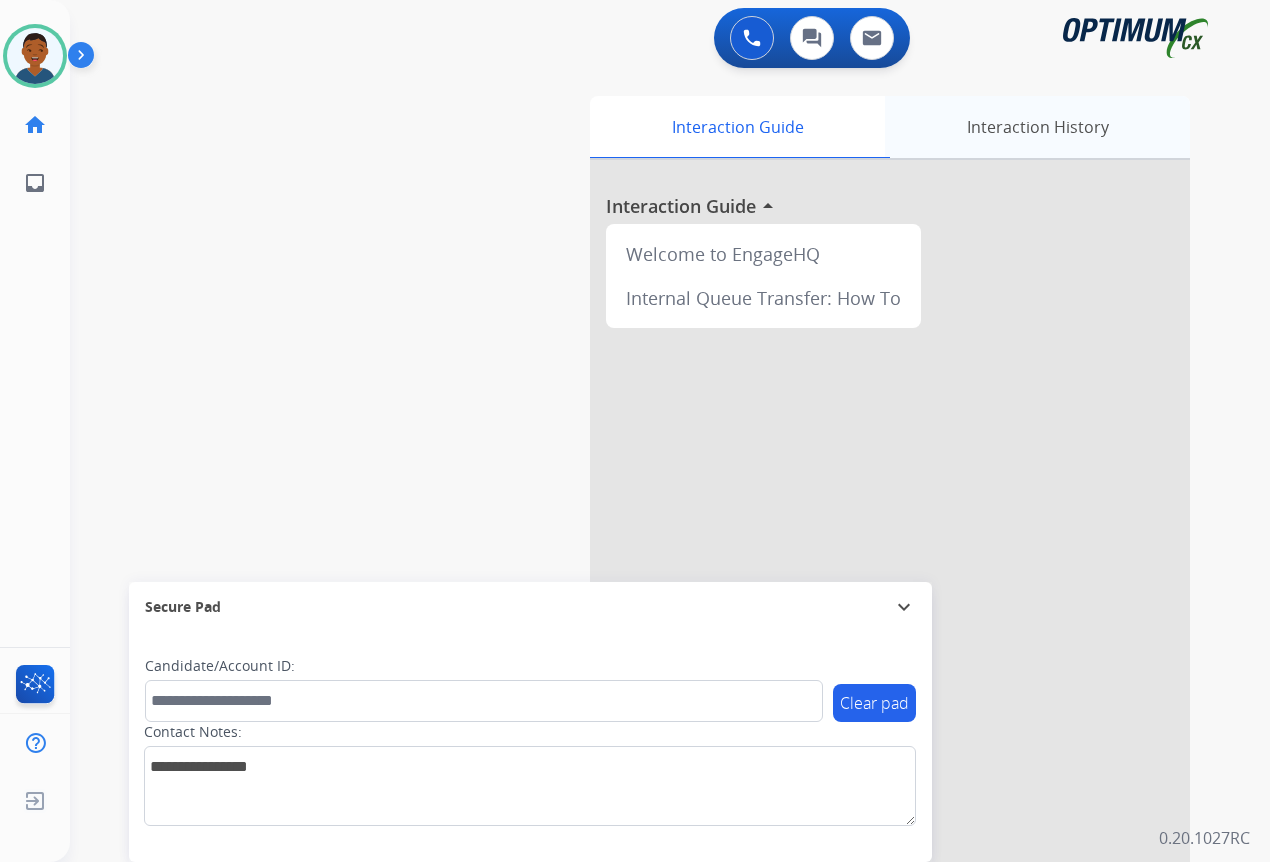 click on "Interaction History" at bounding box center (1037, 127) 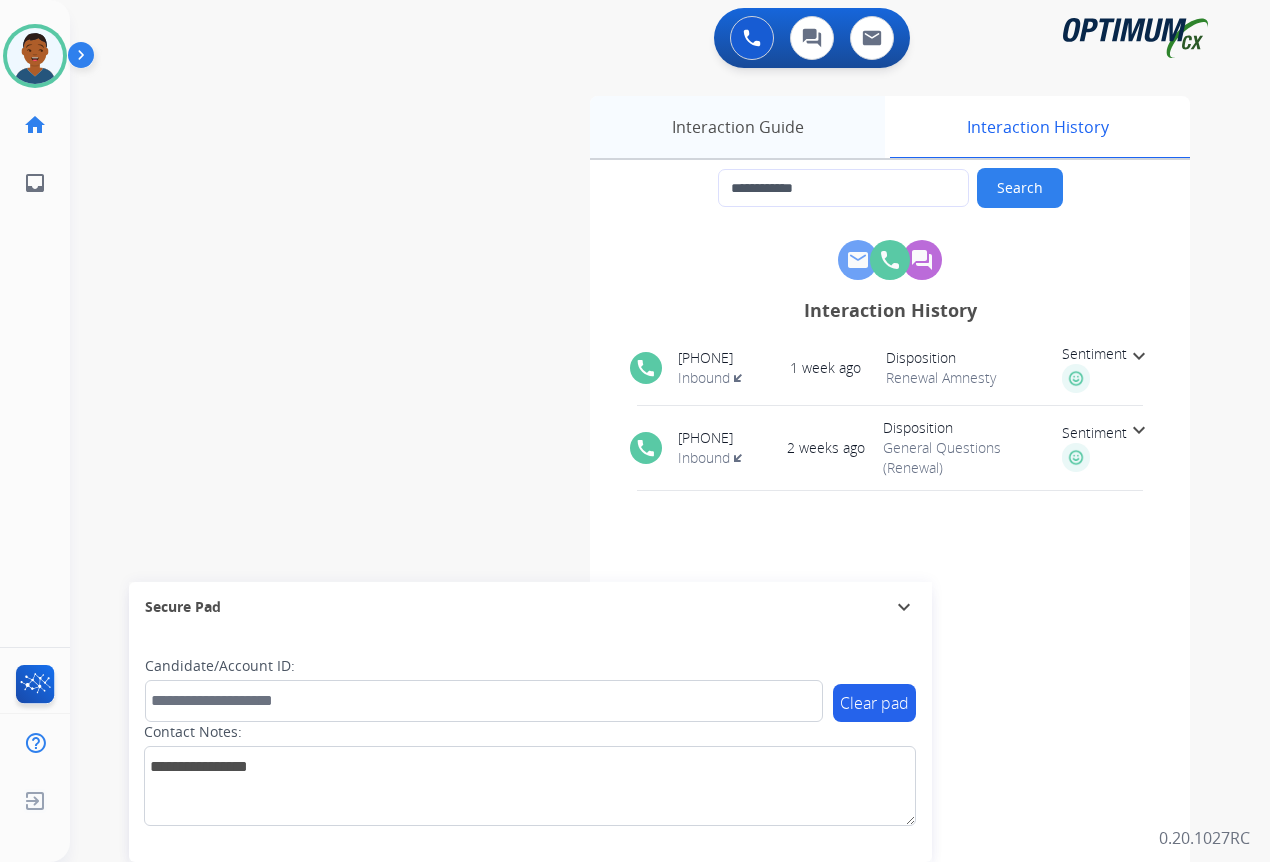 click on "Interaction Guide" at bounding box center [737, 127] 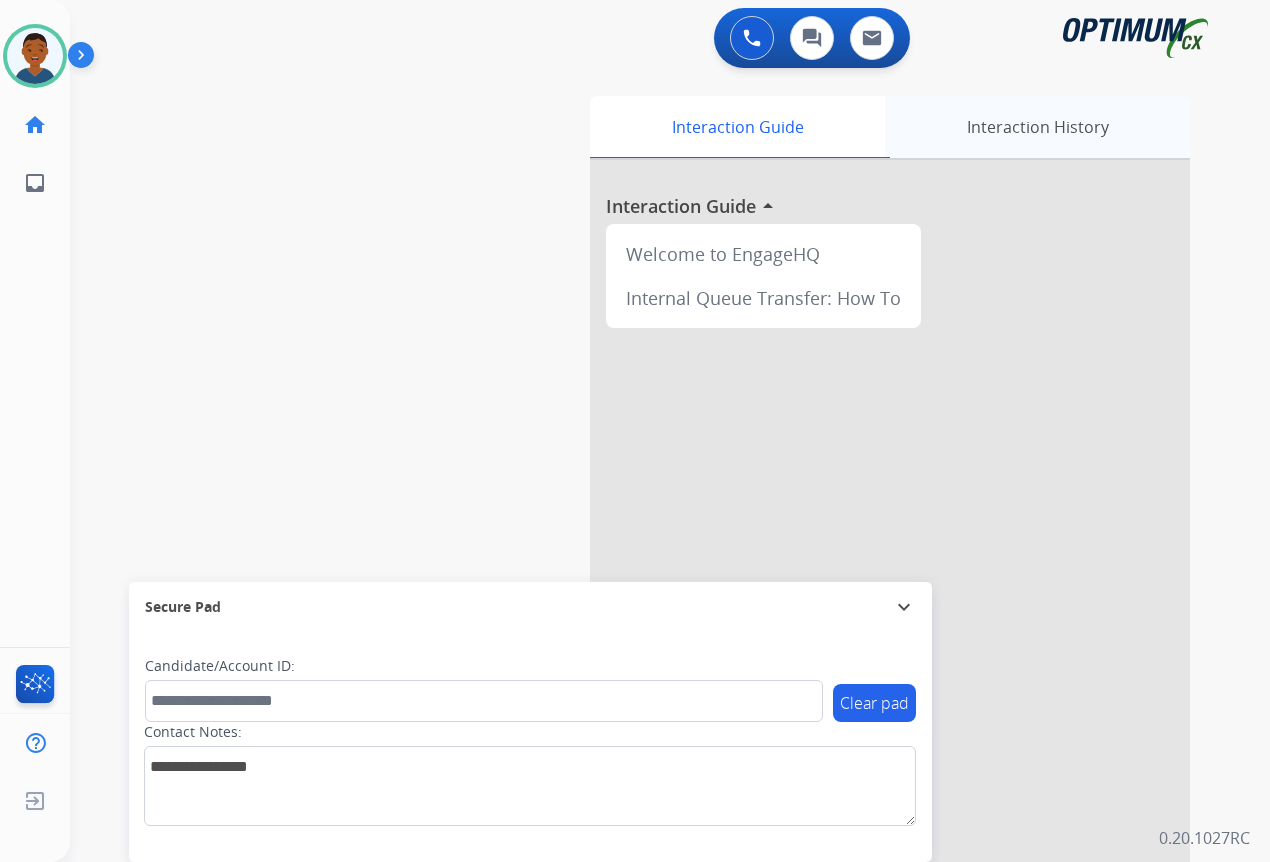 click on "Interaction History" at bounding box center [1037, 127] 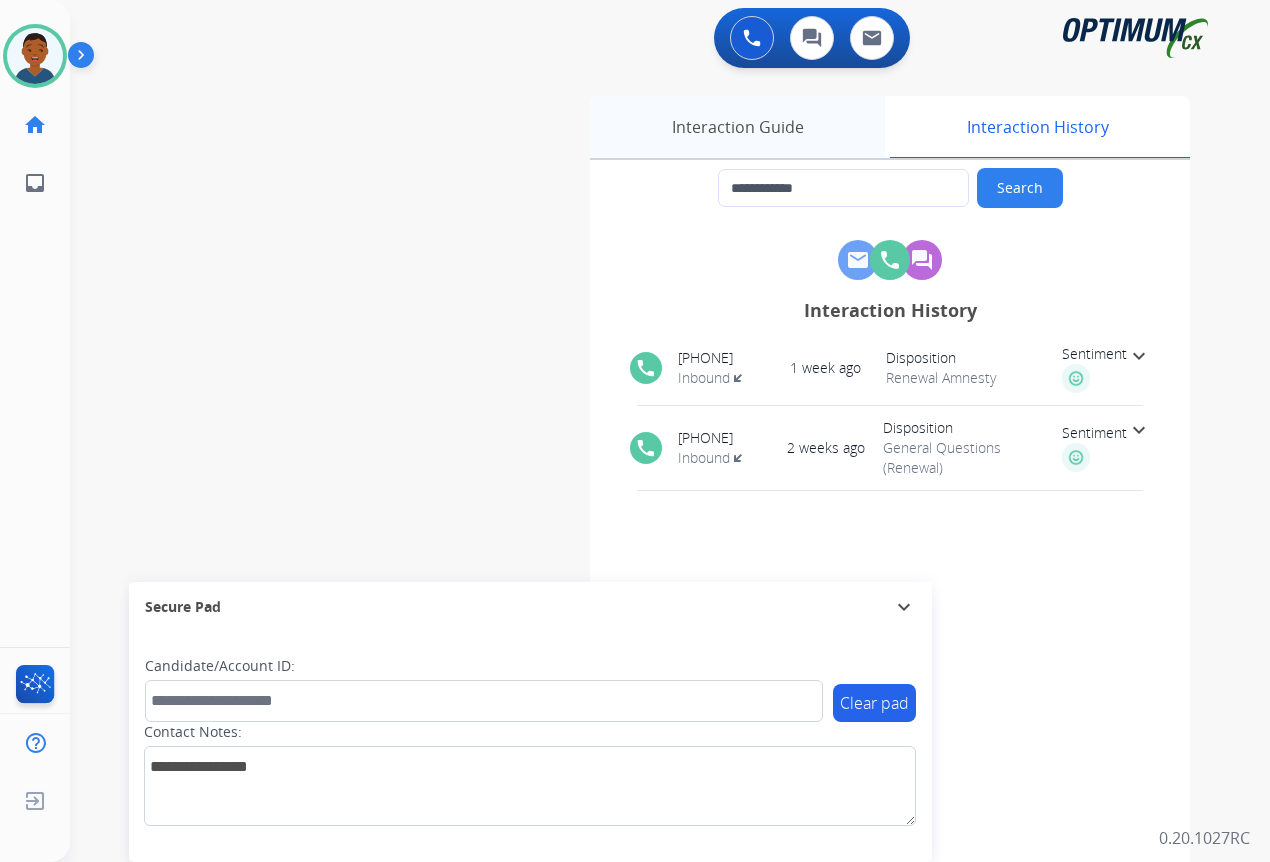 click on "Interaction Guide" at bounding box center (737, 127) 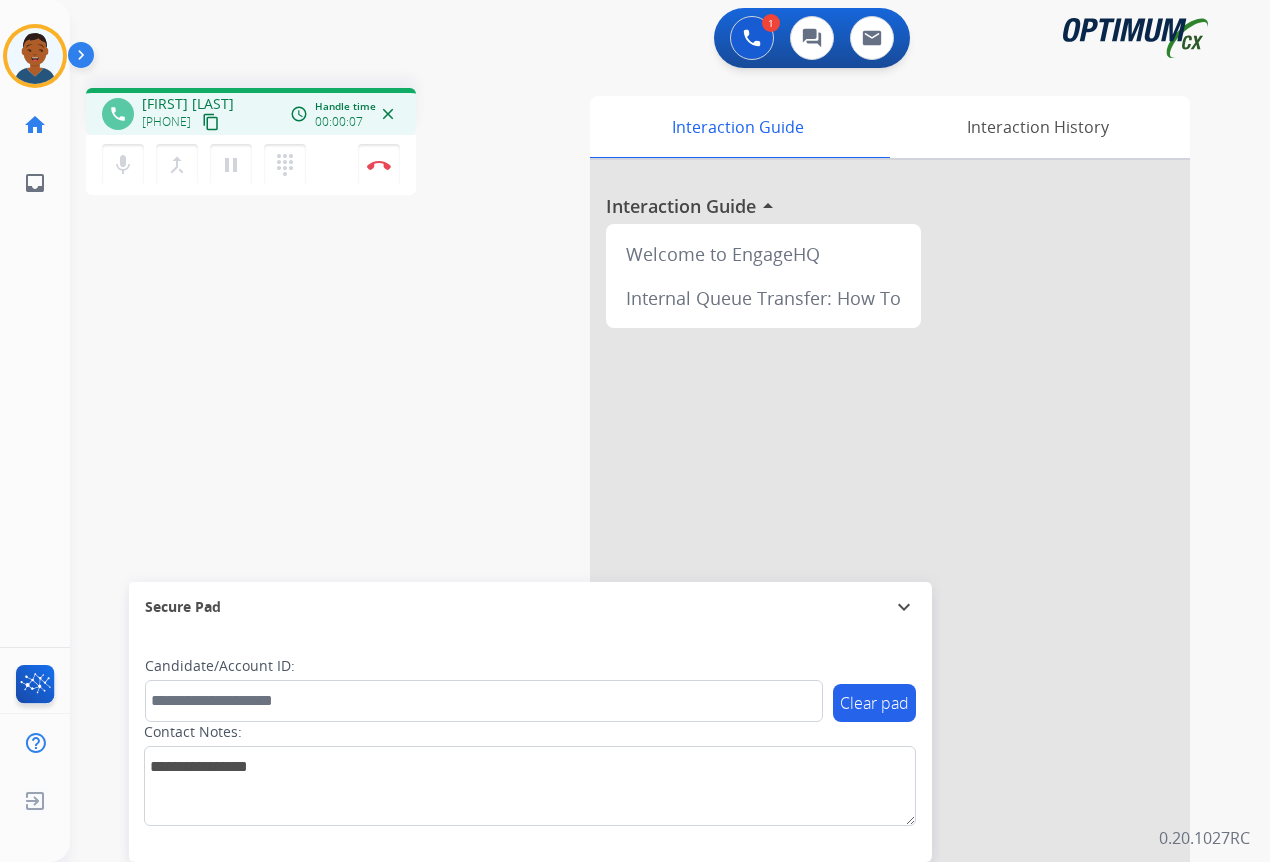 click on "content_copy" at bounding box center [211, 122] 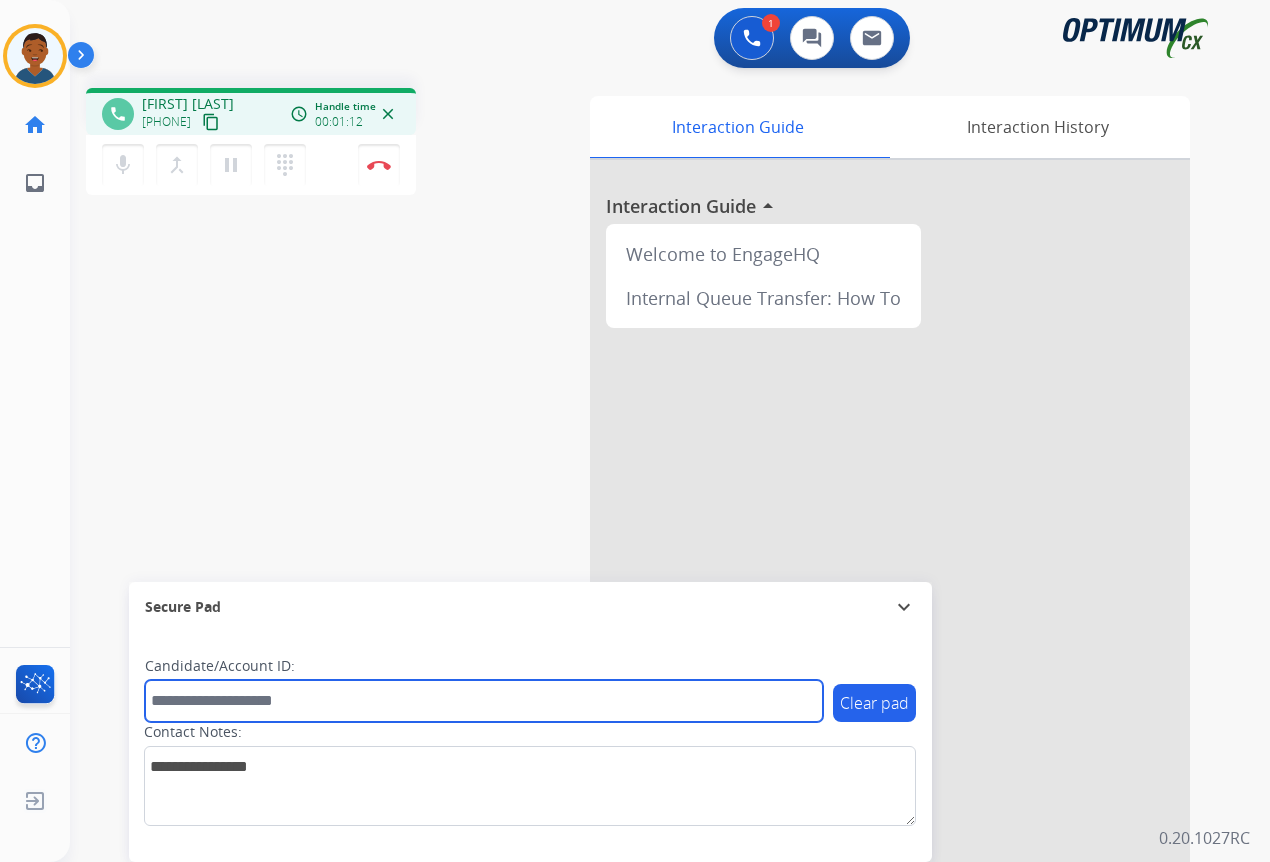 click at bounding box center (484, 701) 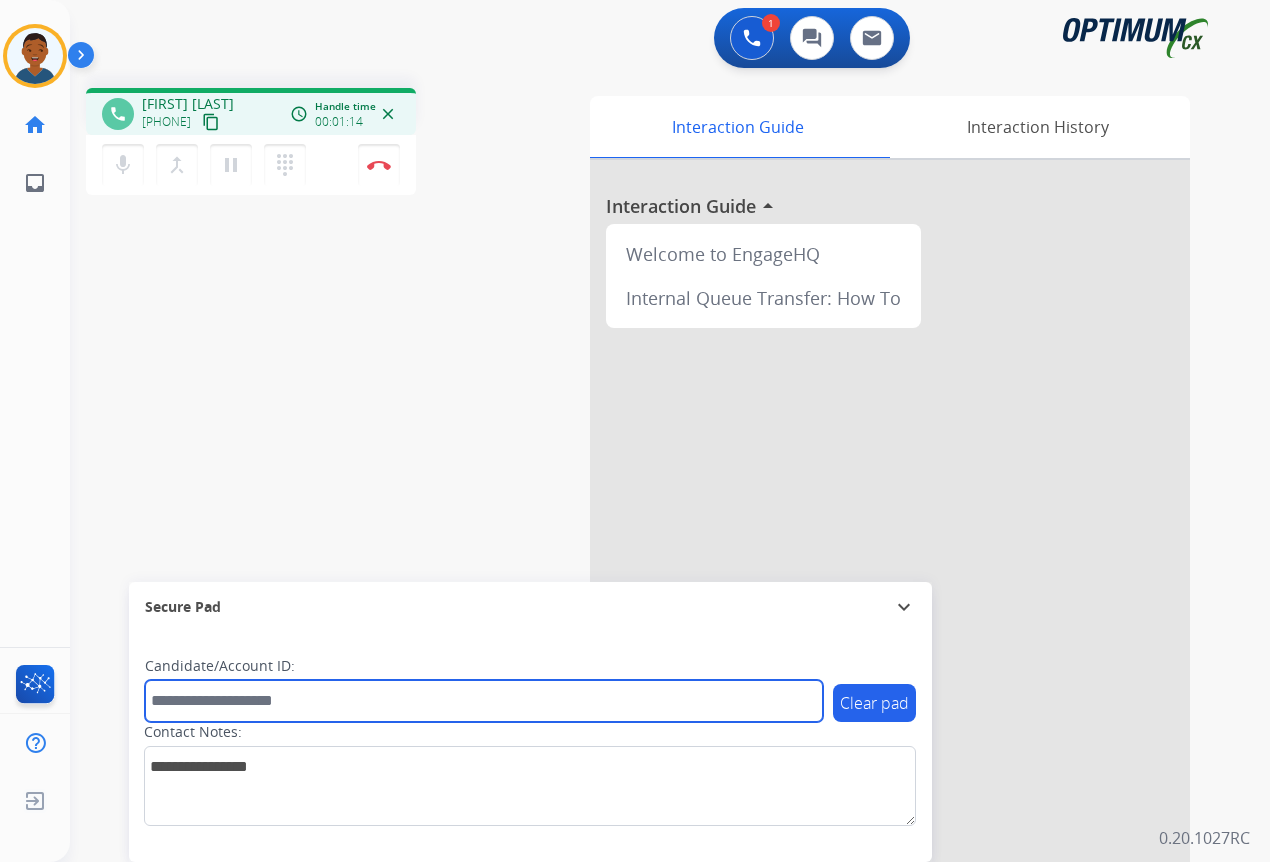 paste on "*******" 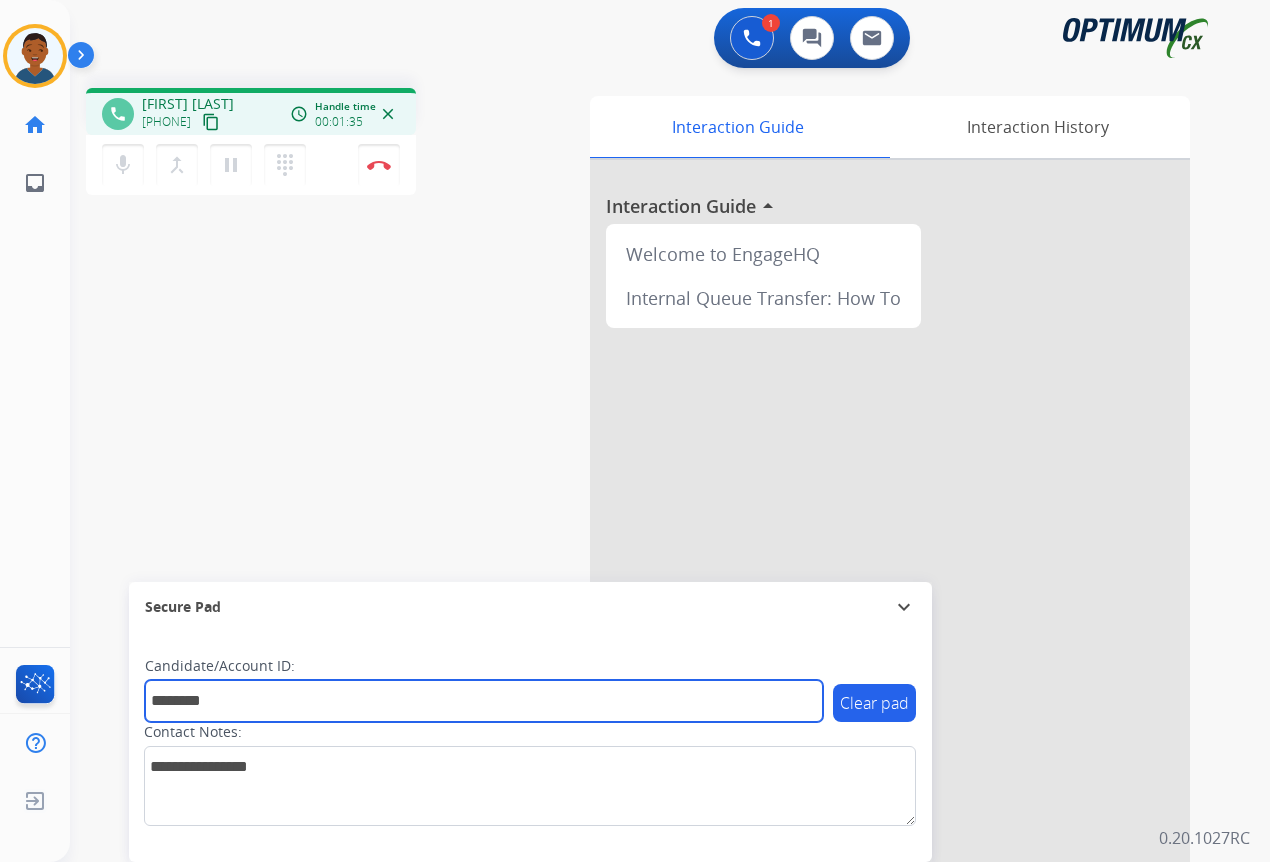 type on "*******" 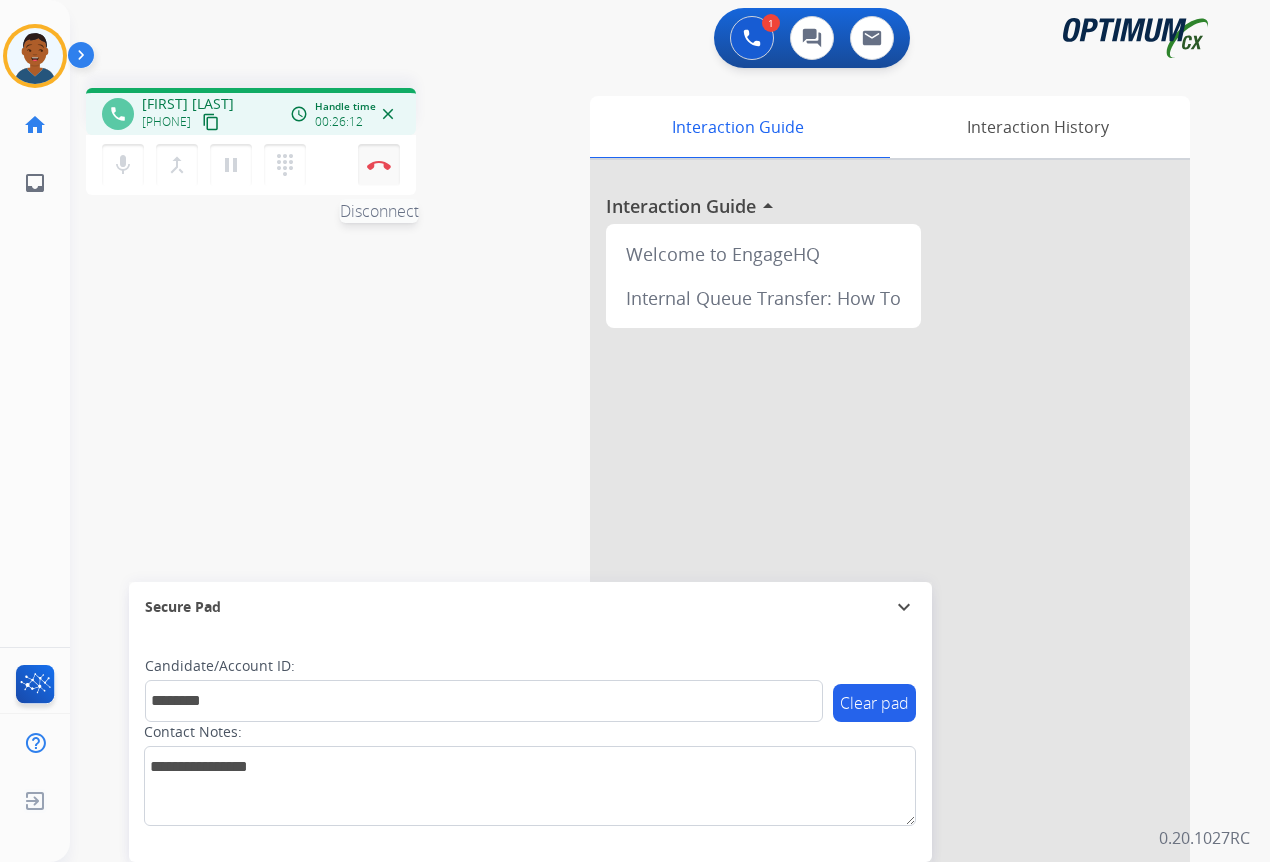 click at bounding box center (379, 165) 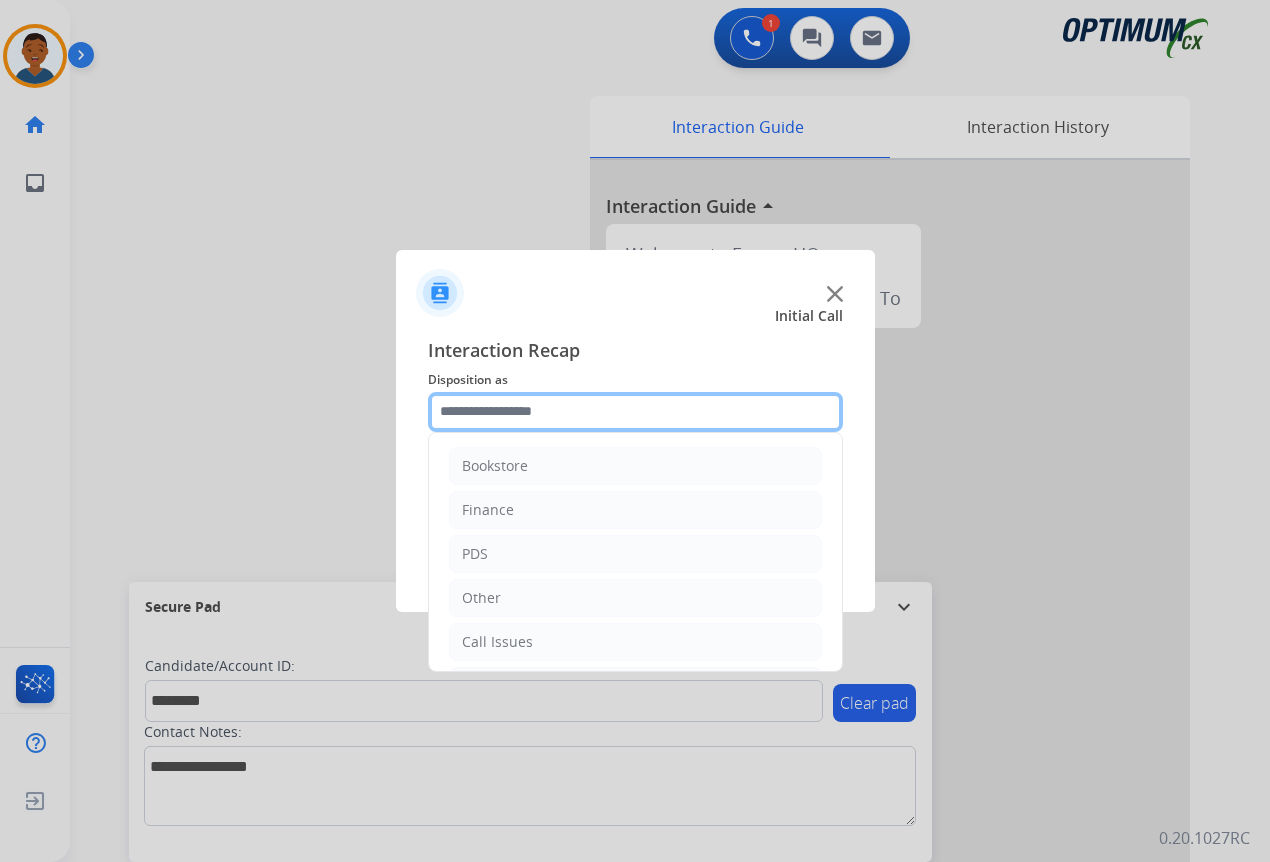 click 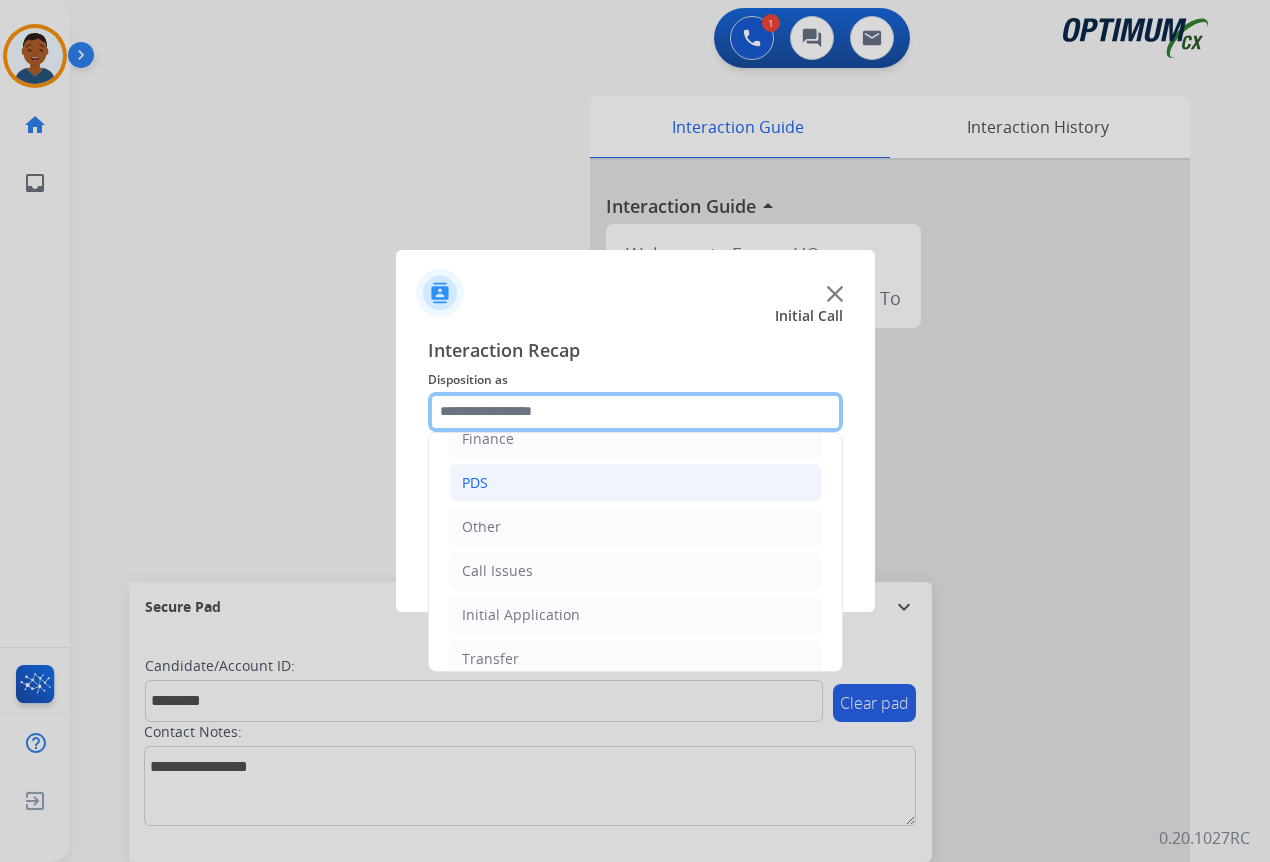 scroll, scrollTop: 36, scrollLeft: 0, axis: vertical 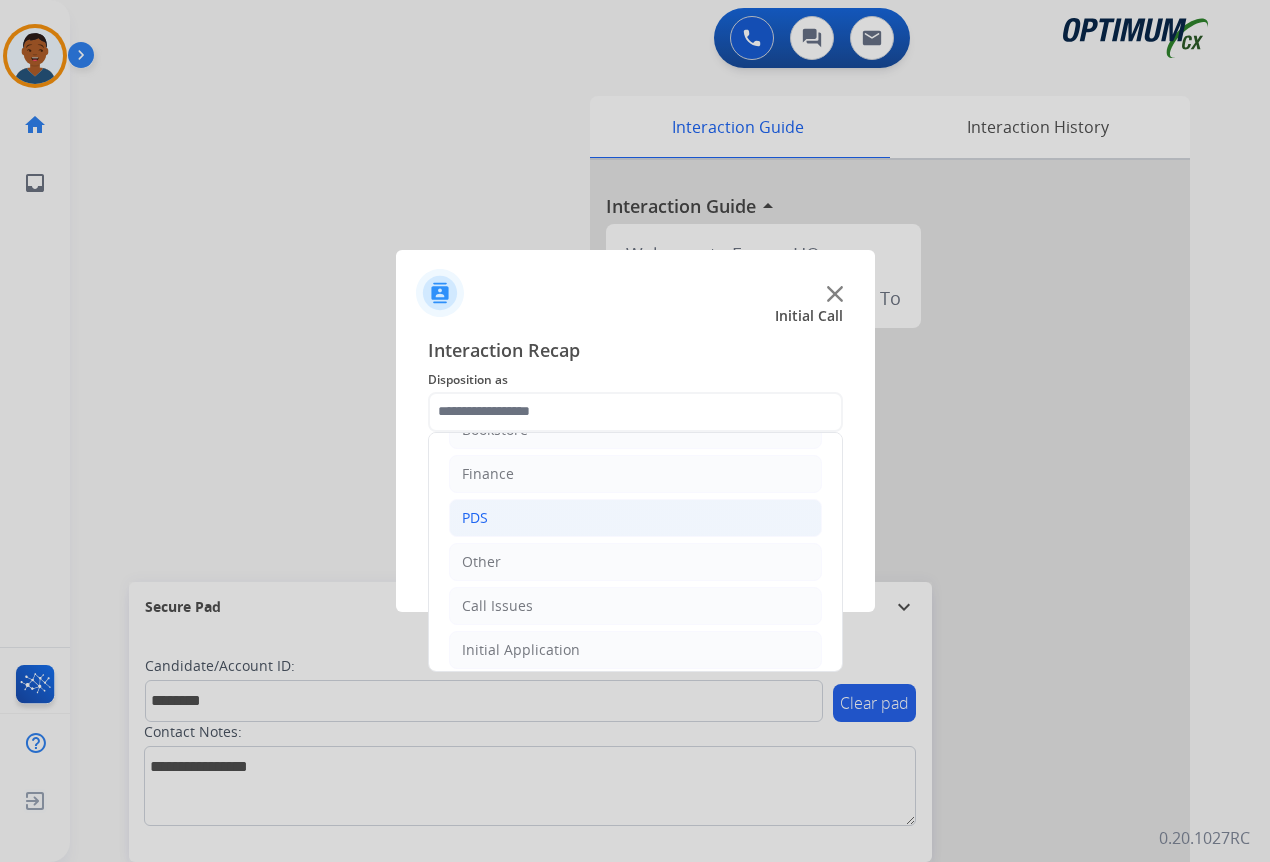 click on "PDS" 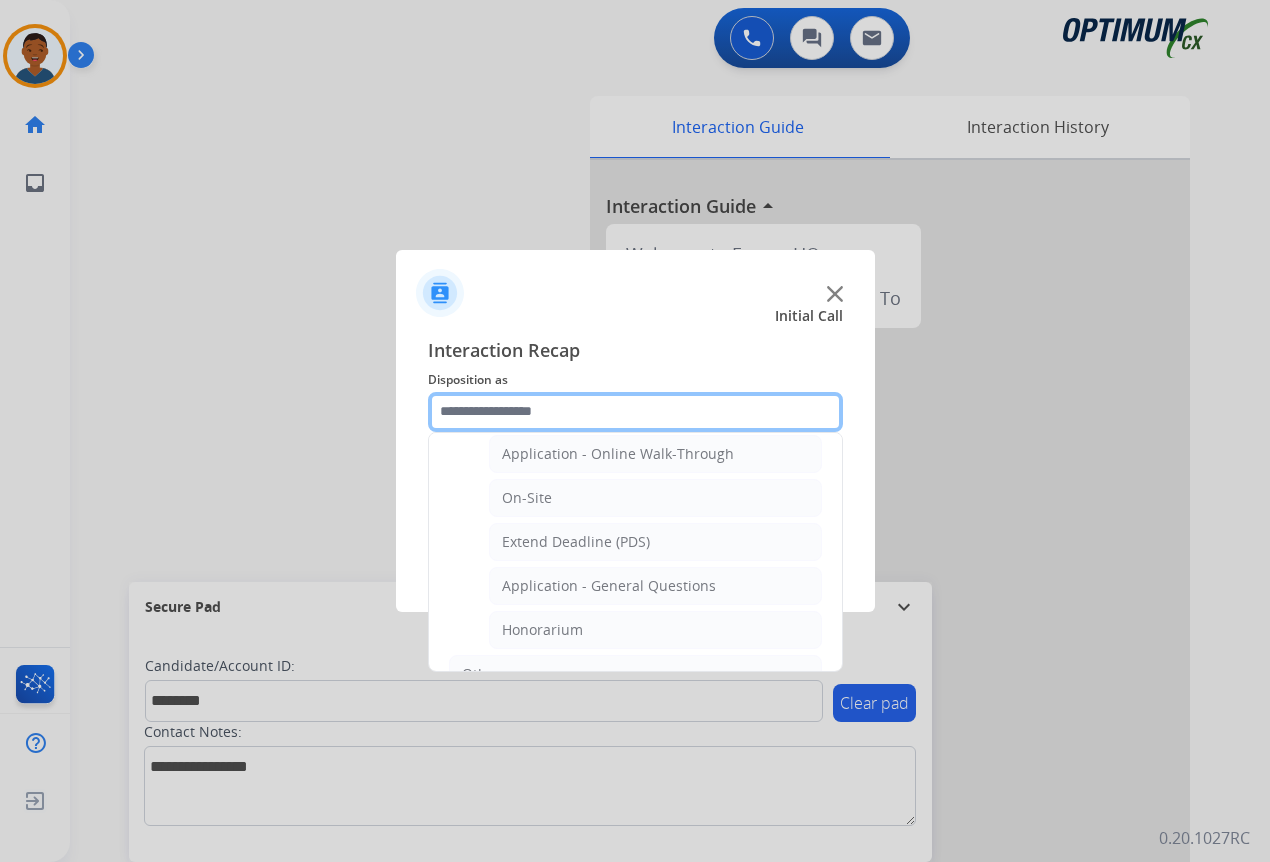 scroll, scrollTop: 536, scrollLeft: 0, axis: vertical 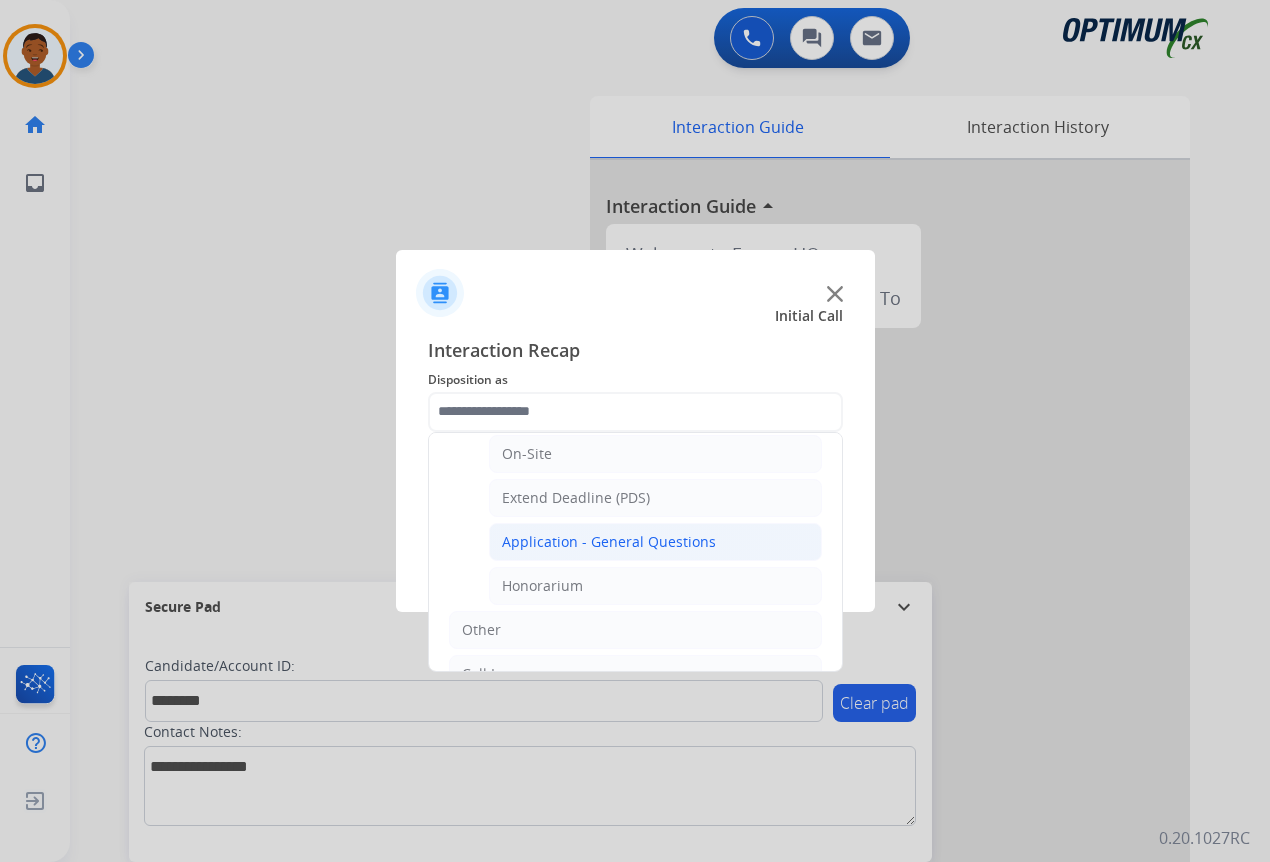 click on "Application - General Questions" 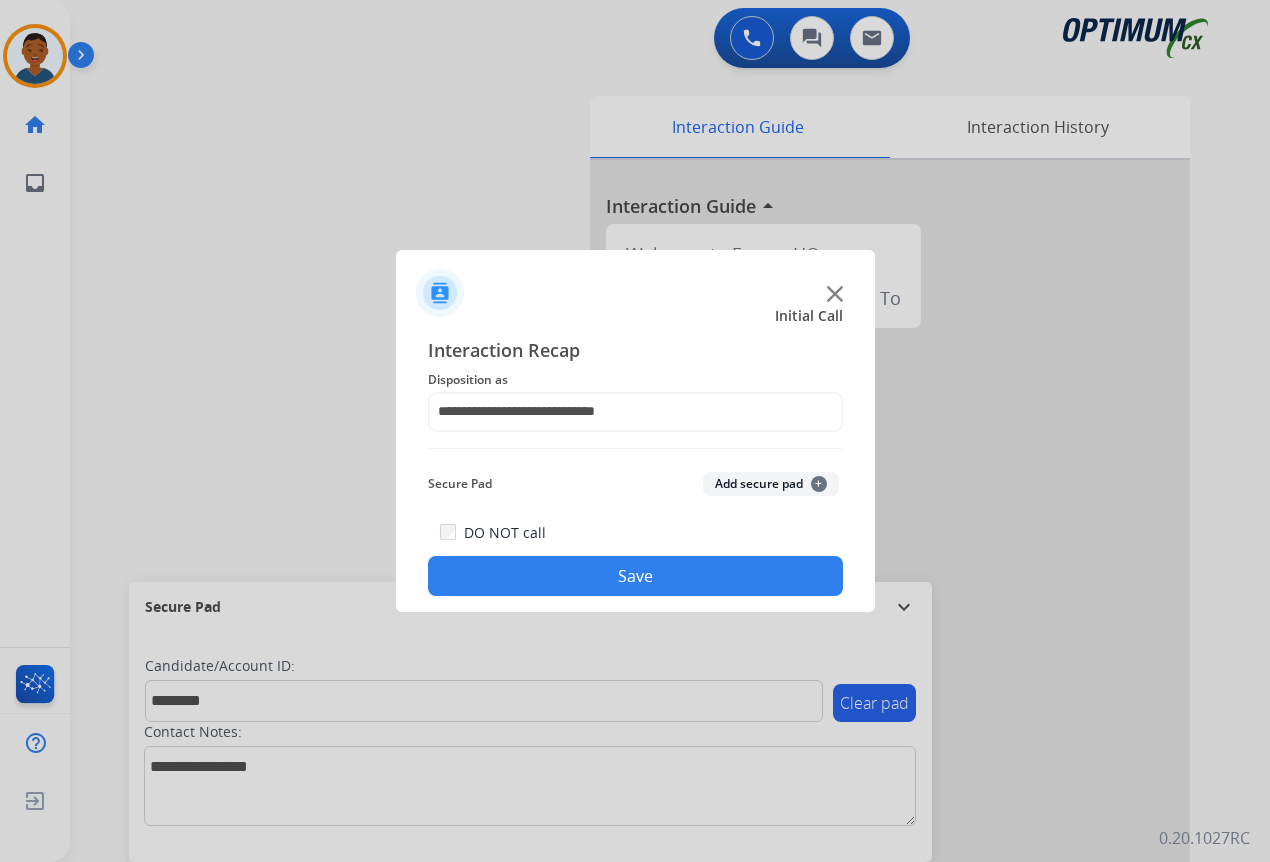 click on "Add secure pad  +" 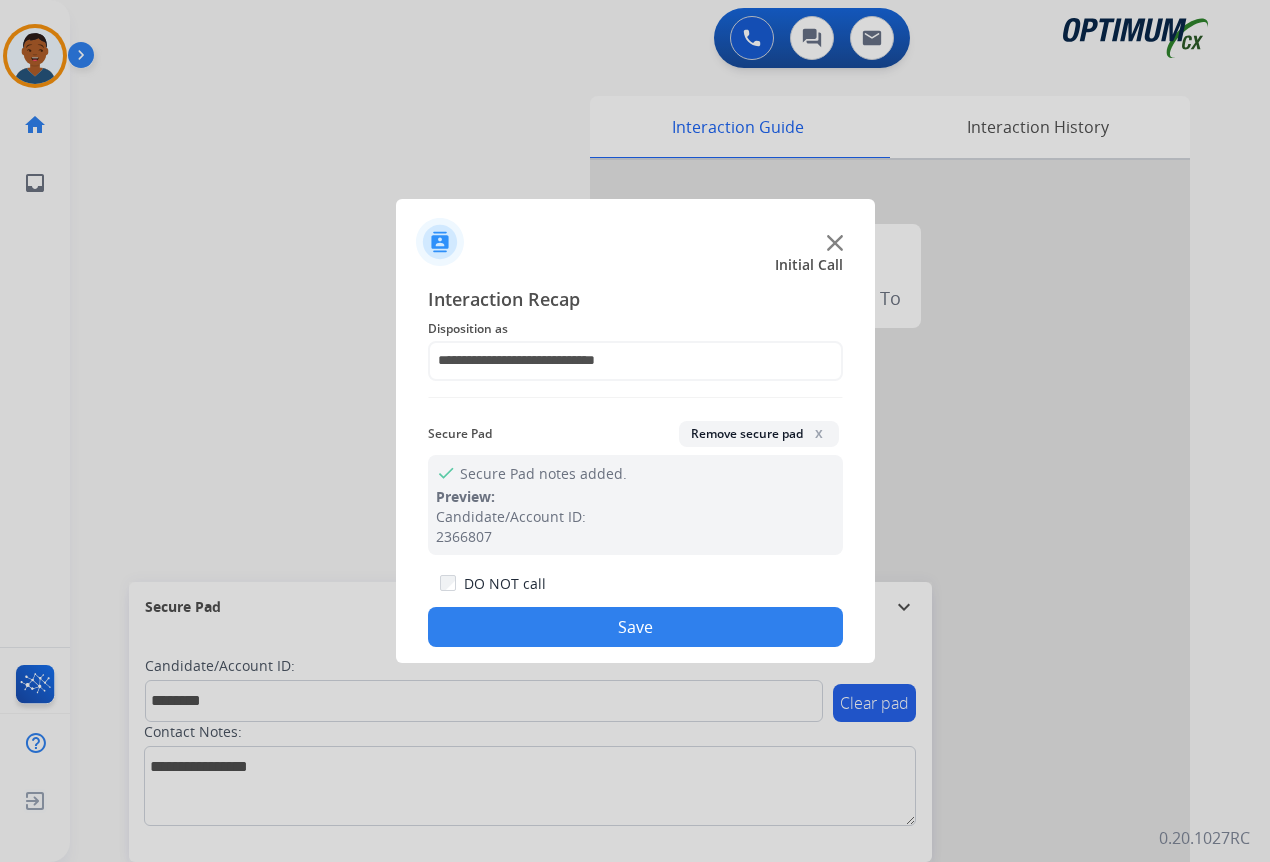 click on "Save" 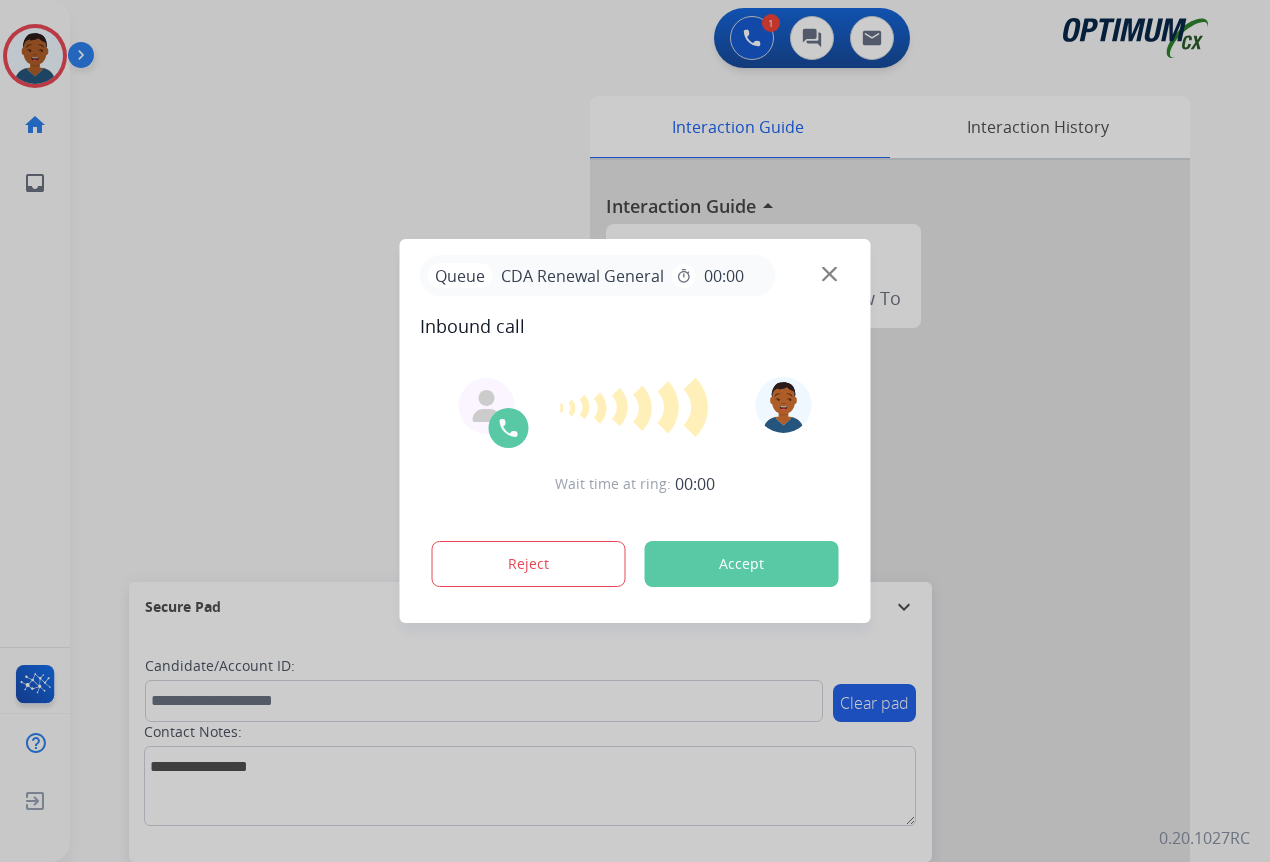 drag, startPoint x: 726, startPoint y: 560, endPoint x: 712, endPoint y: 562, distance: 14.142136 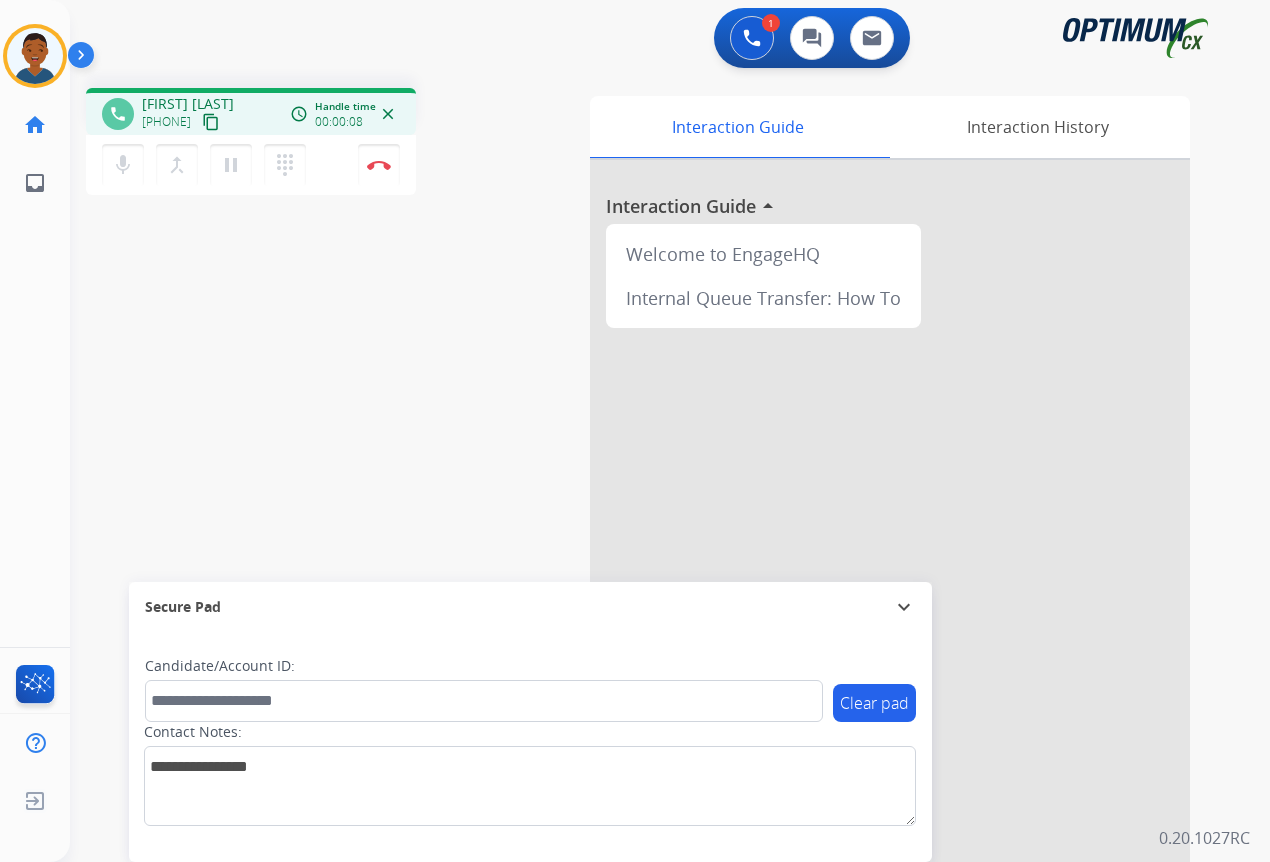 click on "content_copy" at bounding box center [211, 122] 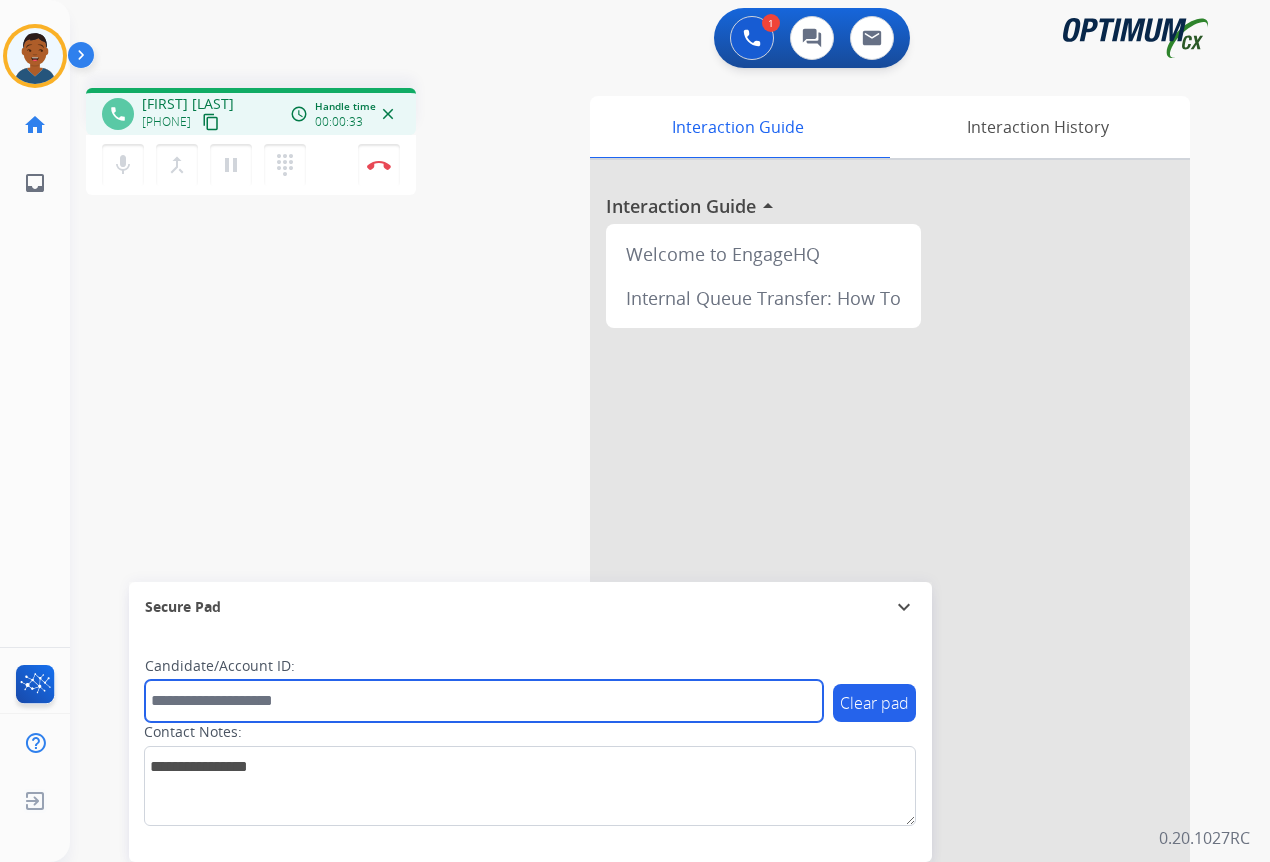 click at bounding box center (484, 701) 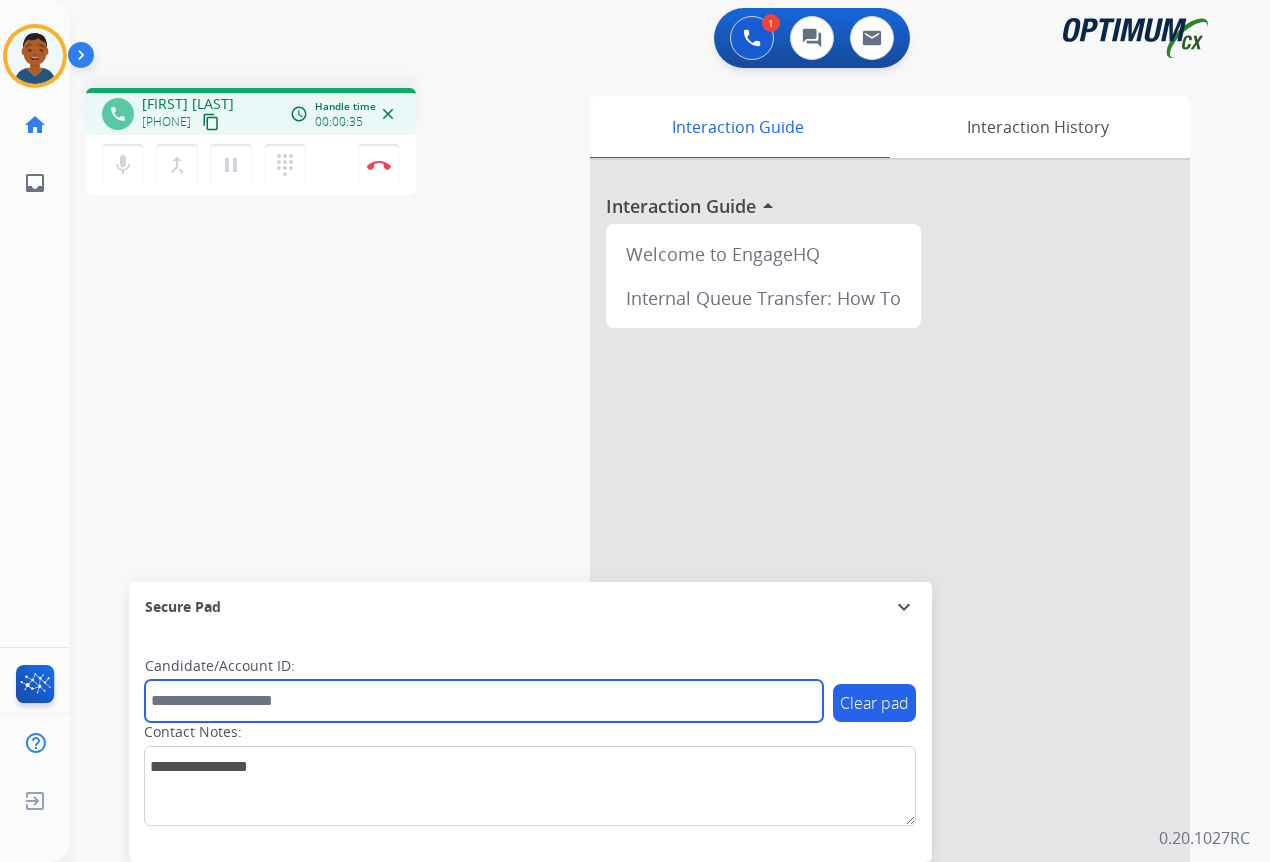paste on "*******" 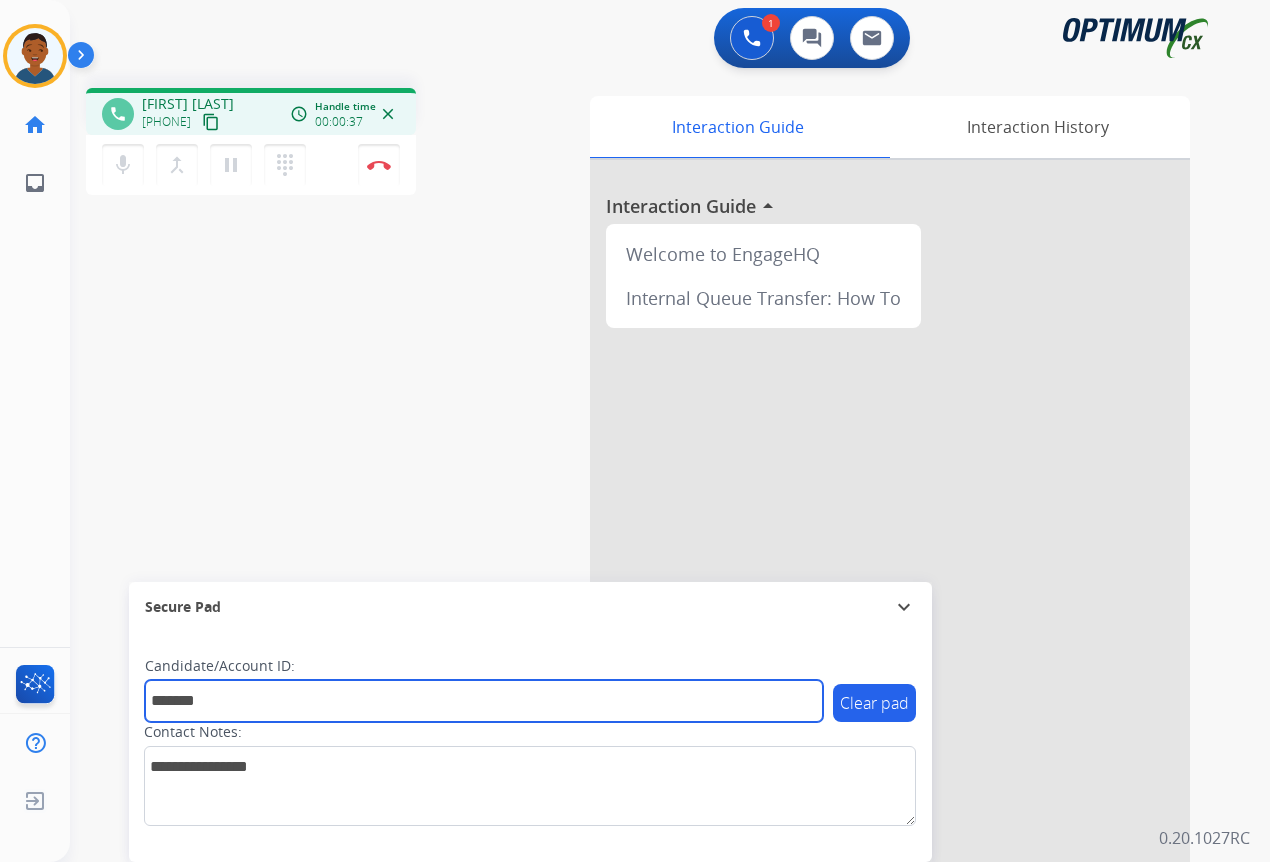 type on "*******" 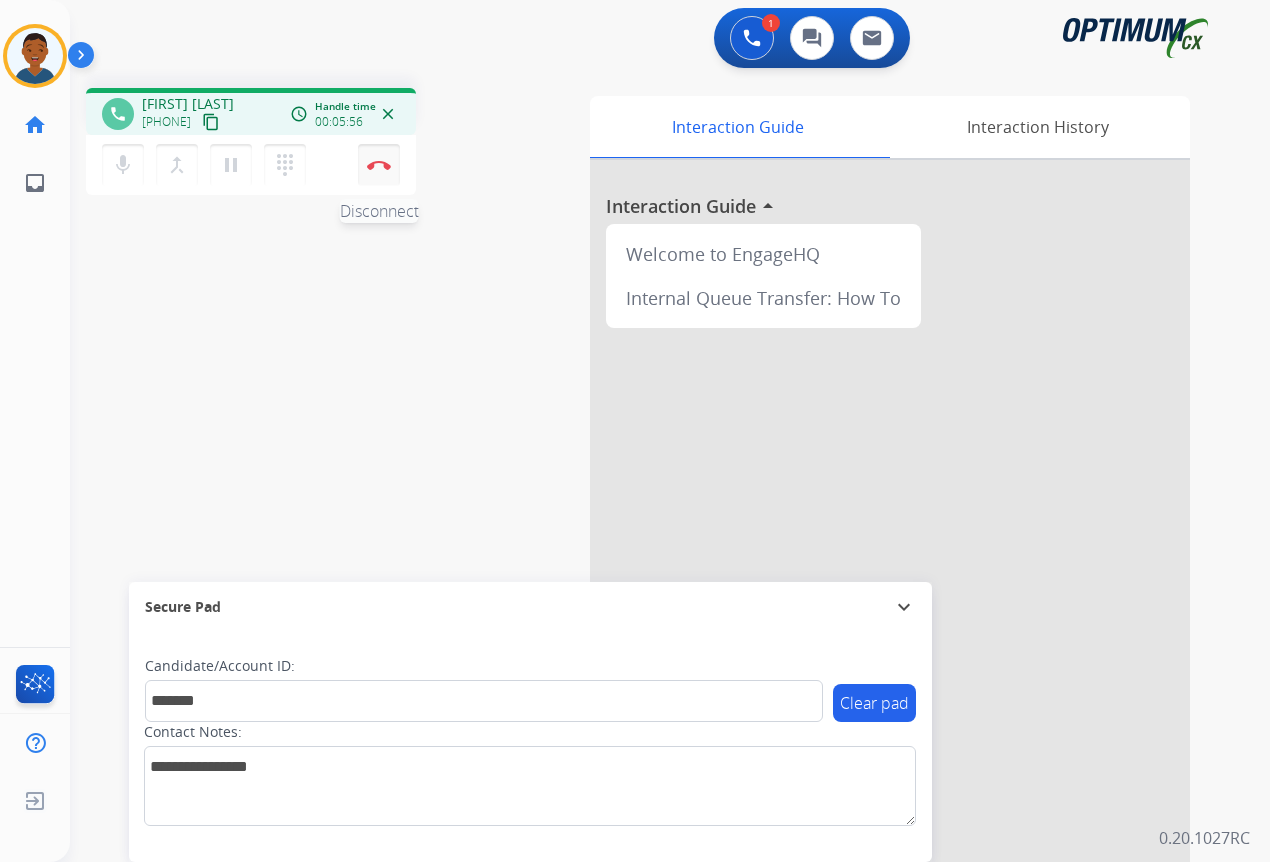 click at bounding box center (379, 165) 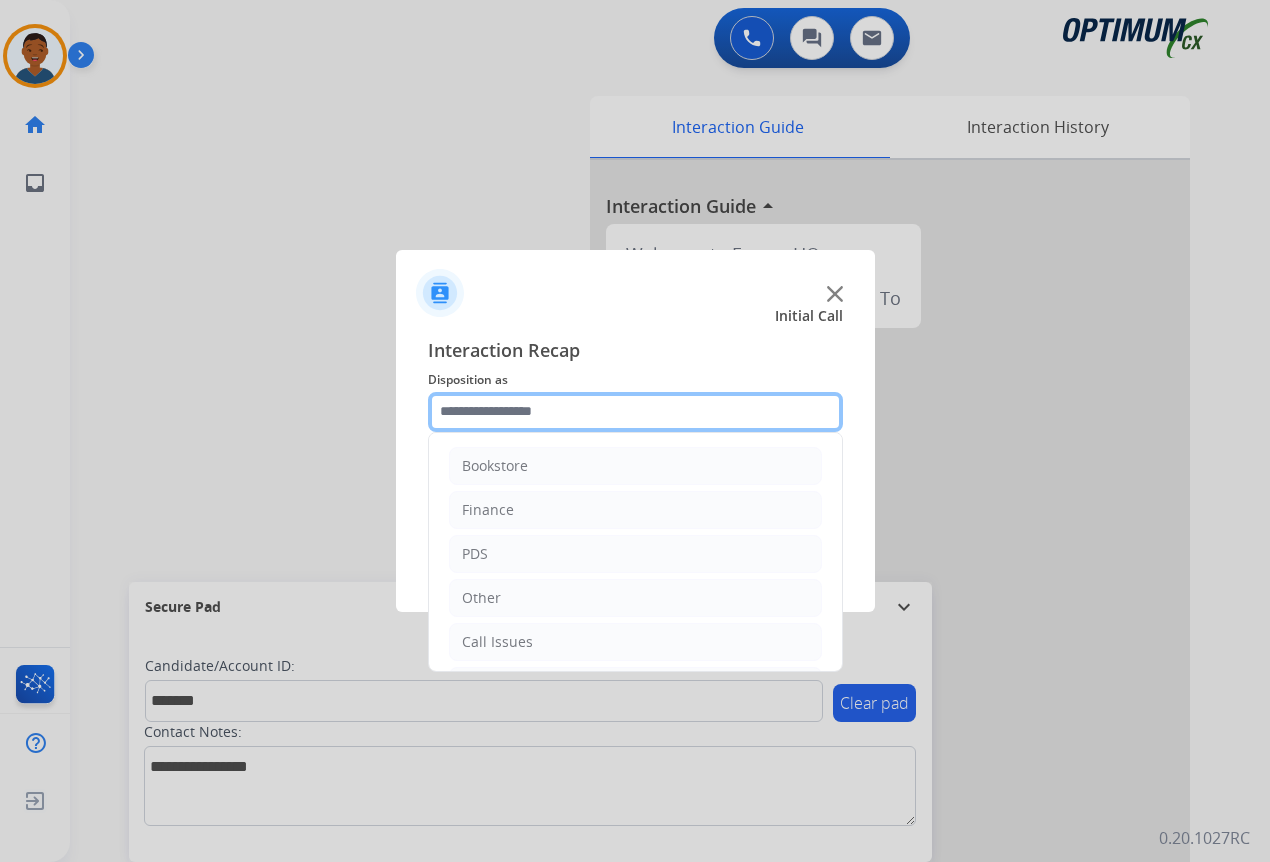 click 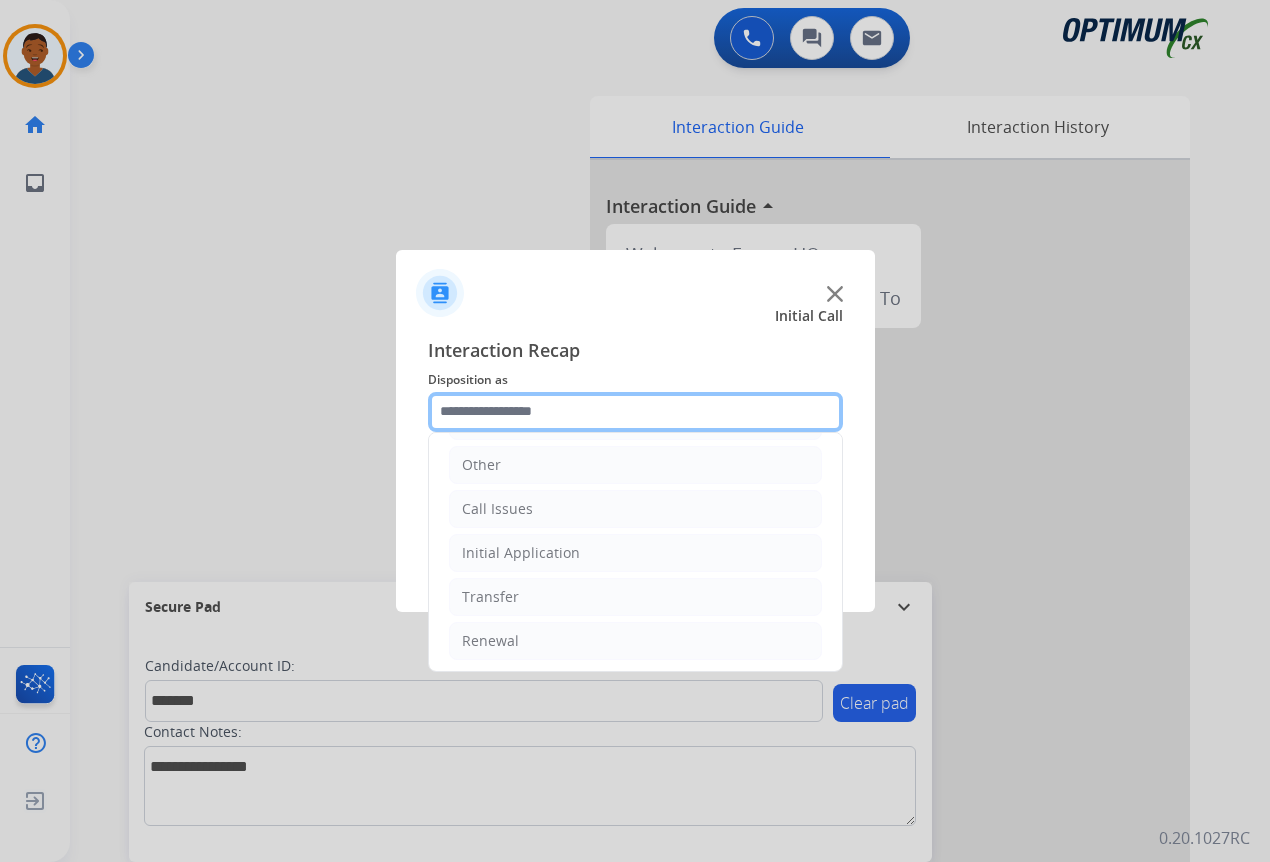scroll, scrollTop: 136, scrollLeft: 0, axis: vertical 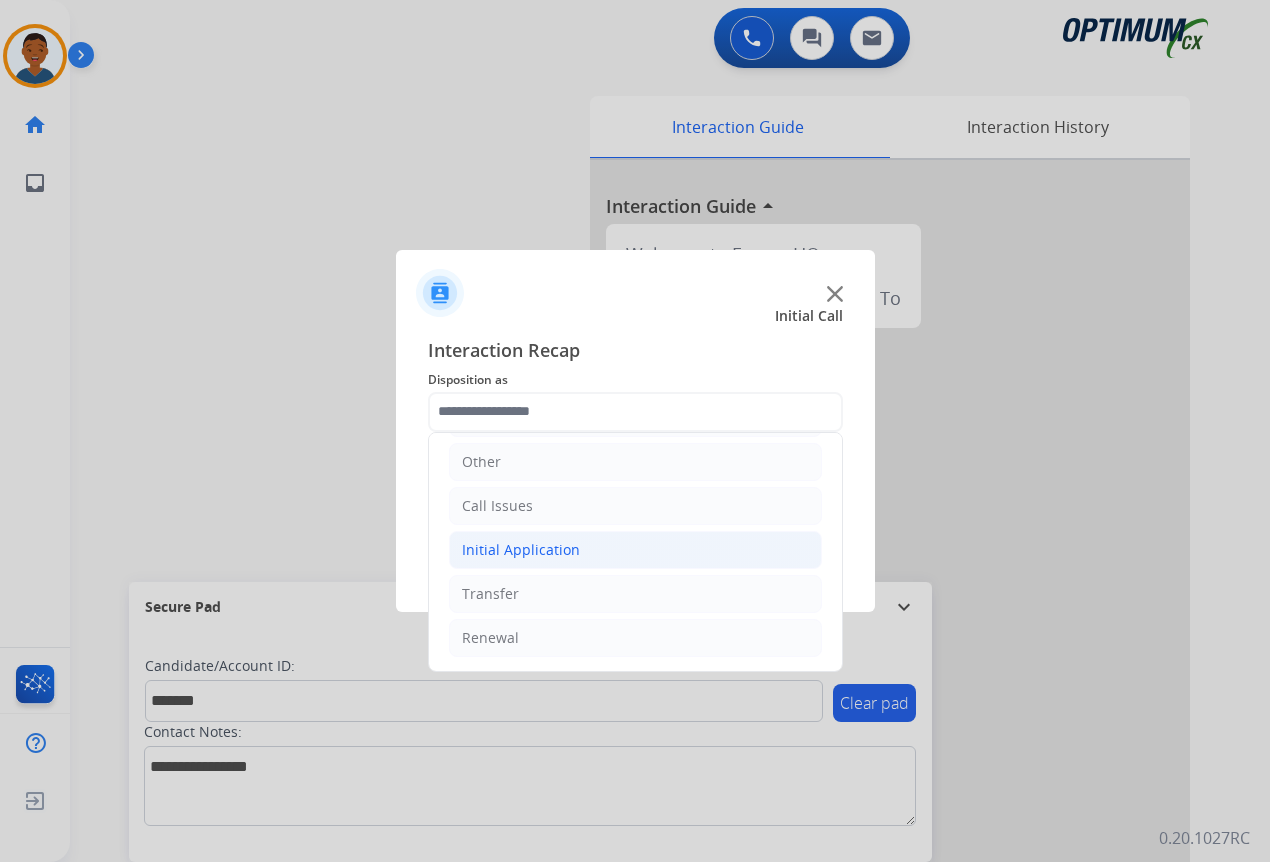 click on "Initial Application" 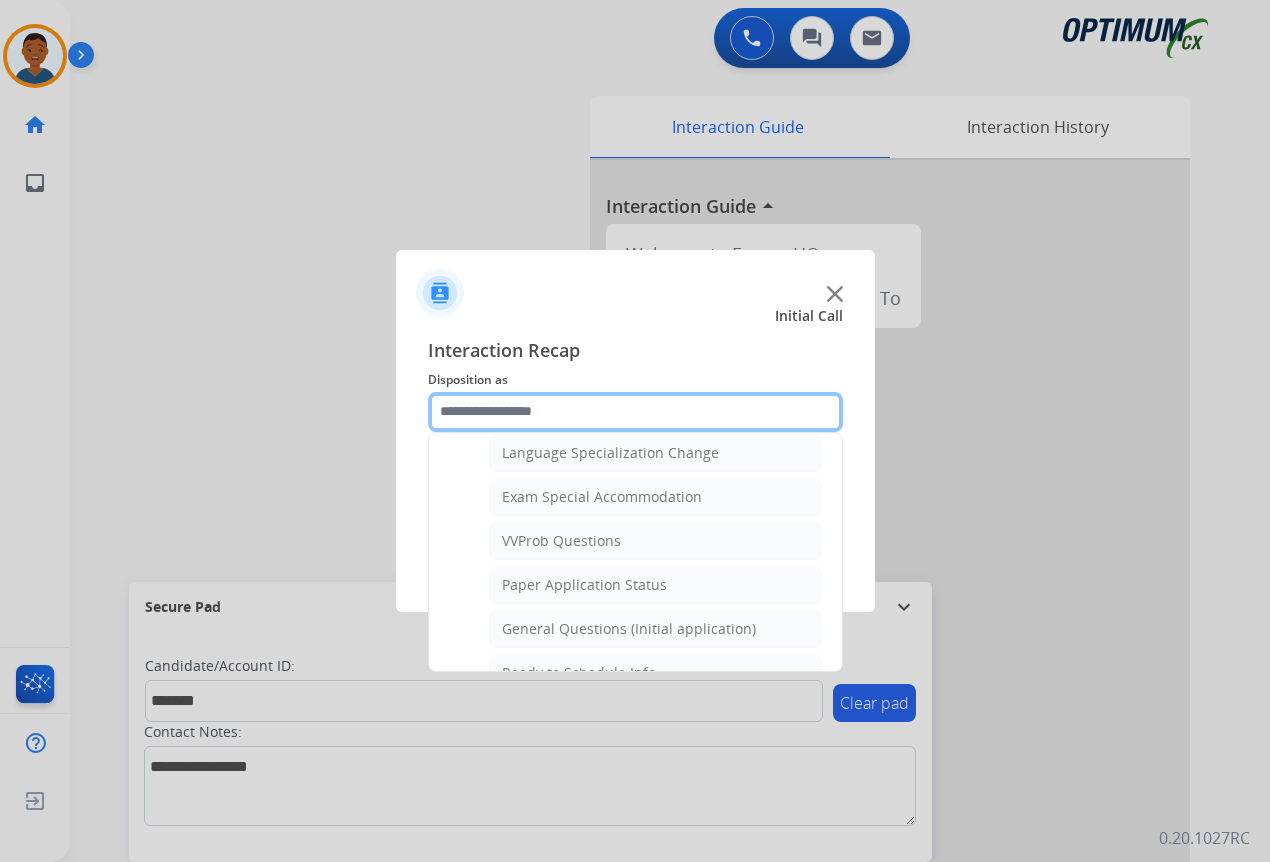 scroll, scrollTop: 1036, scrollLeft: 0, axis: vertical 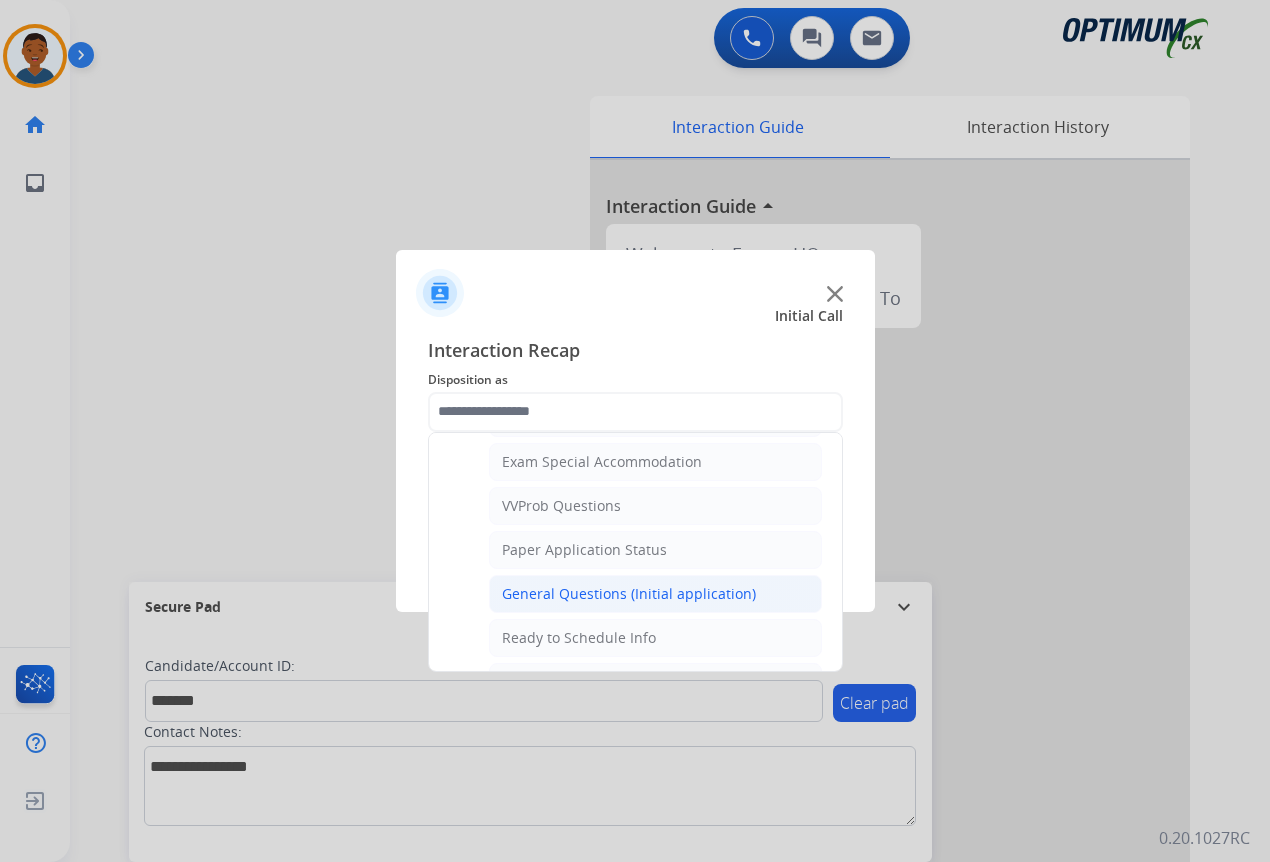 click on "General Questions (Initial application)" 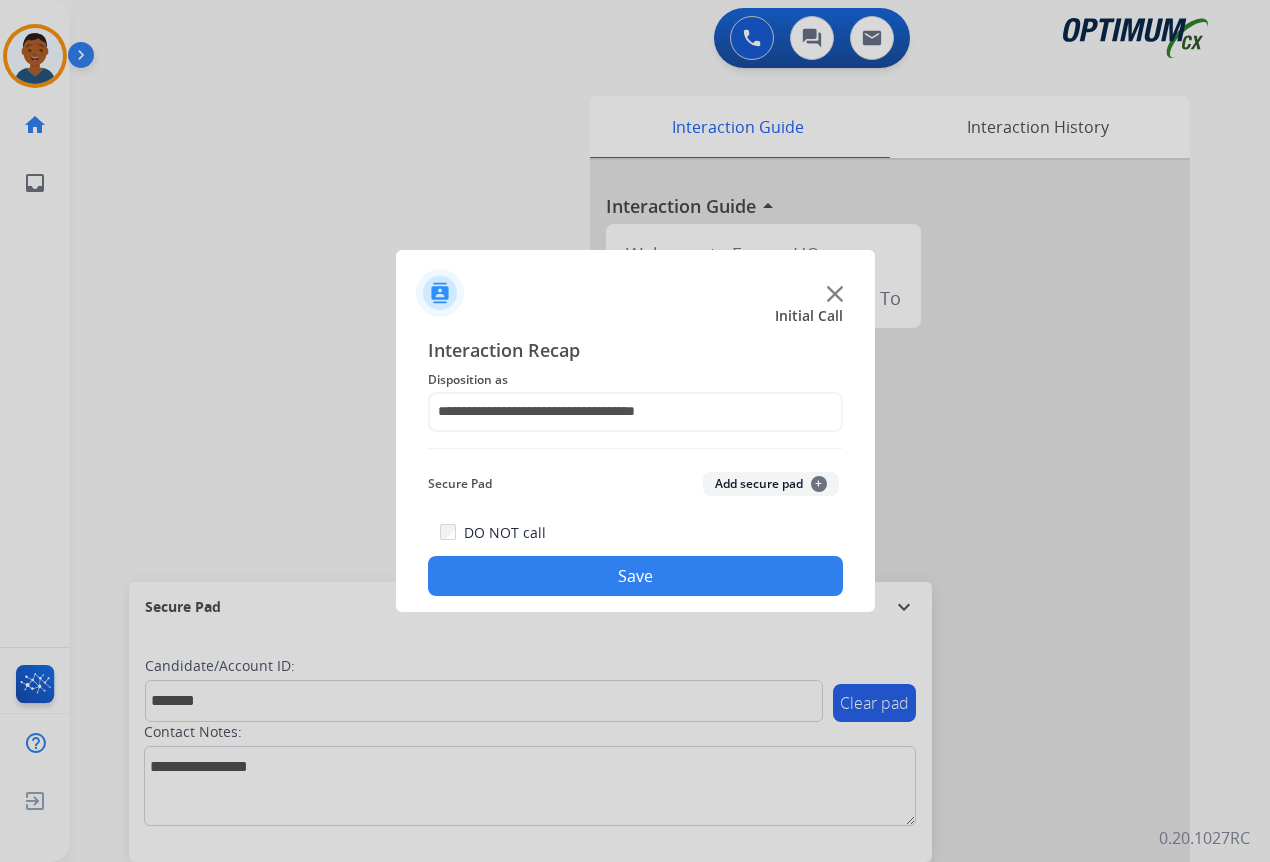 click on "Add secure pad  +" 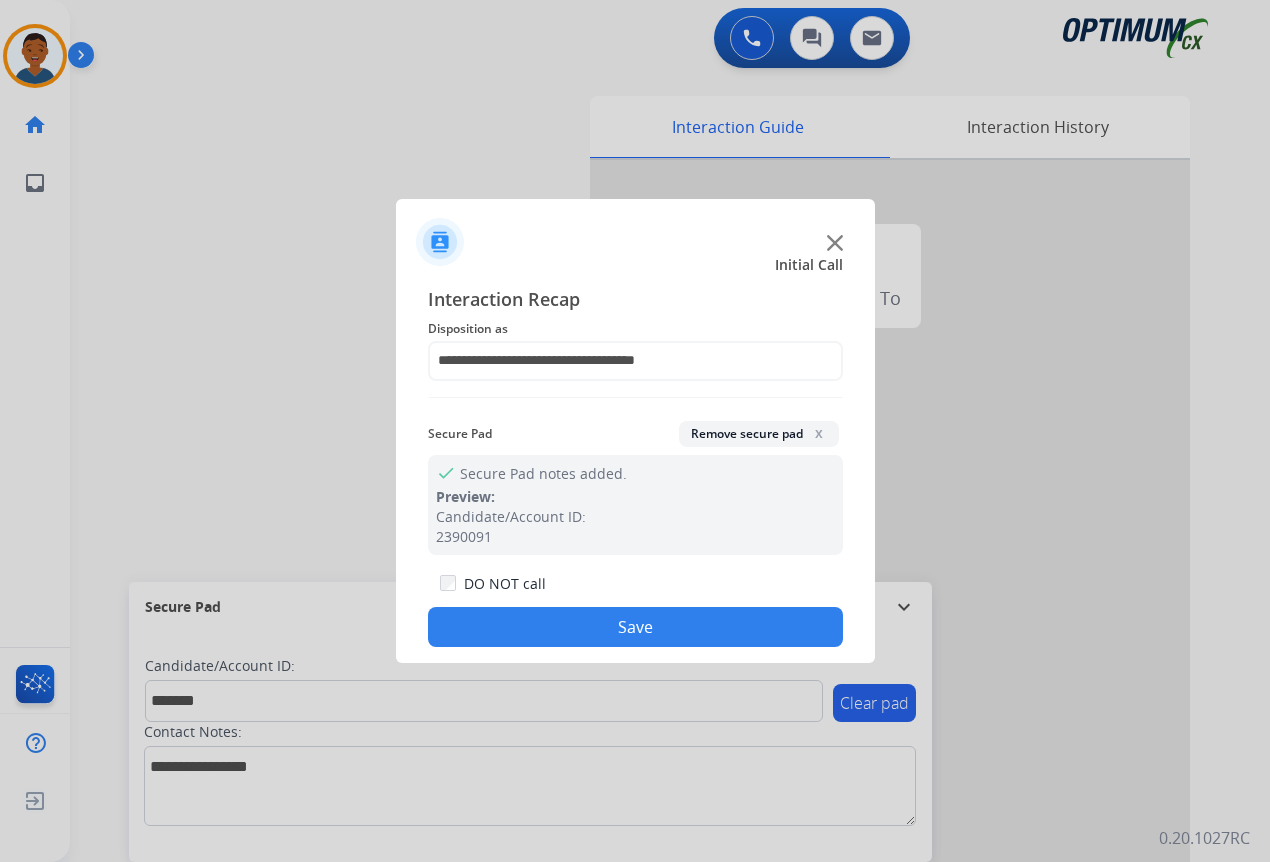 click on "Save" 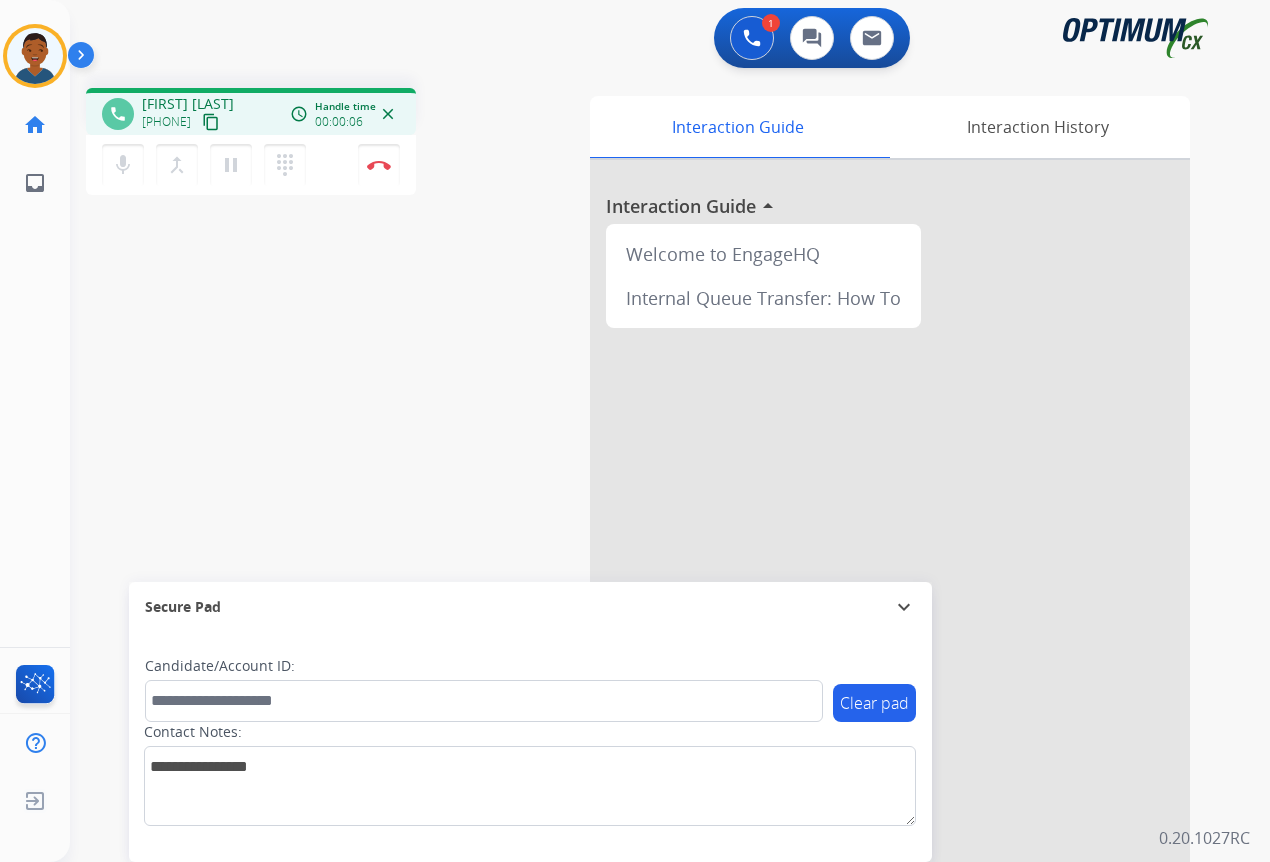 click on "content_copy" at bounding box center (211, 122) 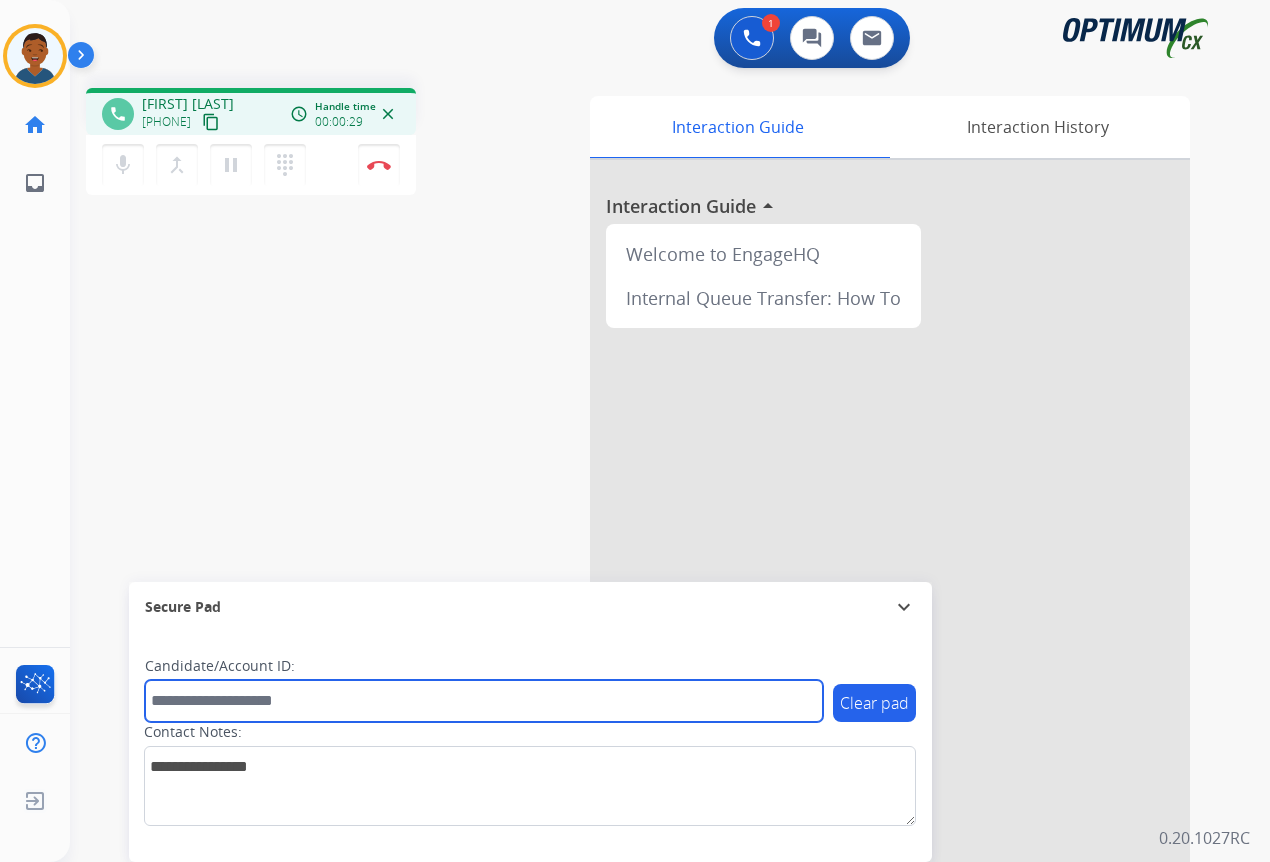 click at bounding box center (484, 701) 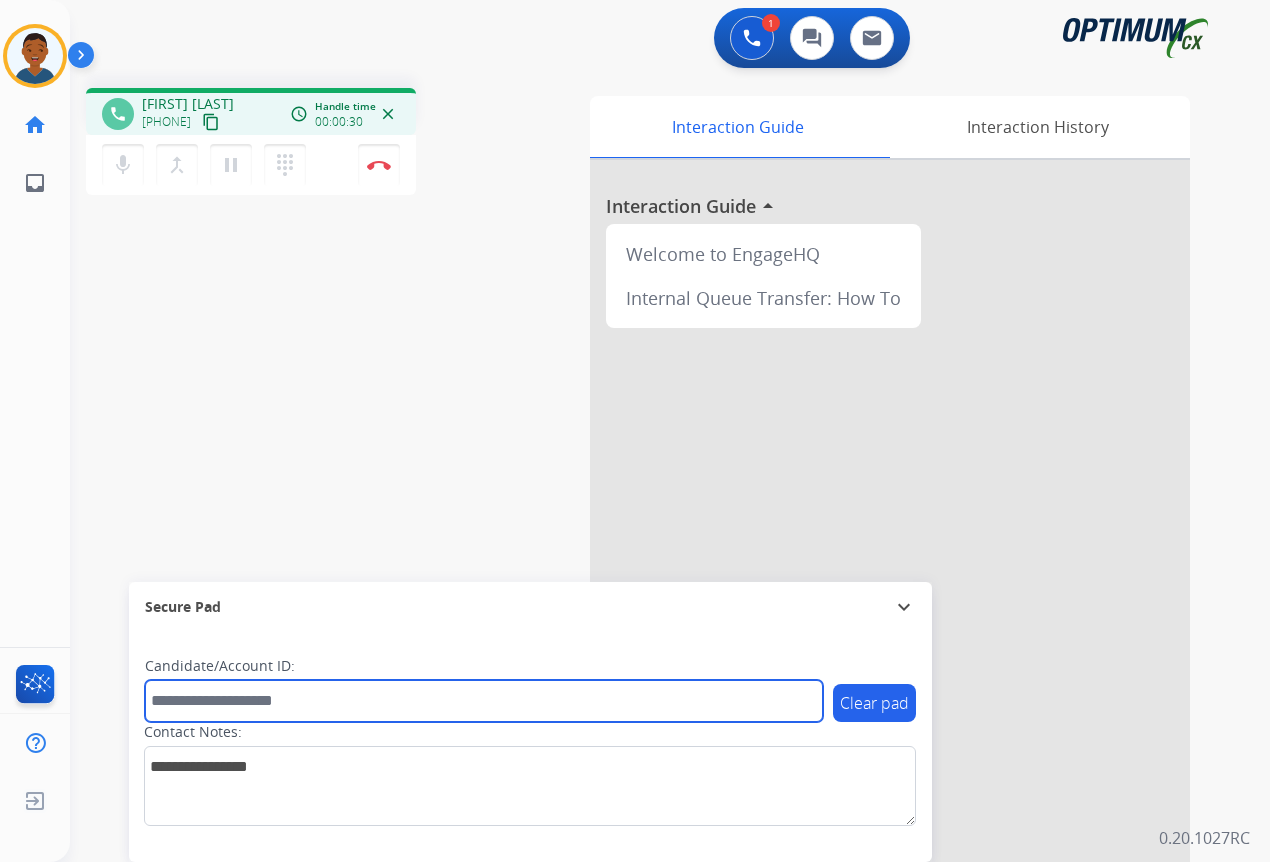 paste on "*******" 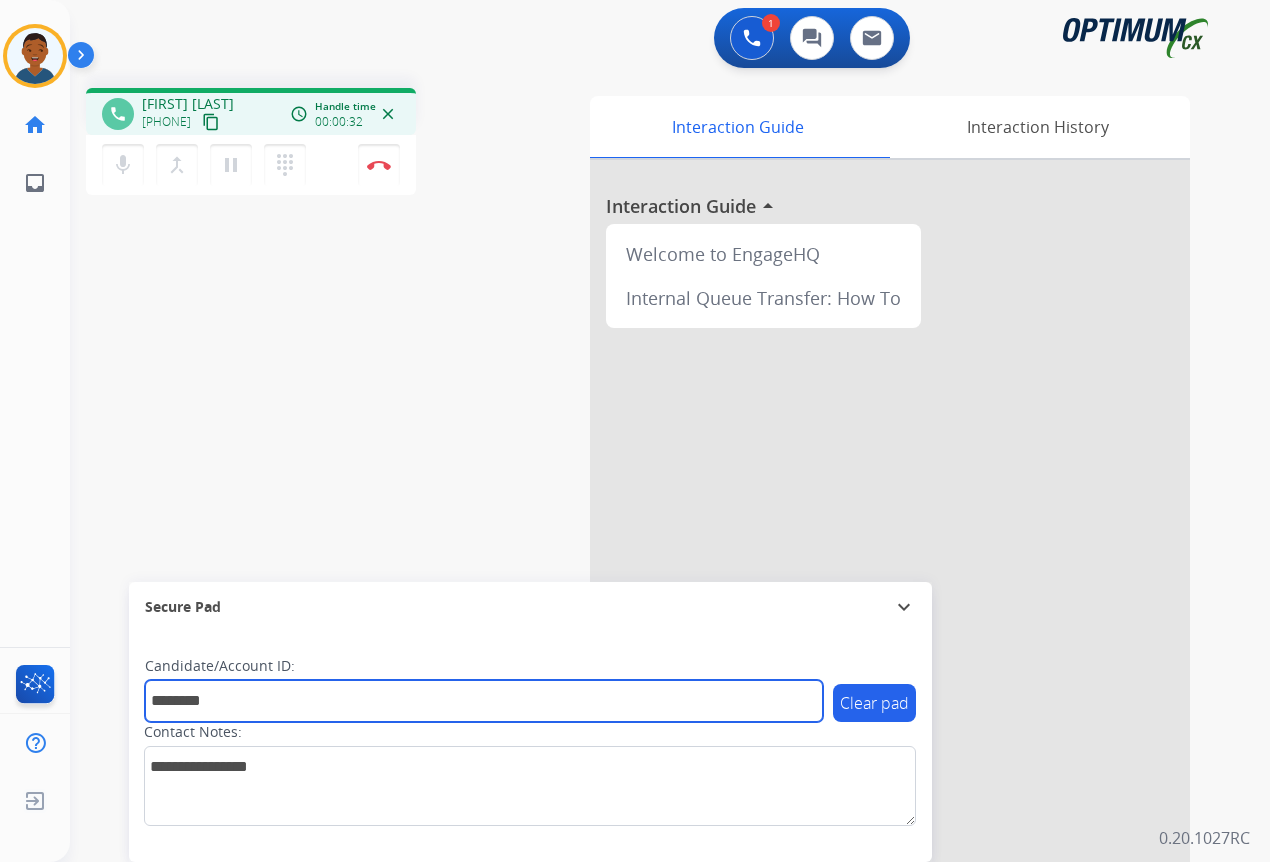 type on "*******" 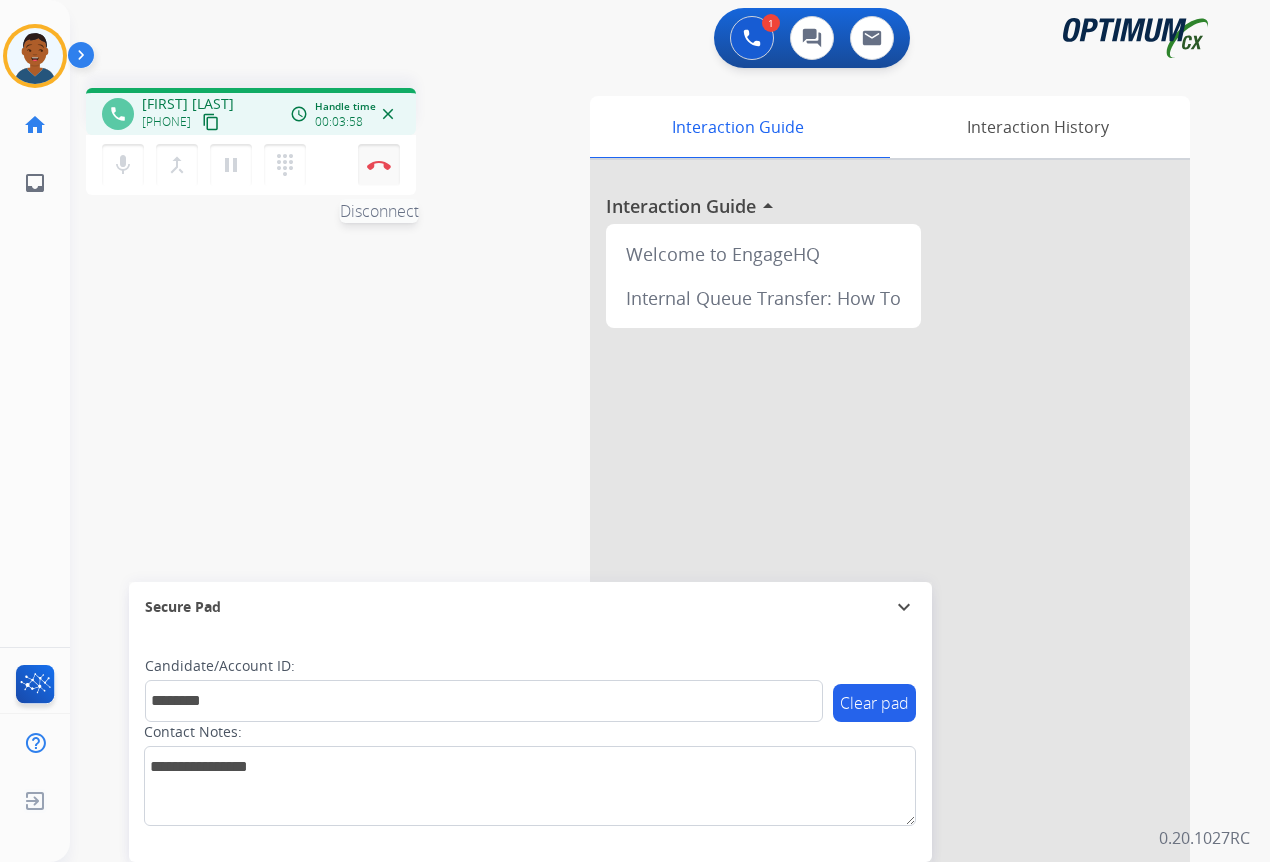 click at bounding box center (379, 165) 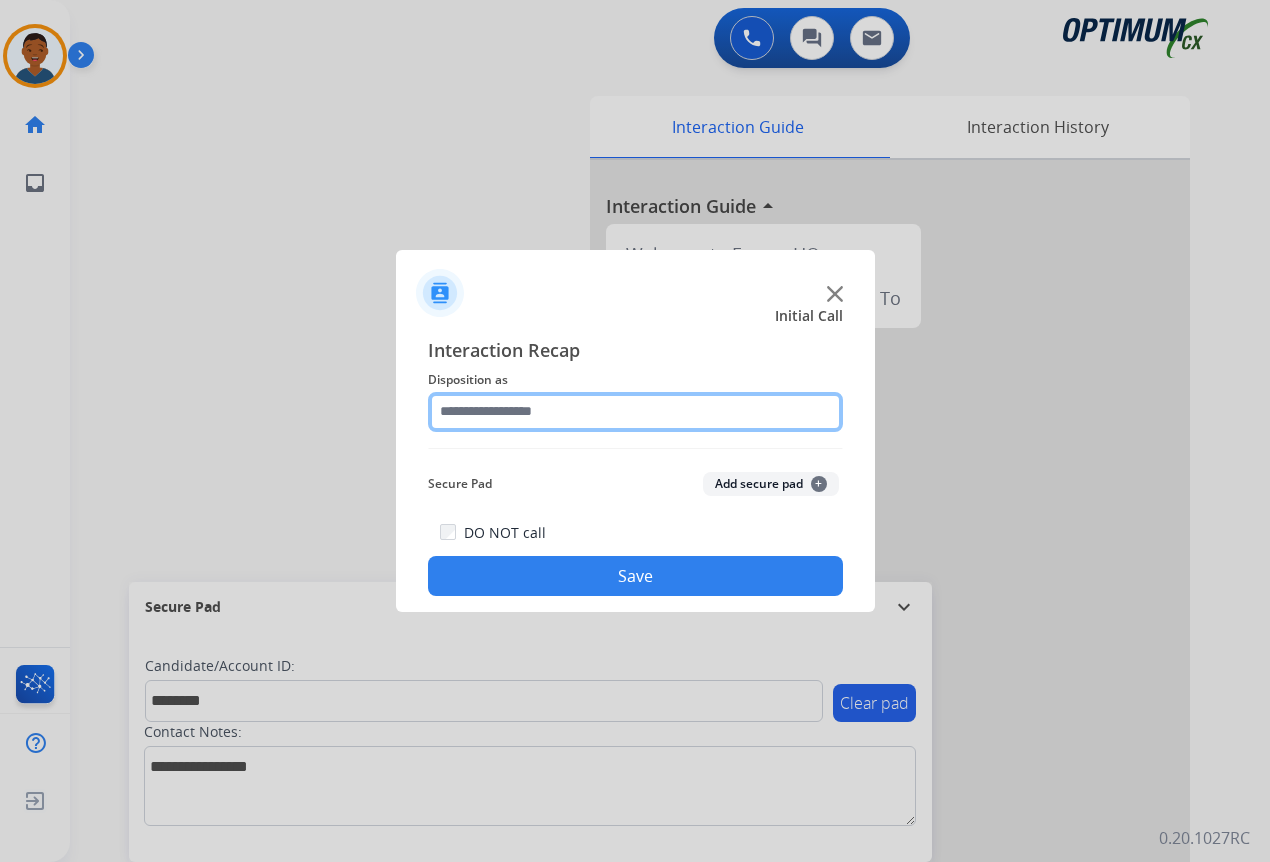 click 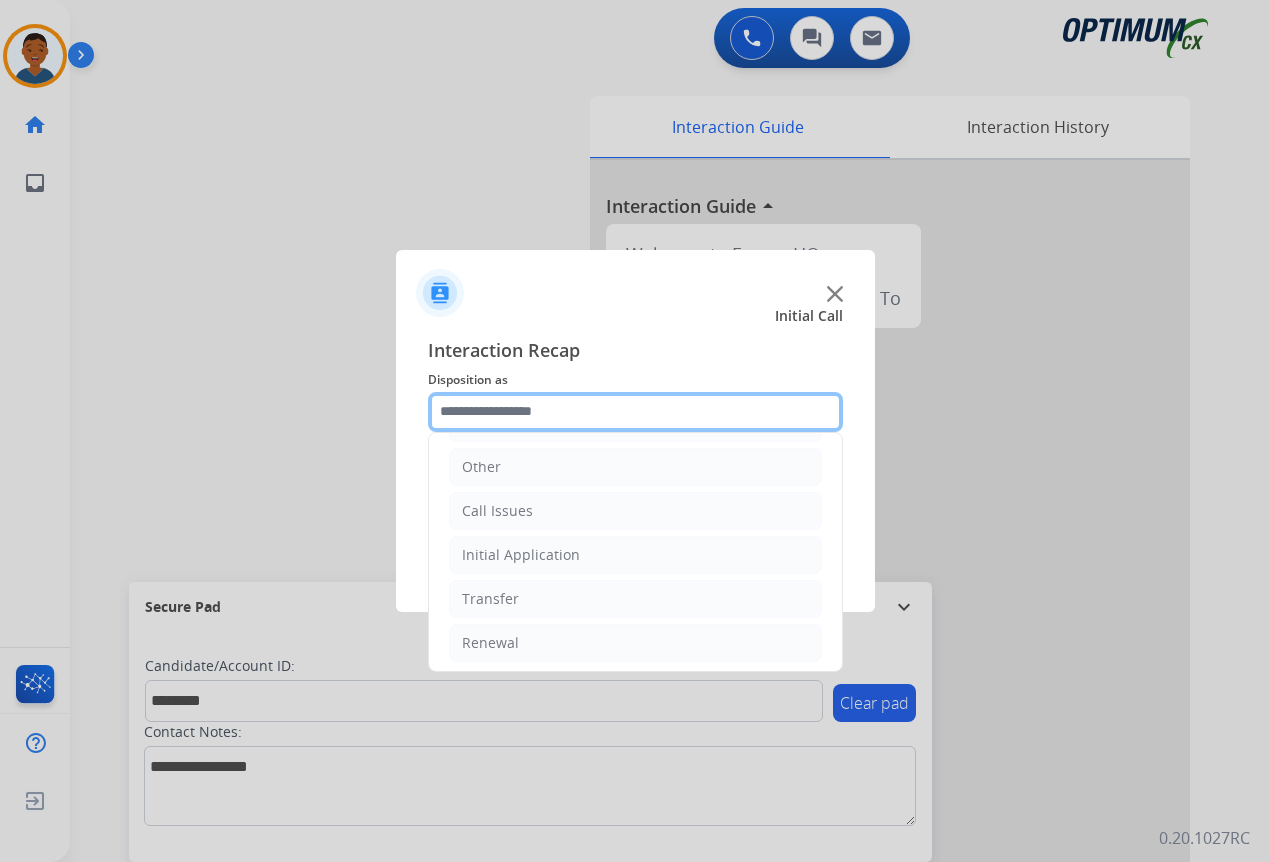 scroll, scrollTop: 136, scrollLeft: 0, axis: vertical 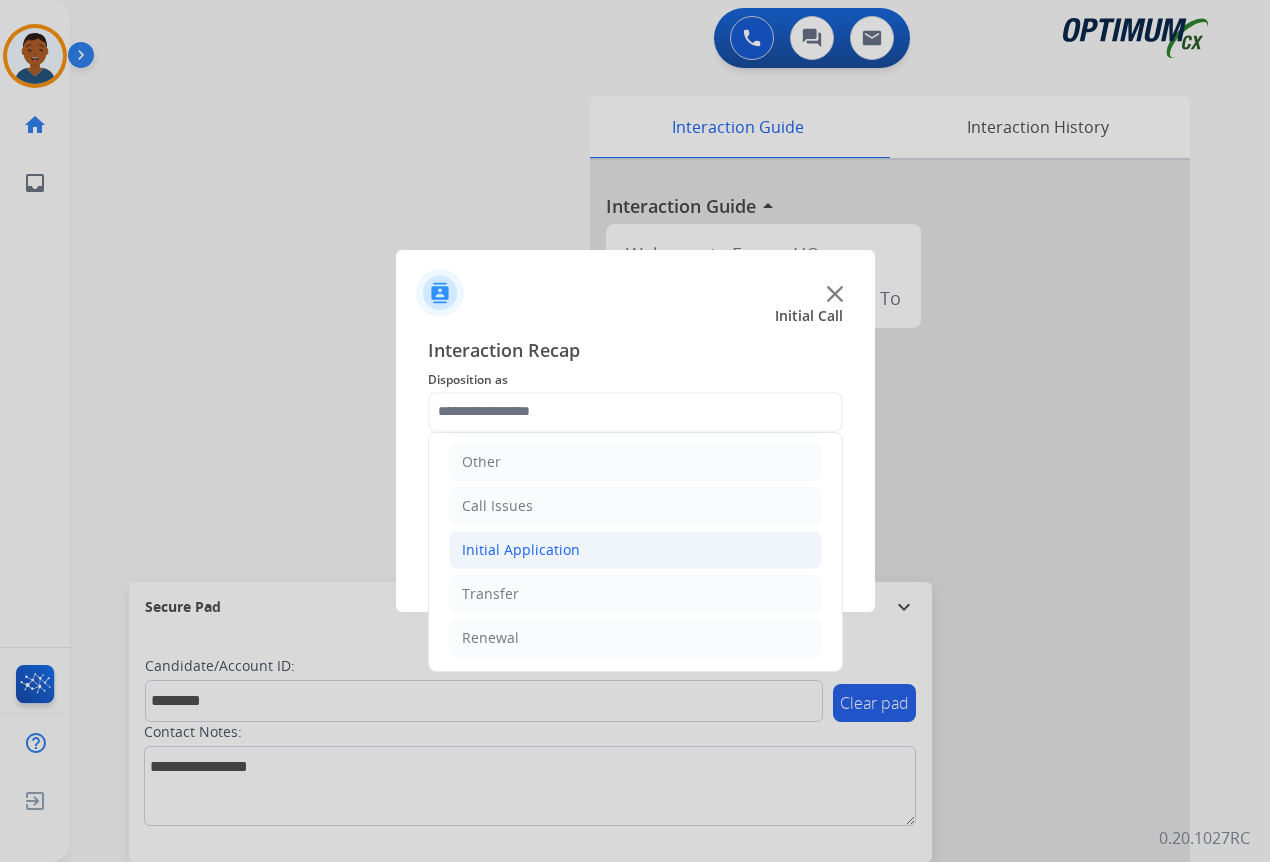click on "Initial Application" 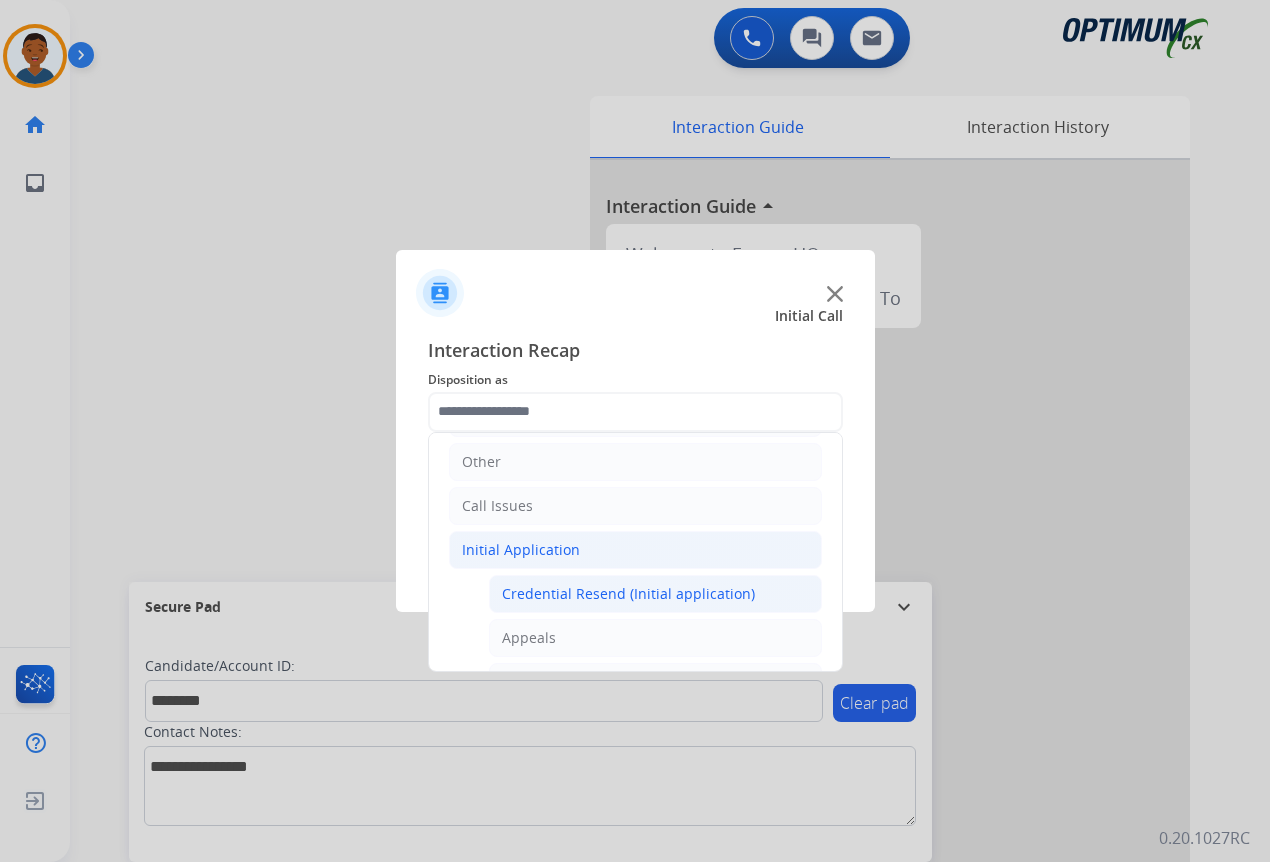 click on "Credential Resend (Initial application)" 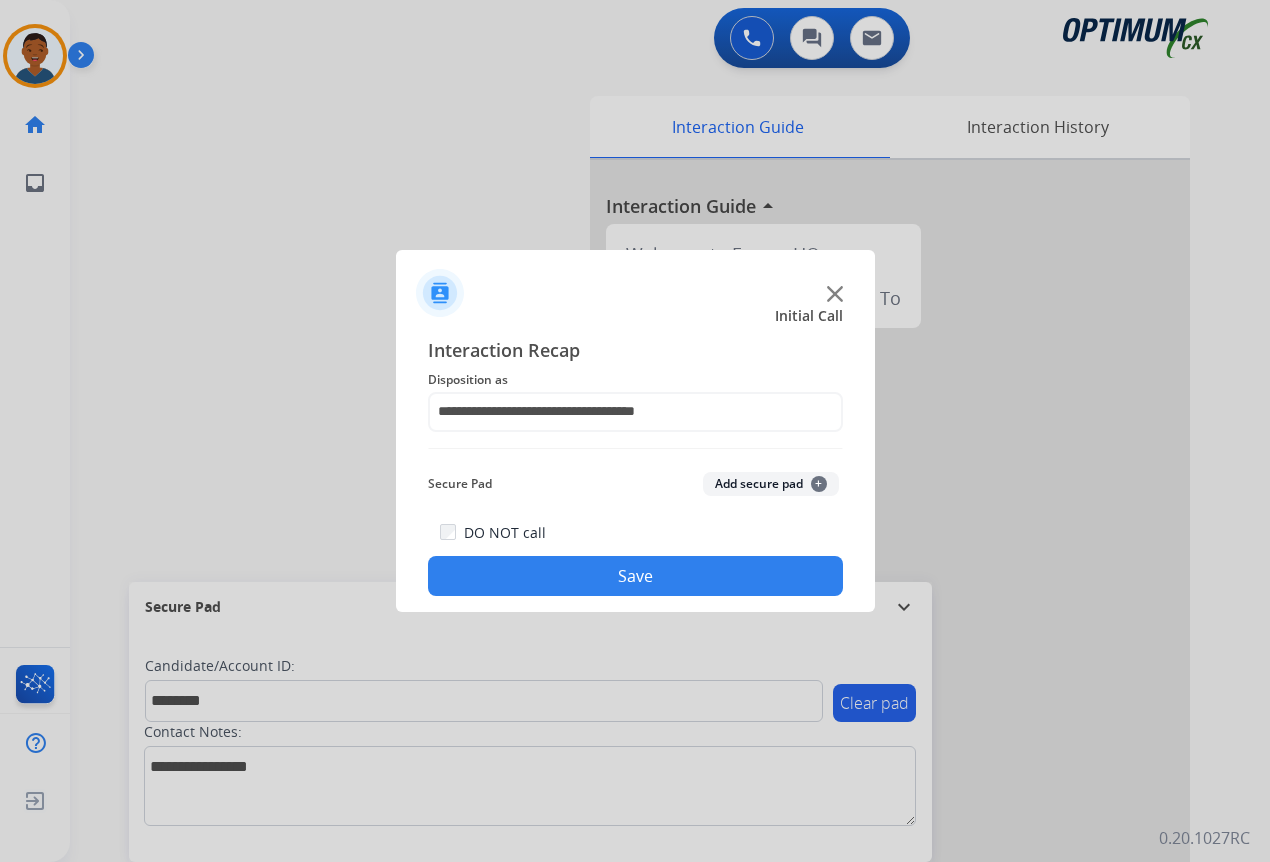 click on "Add secure pad  +" 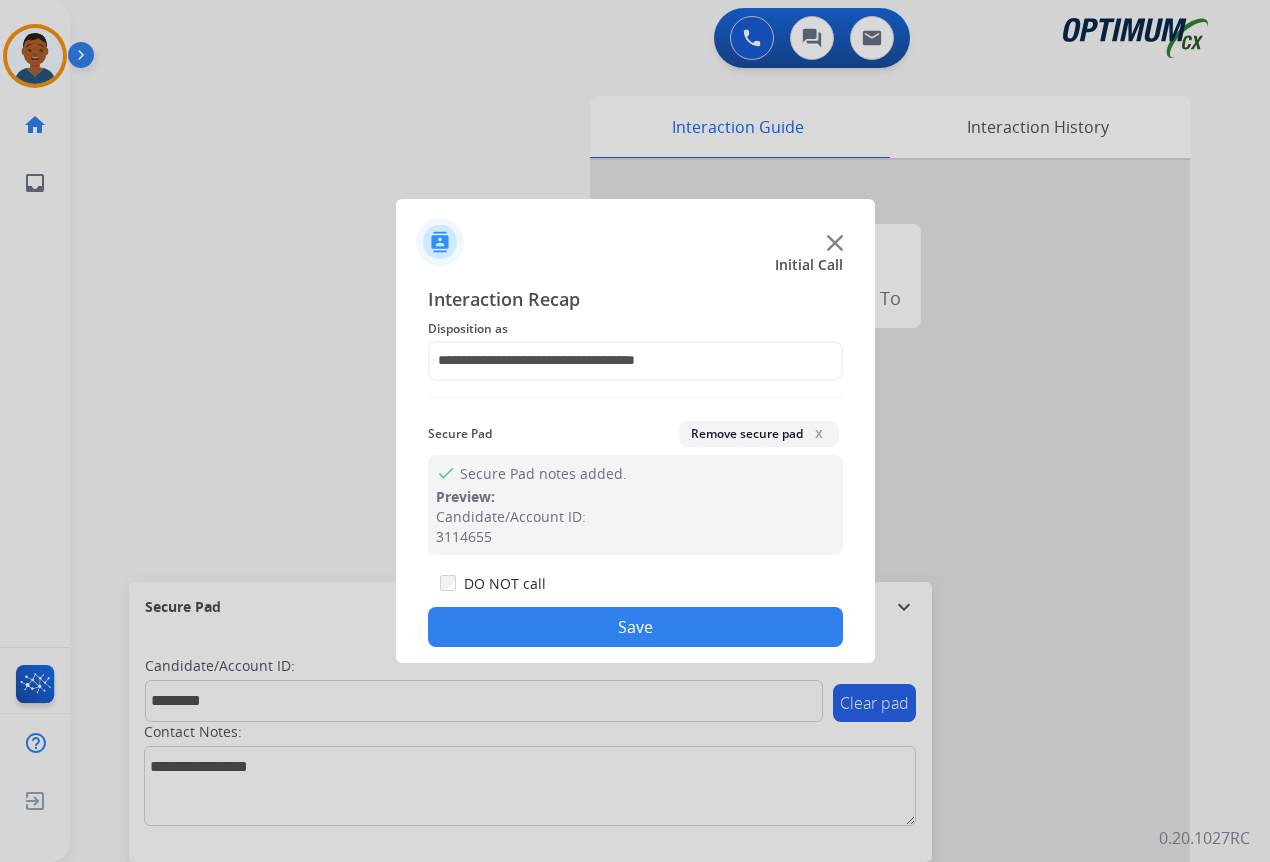 click on "Save" 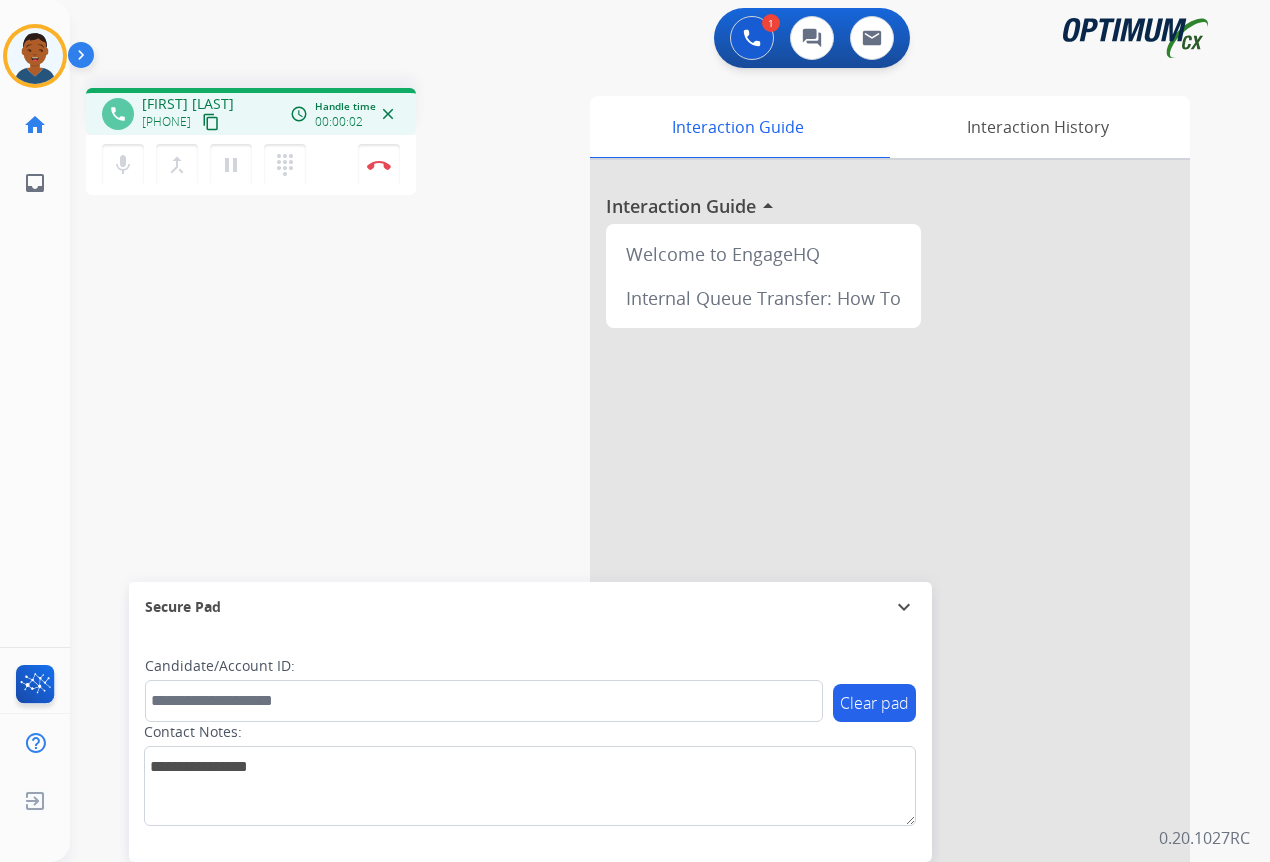 click on "content_copy" at bounding box center (211, 122) 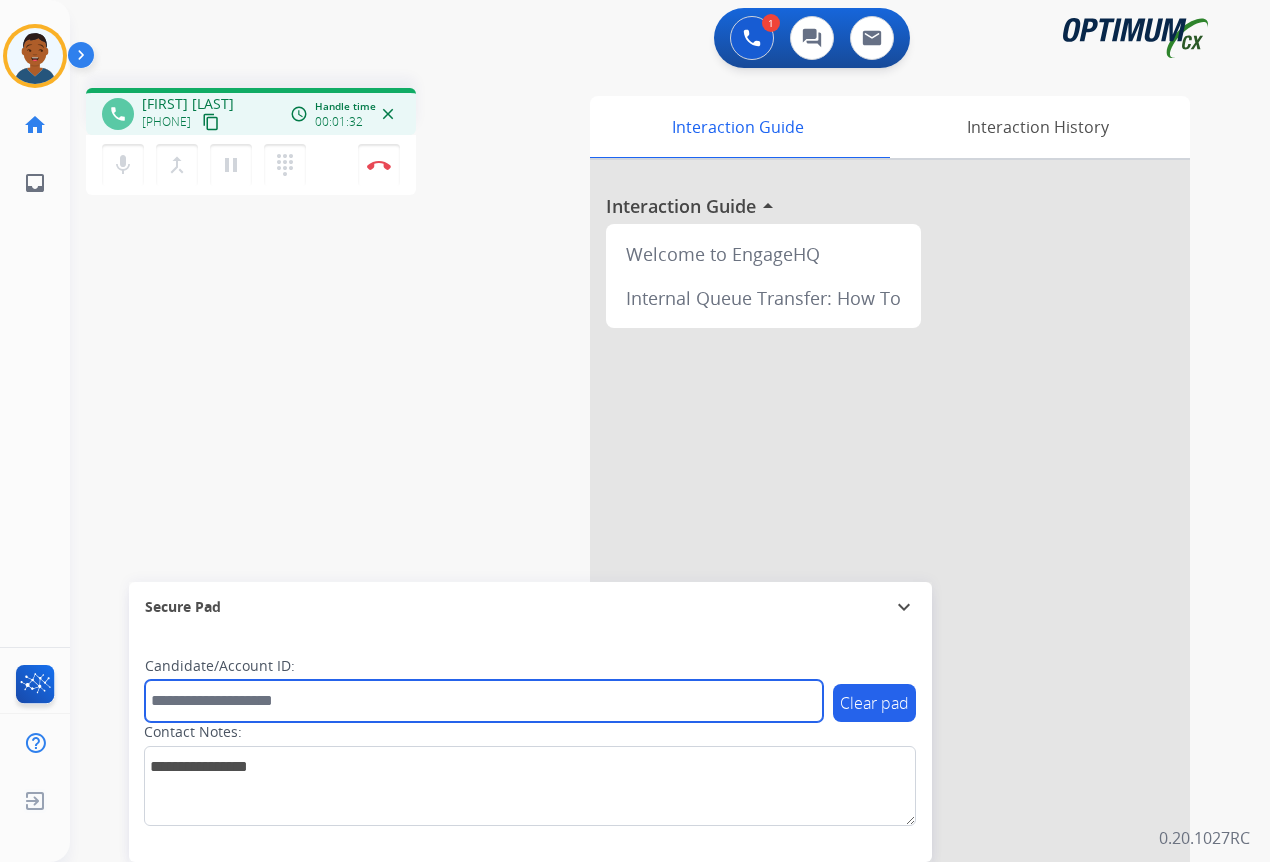 click at bounding box center [484, 701] 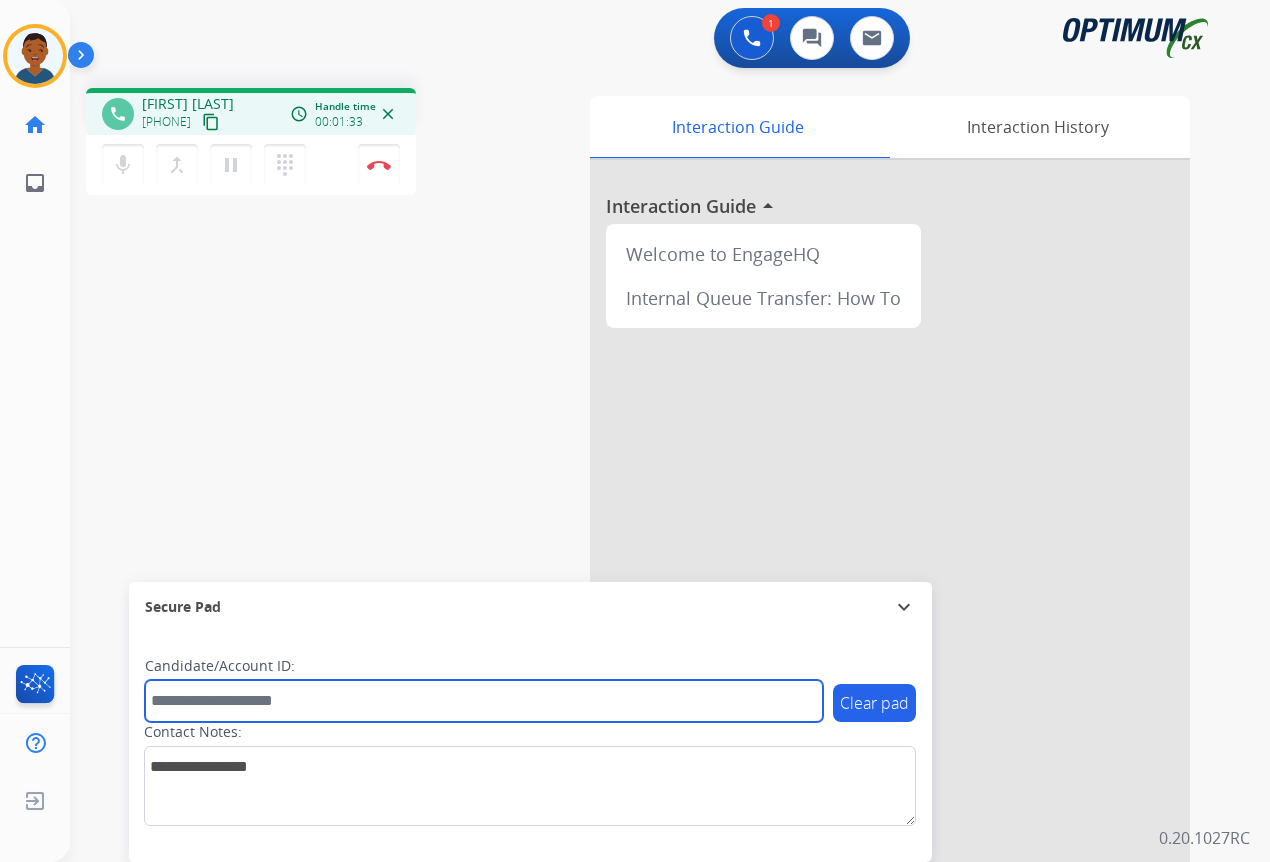 paste on "*******" 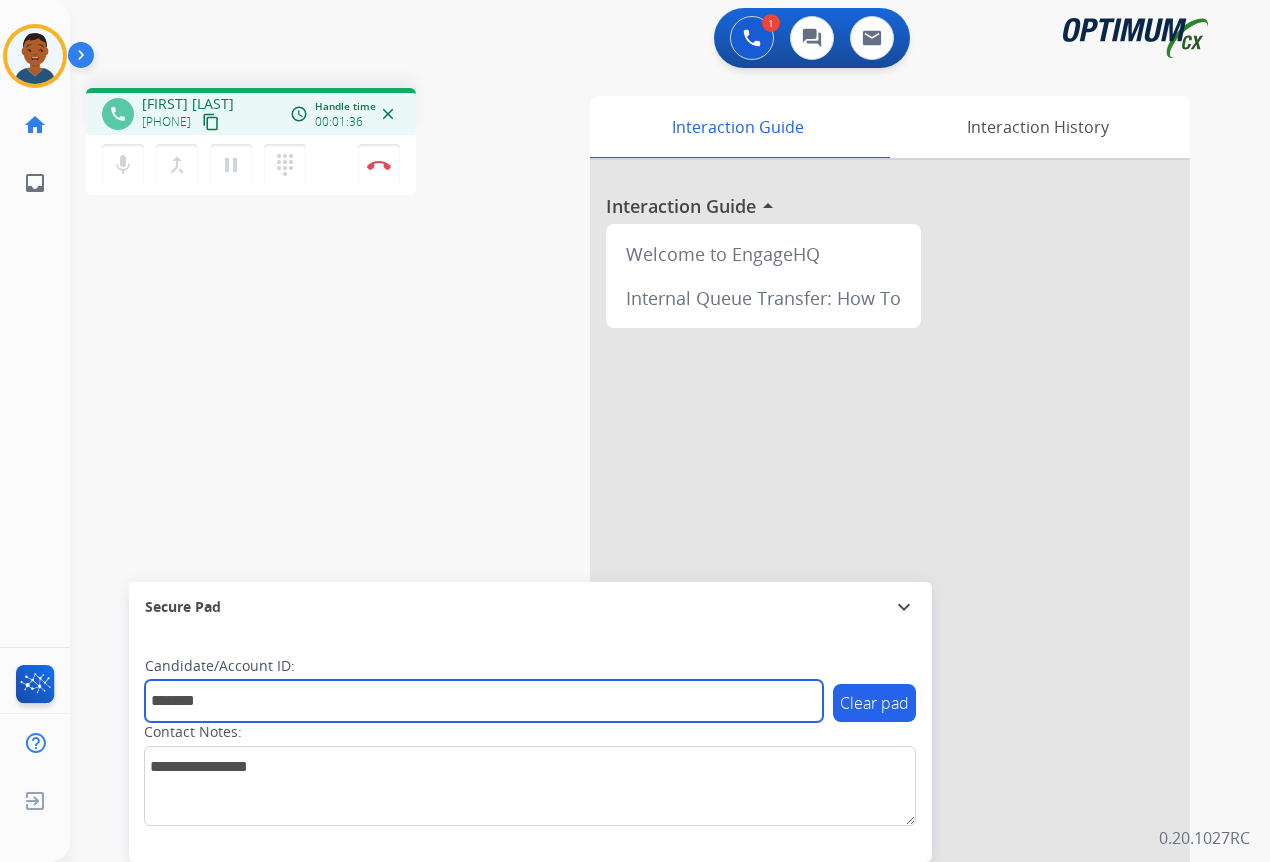 type on "*******" 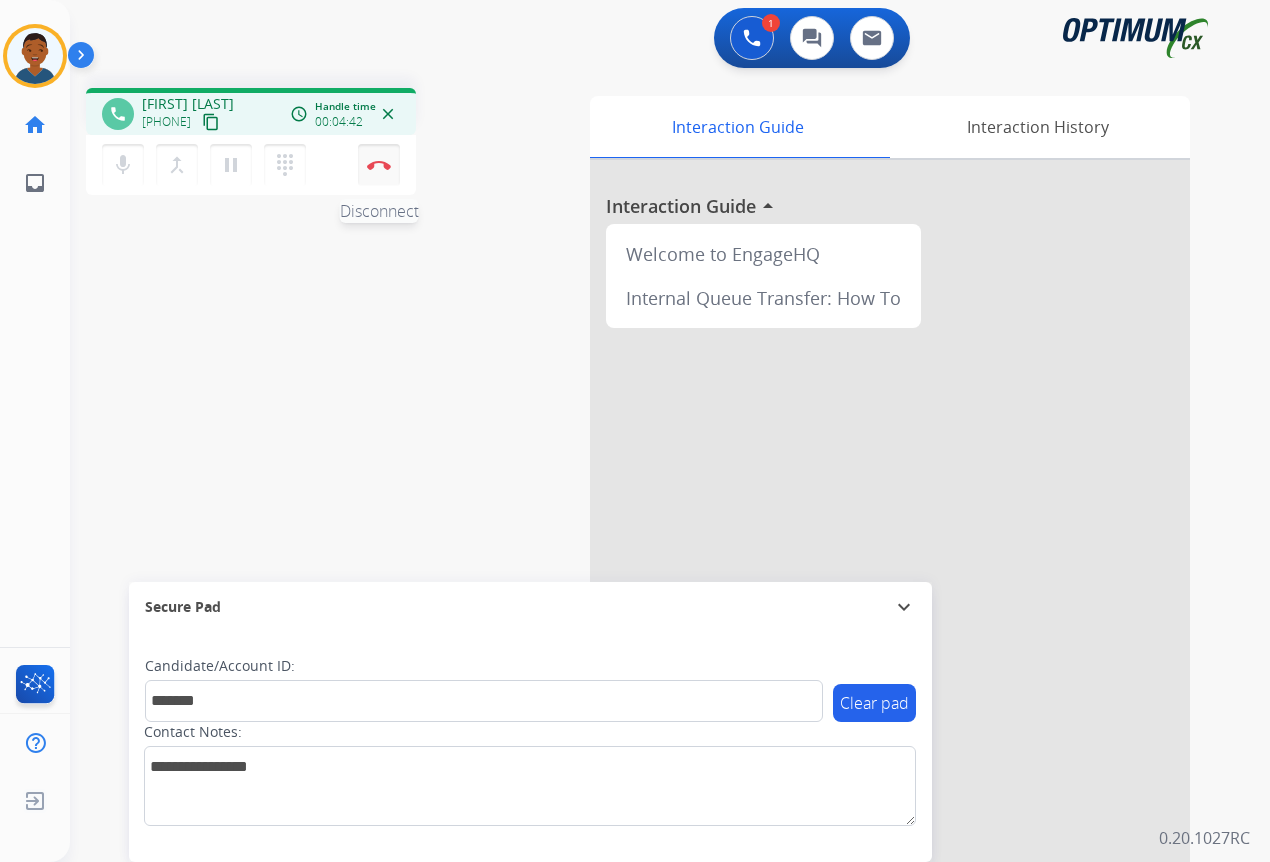 click on "Disconnect" at bounding box center (379, 165) 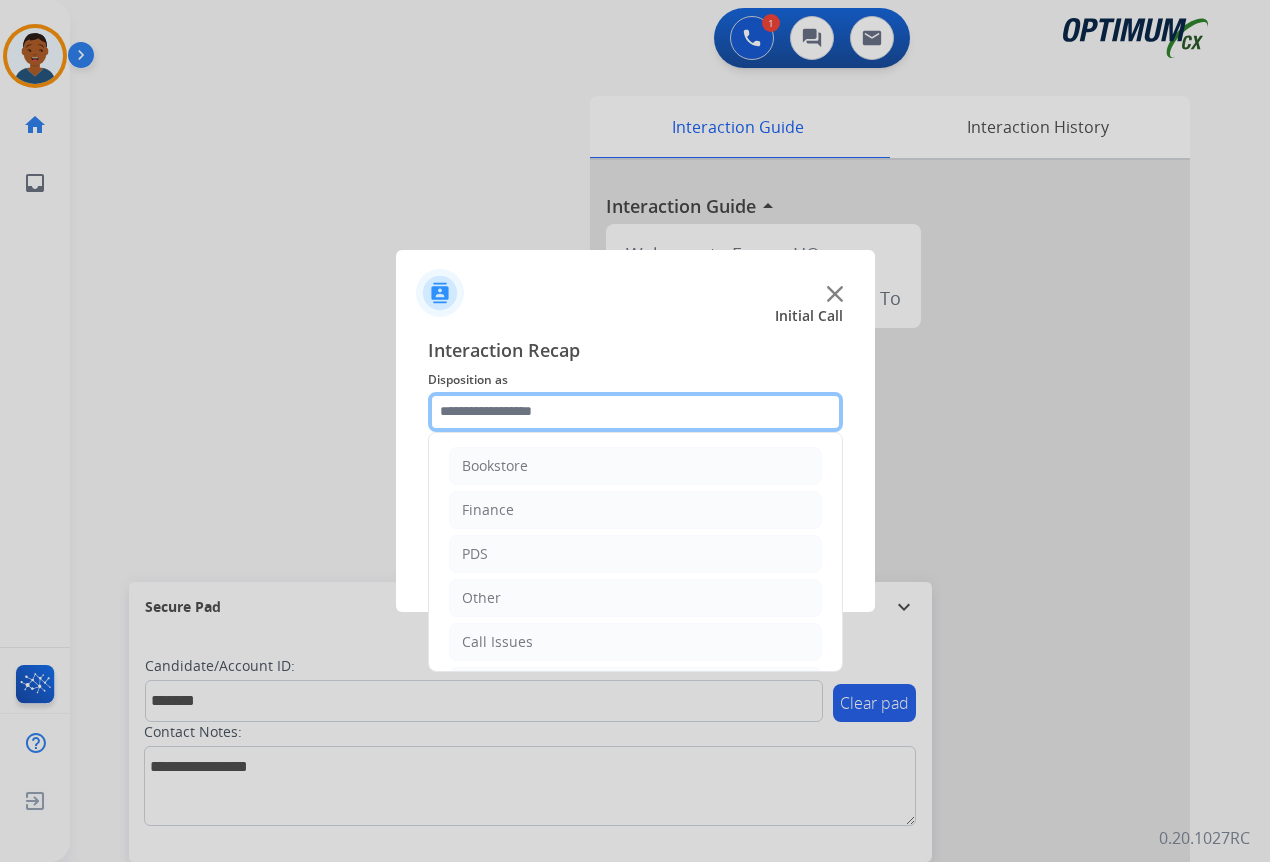 click 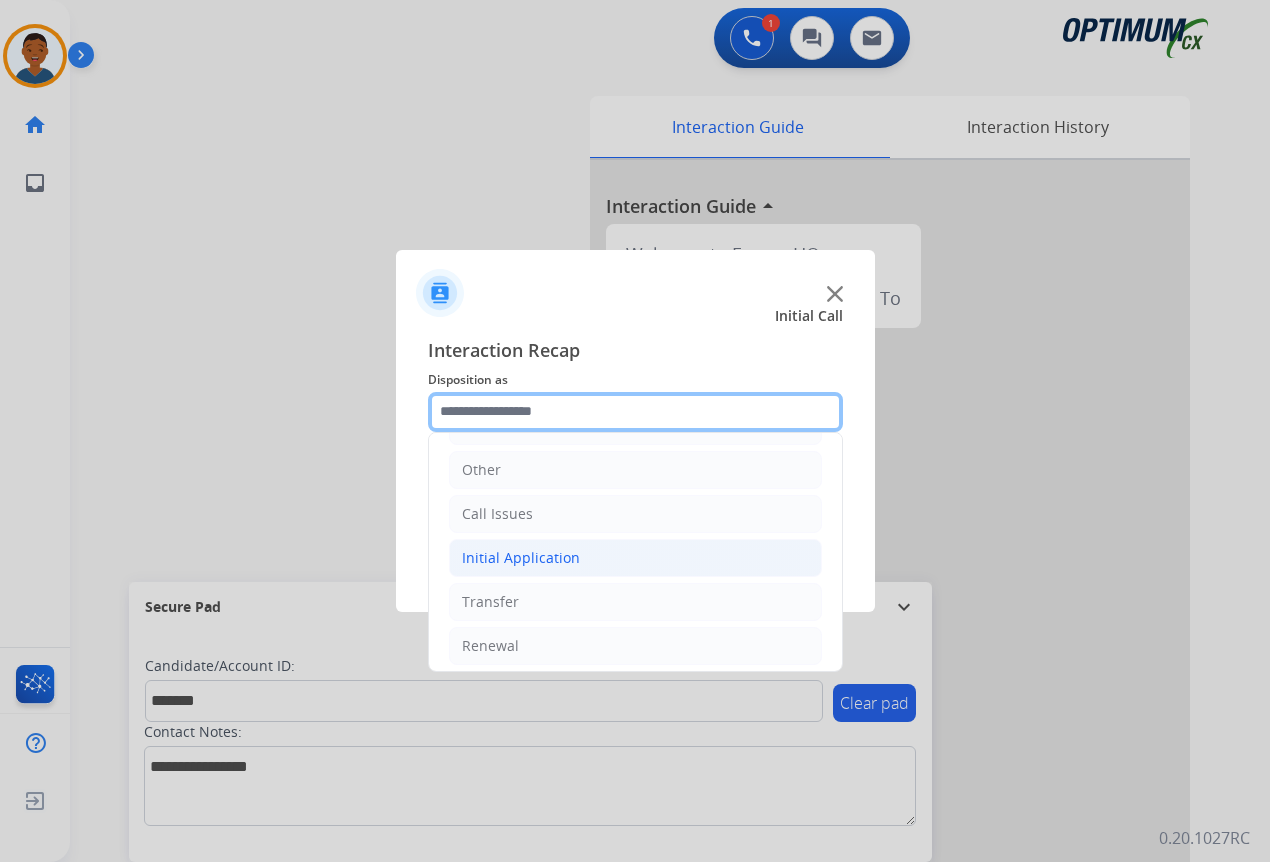 scroll, scrollTop: 136, scrollLeft: 0, axis: vertical 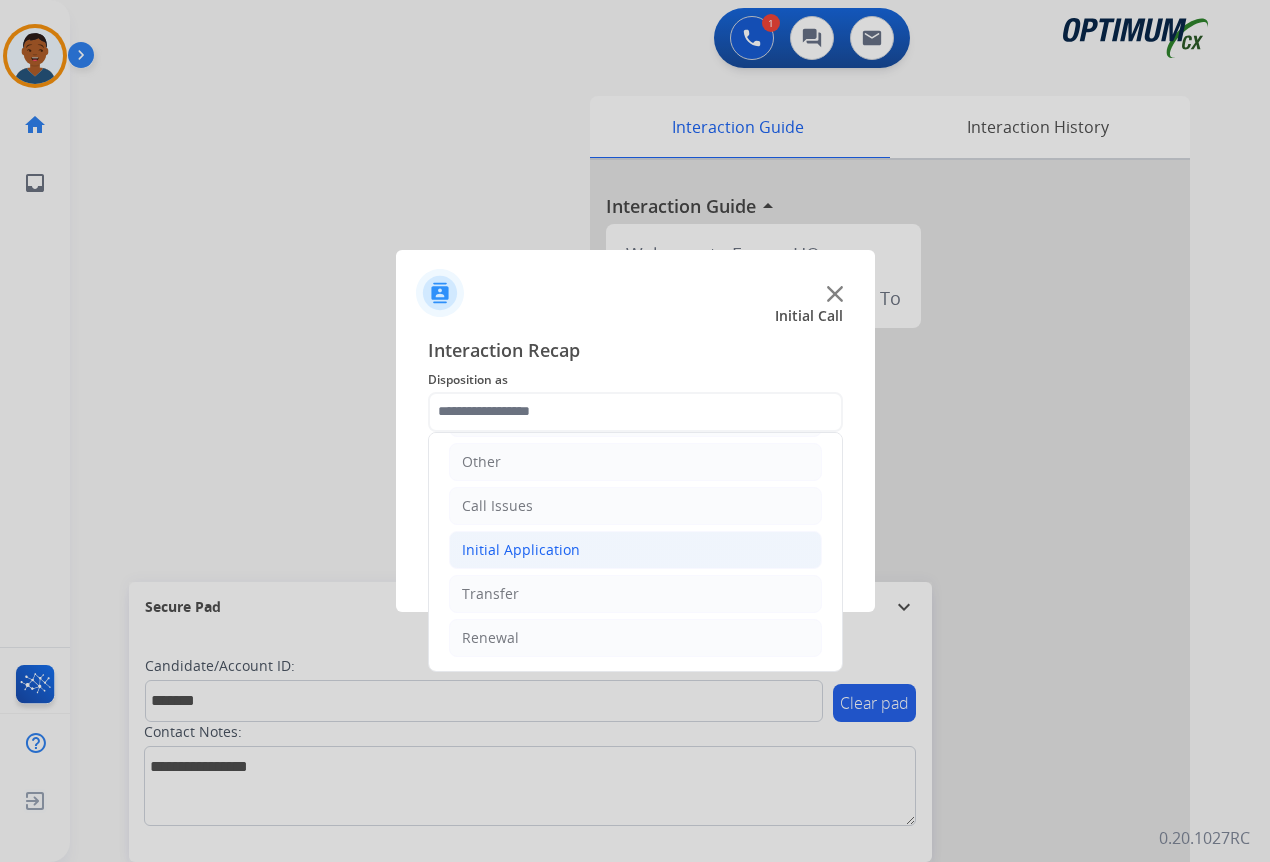 click on "Initial Application" 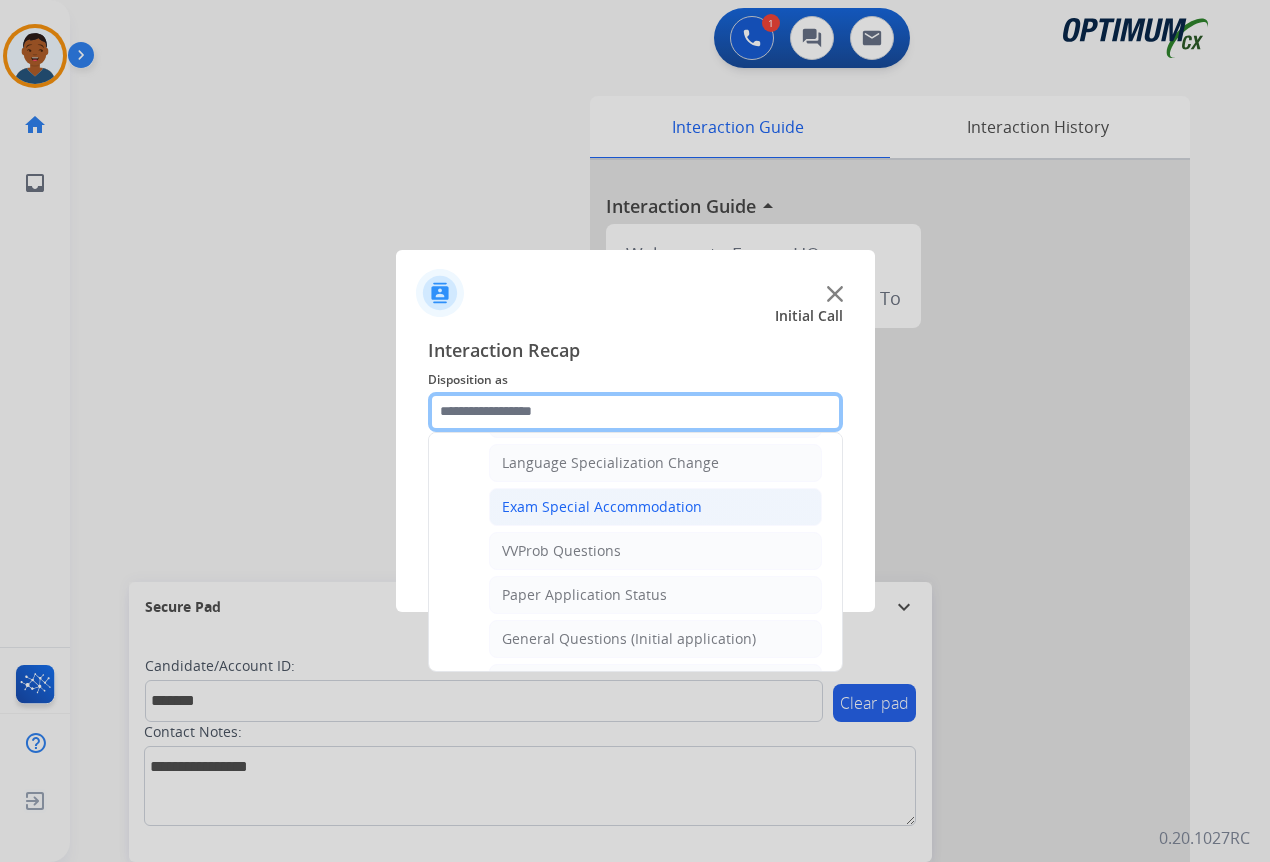 scroll, scrollTop: 1036, scrollLeft: 0, axis: vertical 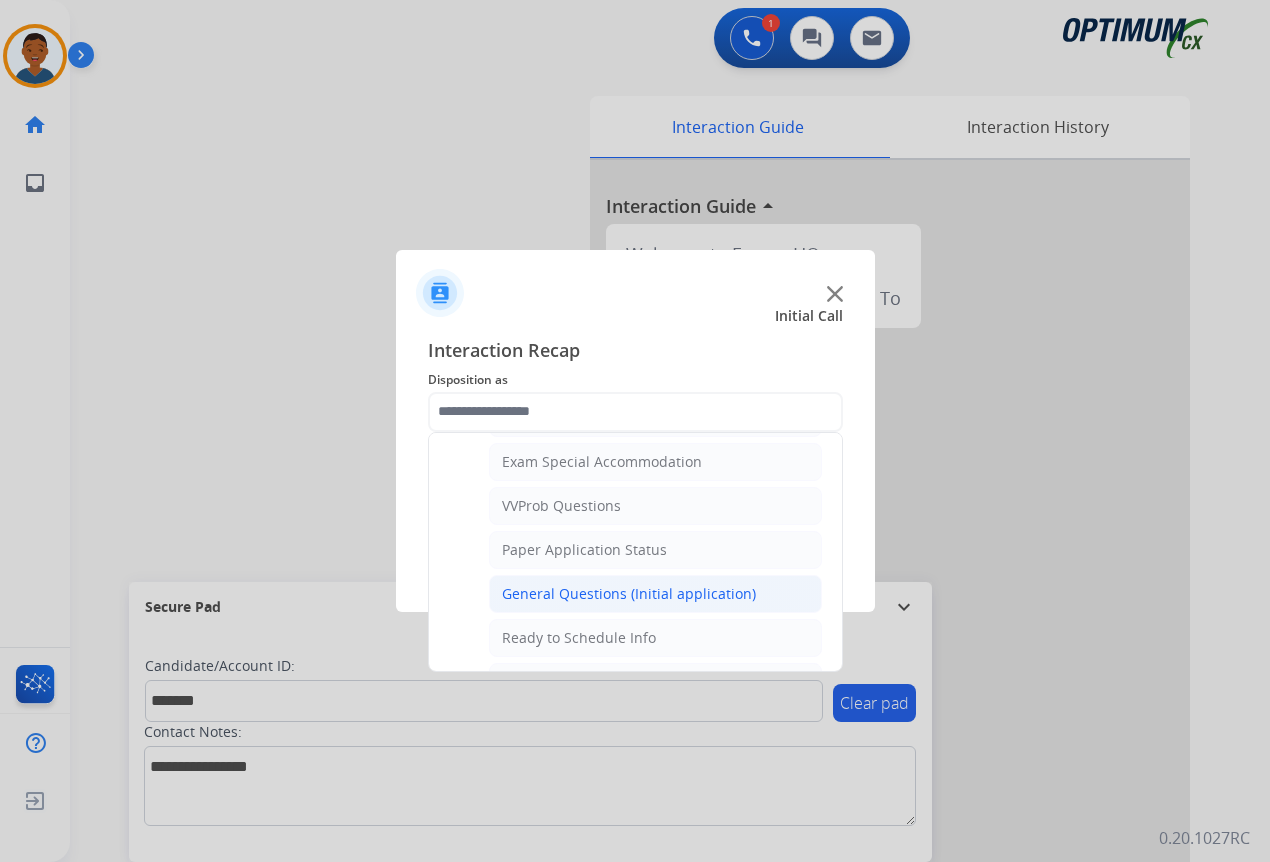 click on "General Questions (Initial application)" 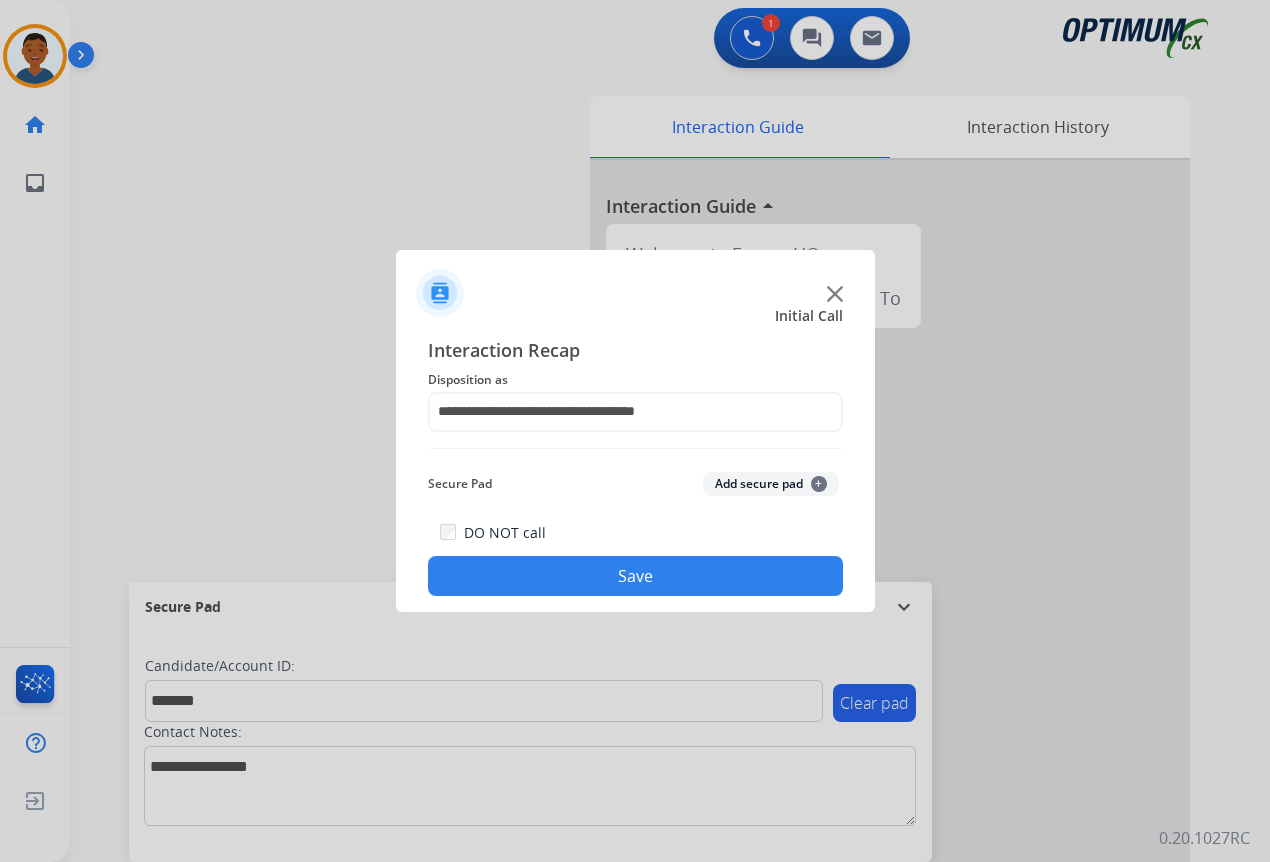 click on "Add secure pad  +" 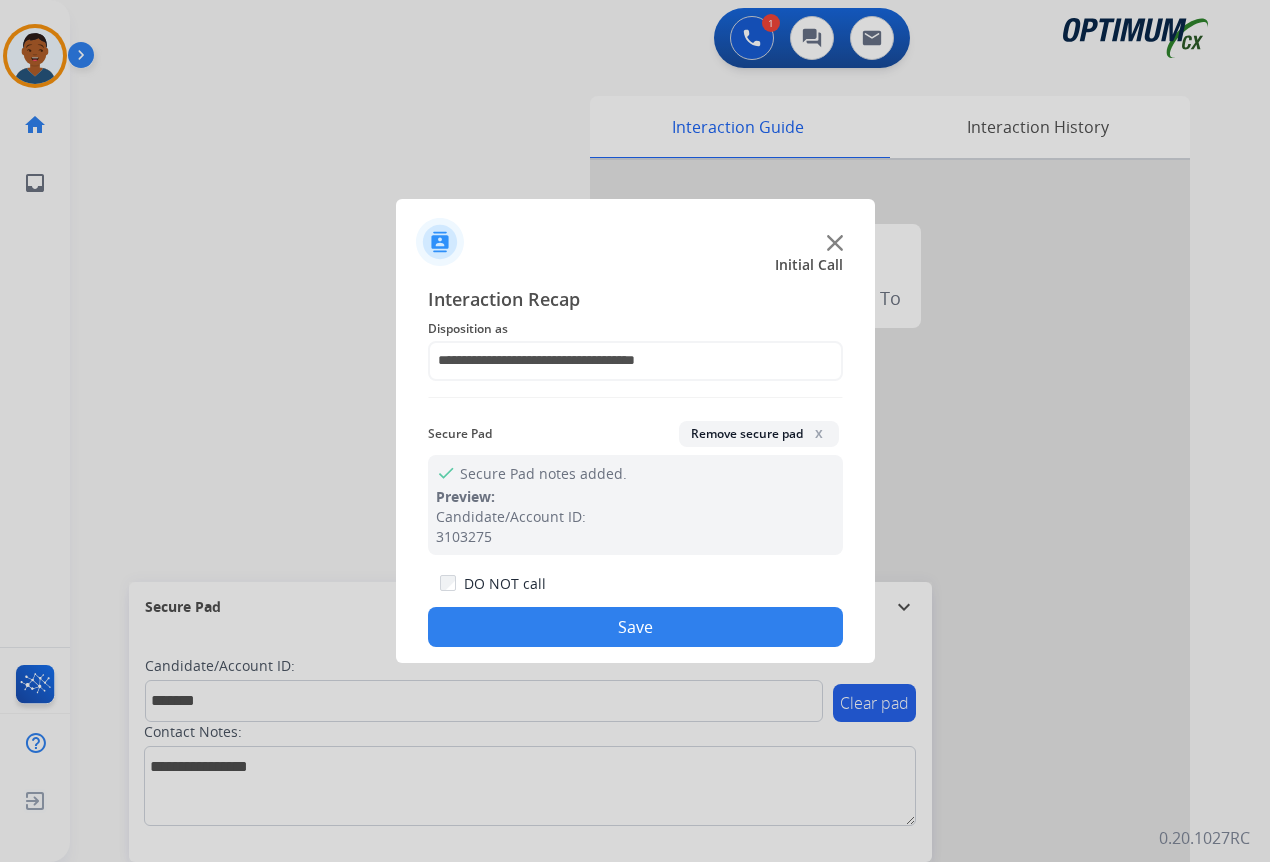 click on "Save" 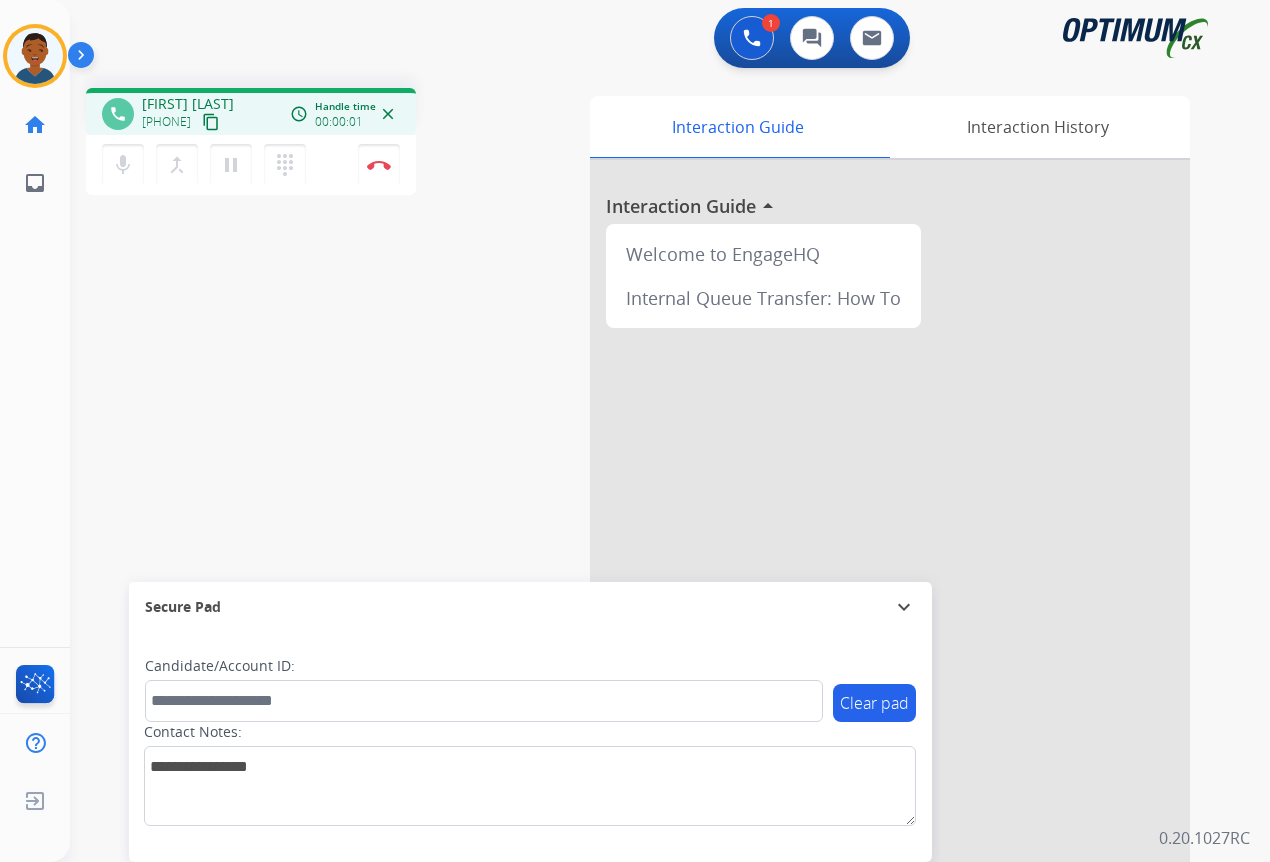 click on "content_copy" at bounding box center (211, 122) 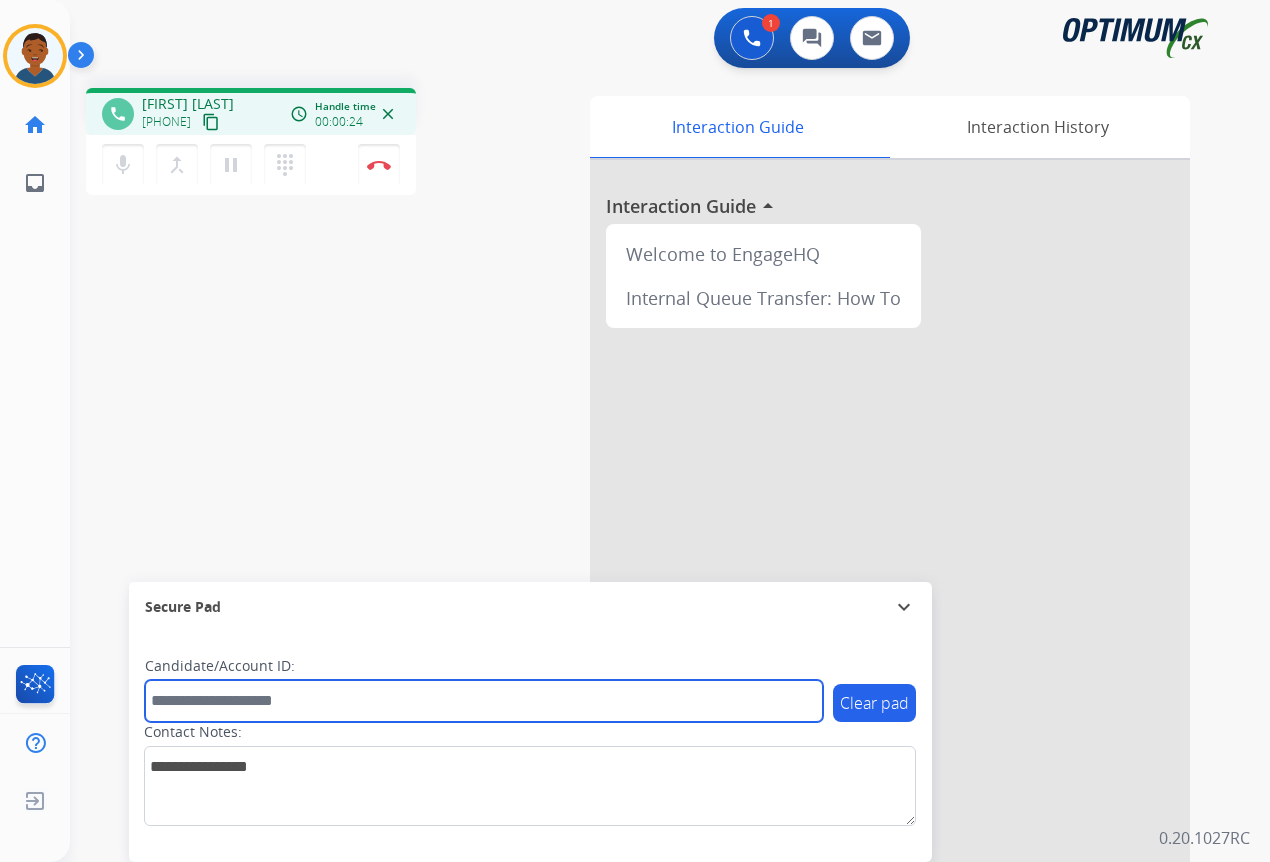 click at bounding box center [484, 701] 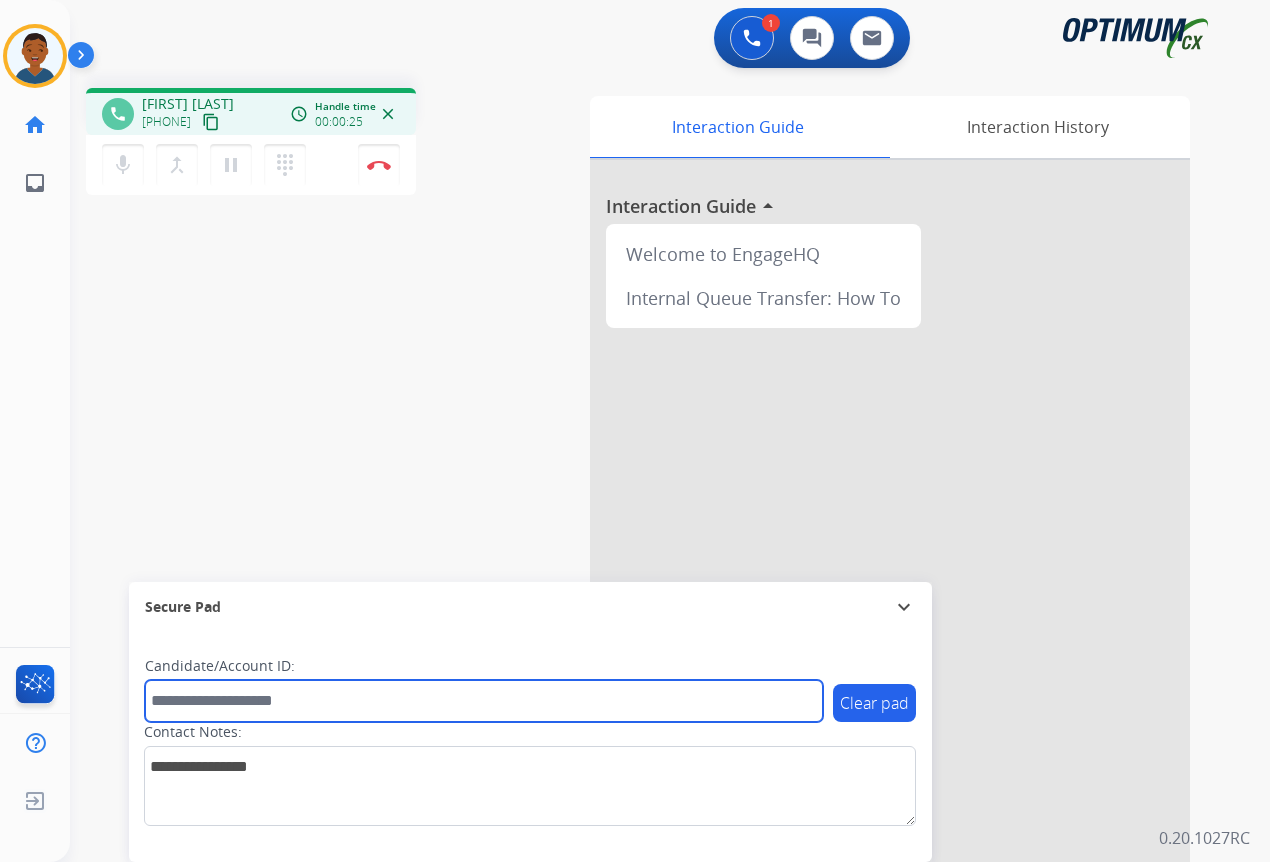paste on "*******" 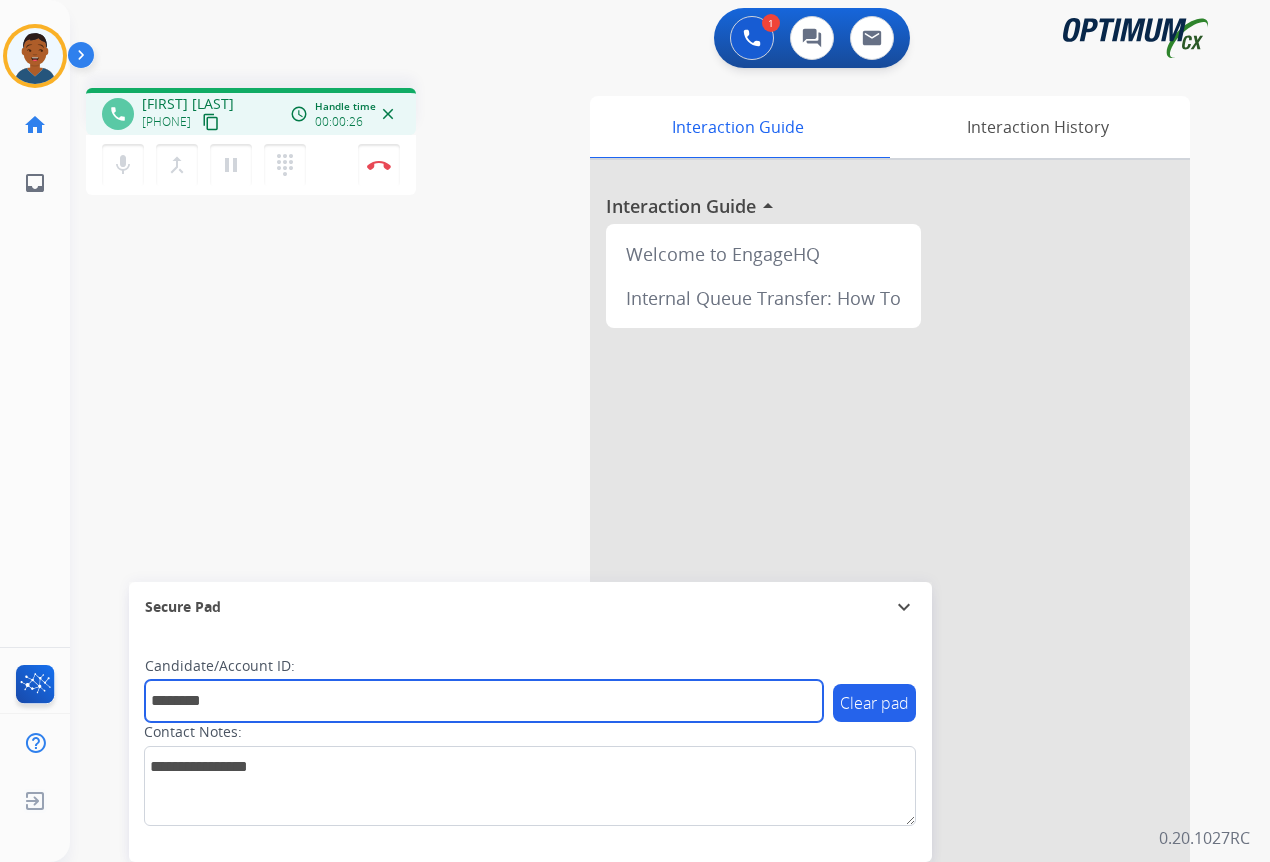 type on "*******" 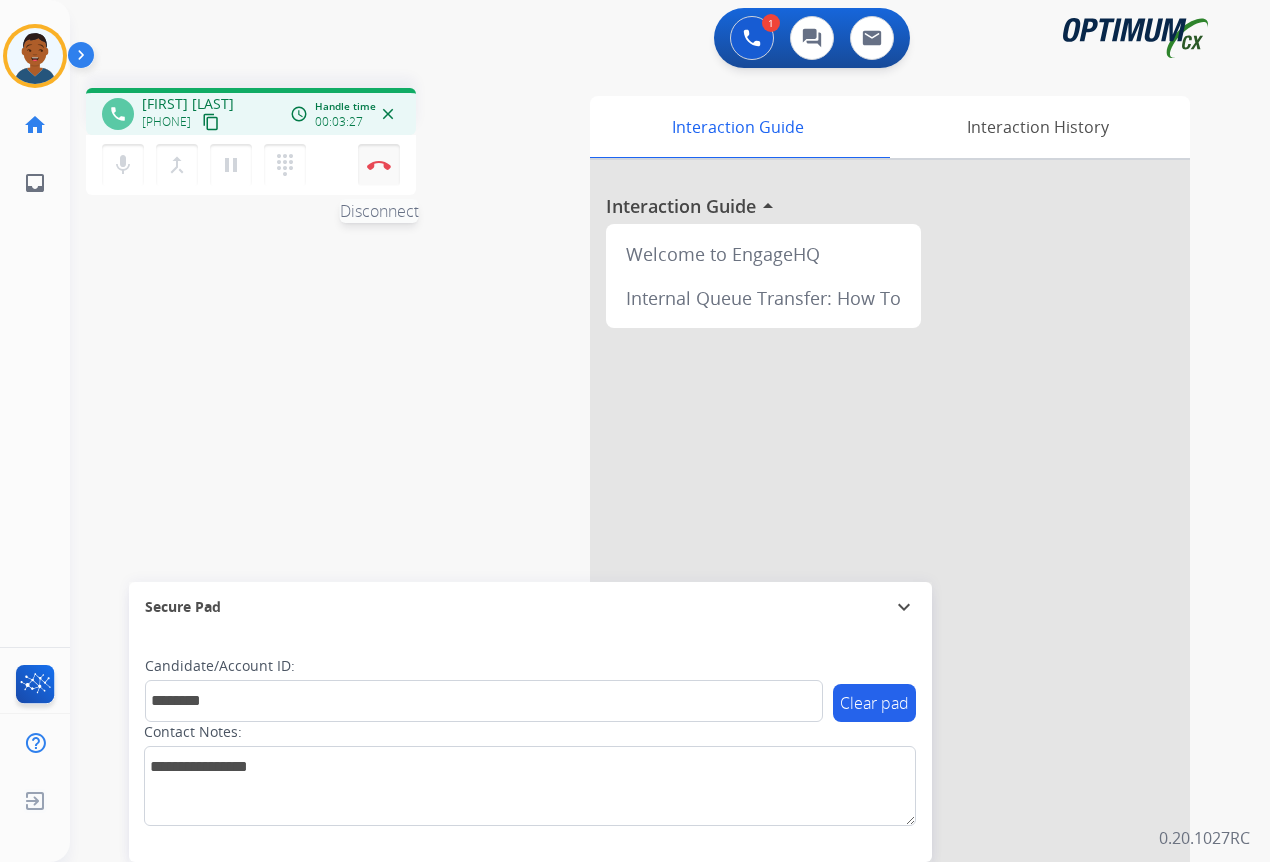 click at bounding box center [379, 165] 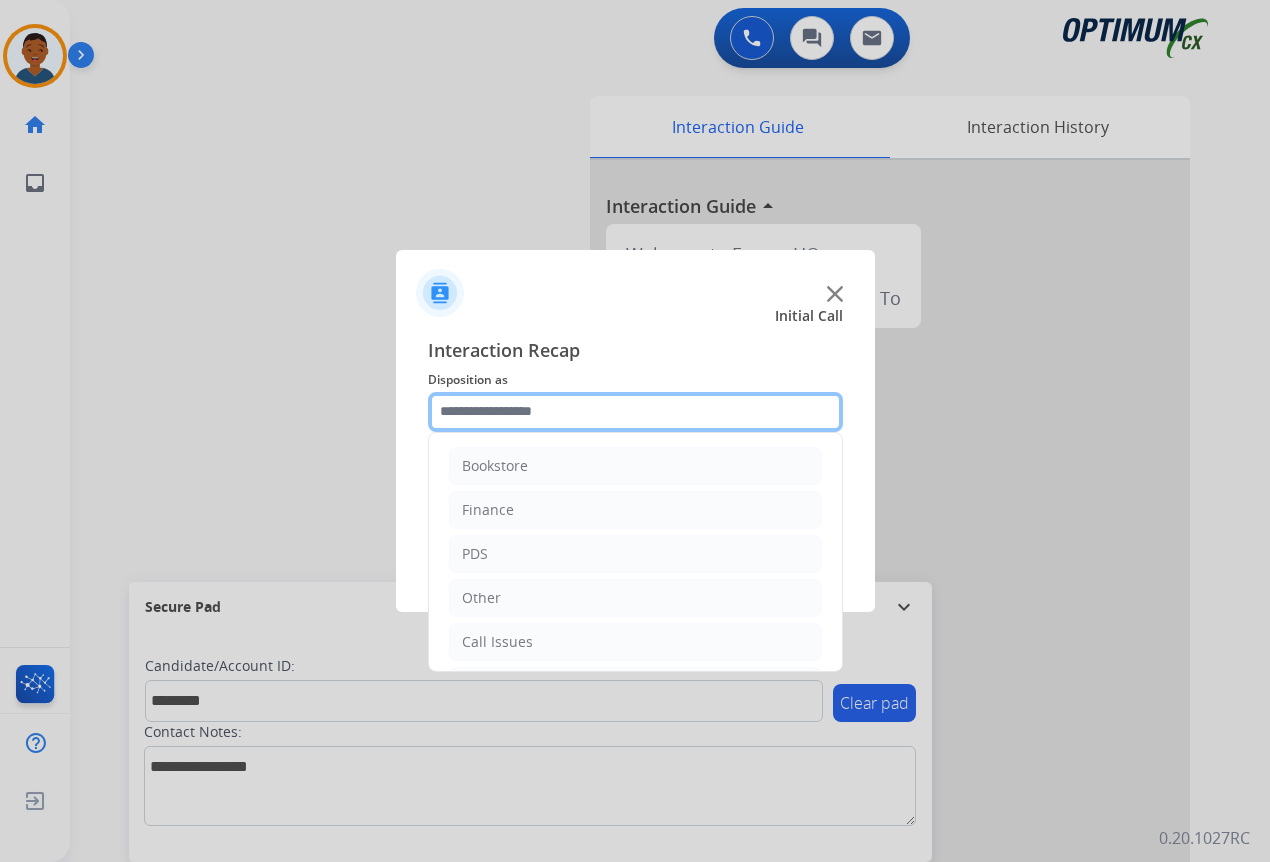 drag, startPoint x: 463, startPoint y: 406, endPoint x: 473, endPoint y: 418, distance: 15.6205 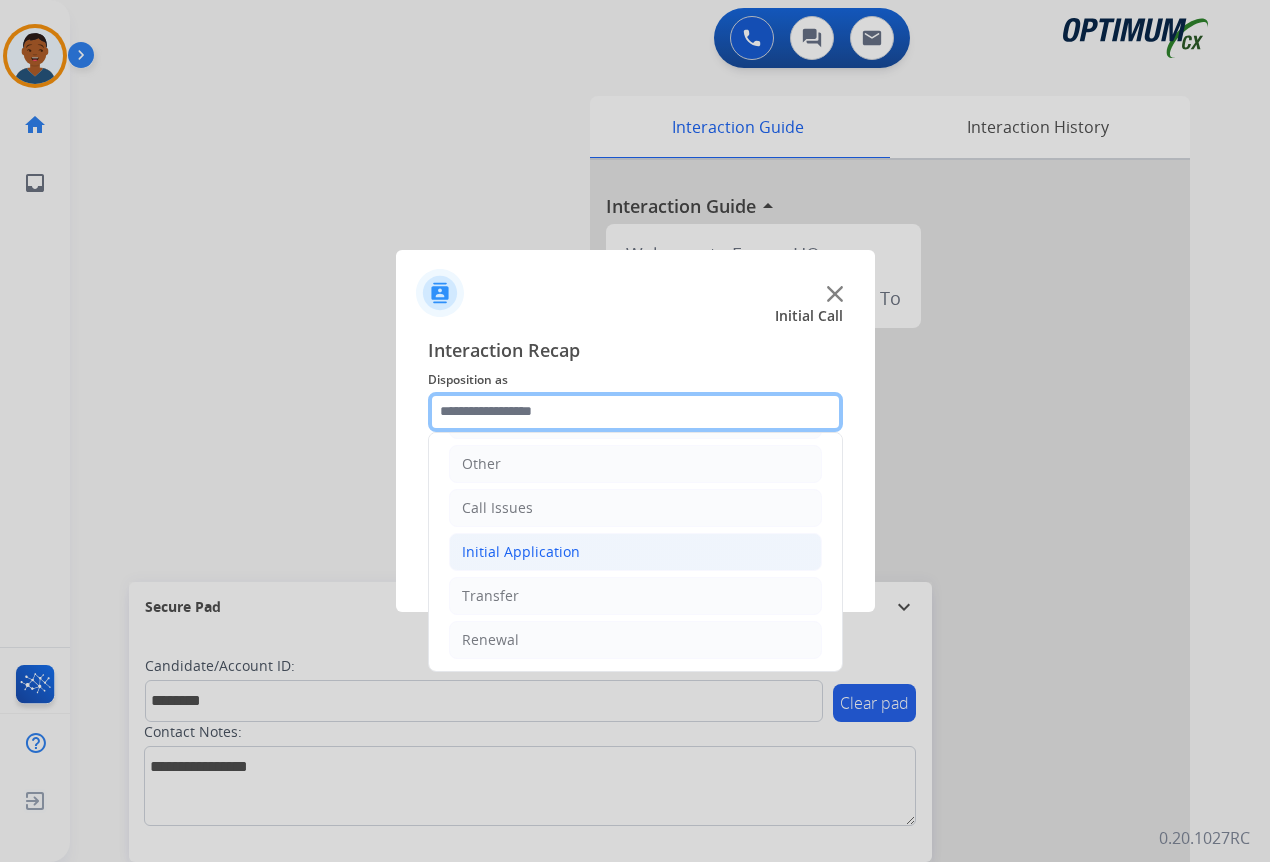 scroll, scrollTop: 136, scrollLeft: 0, axis: vertical 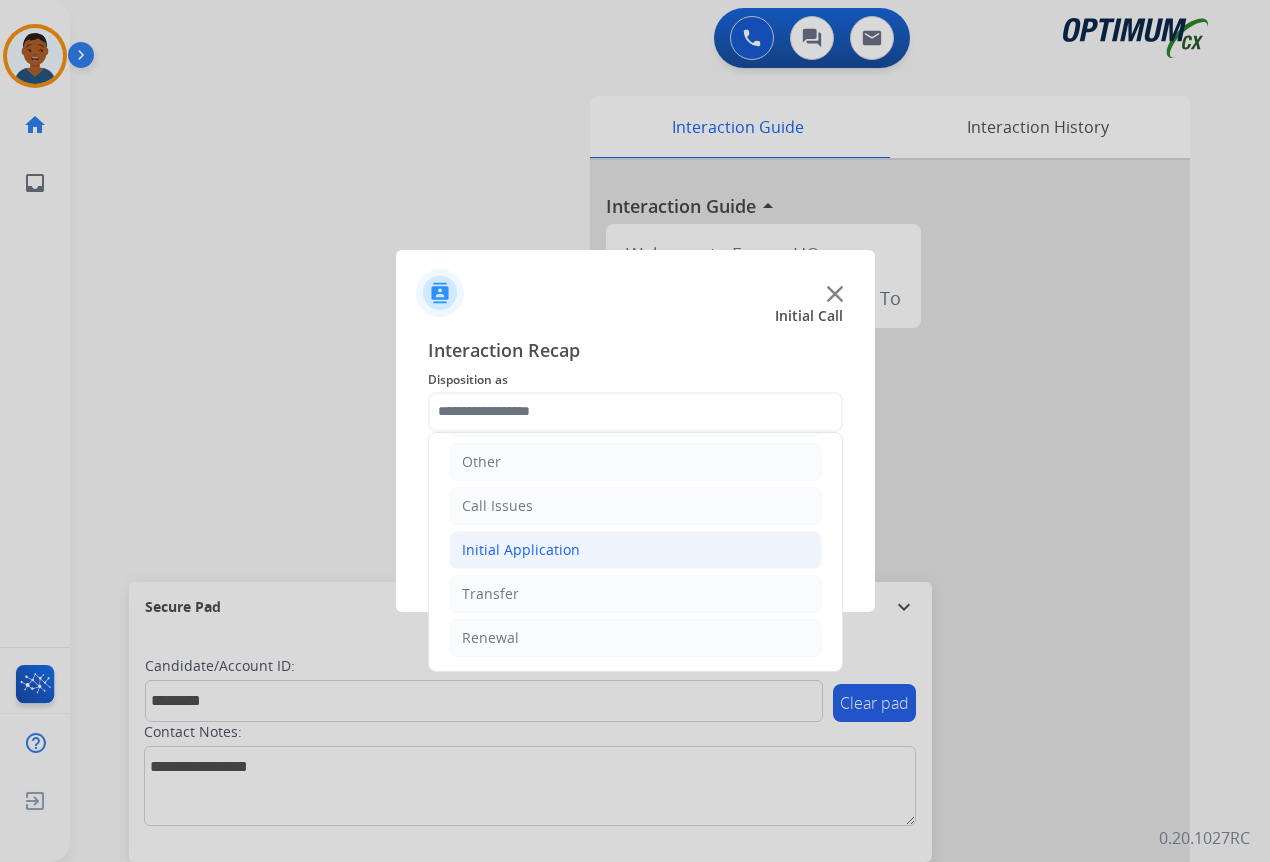 click on "Initial Application" 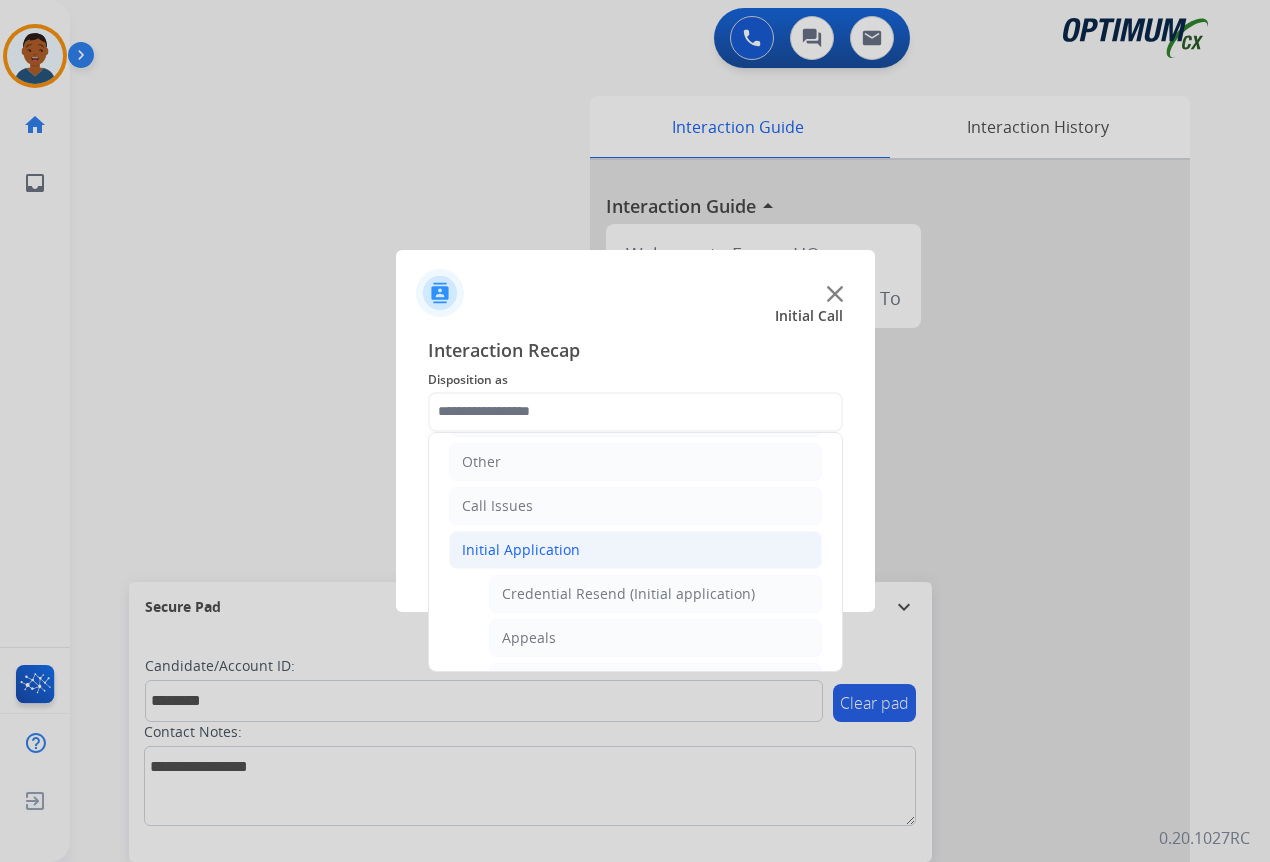 click on "Credential Resend (Initial application)" 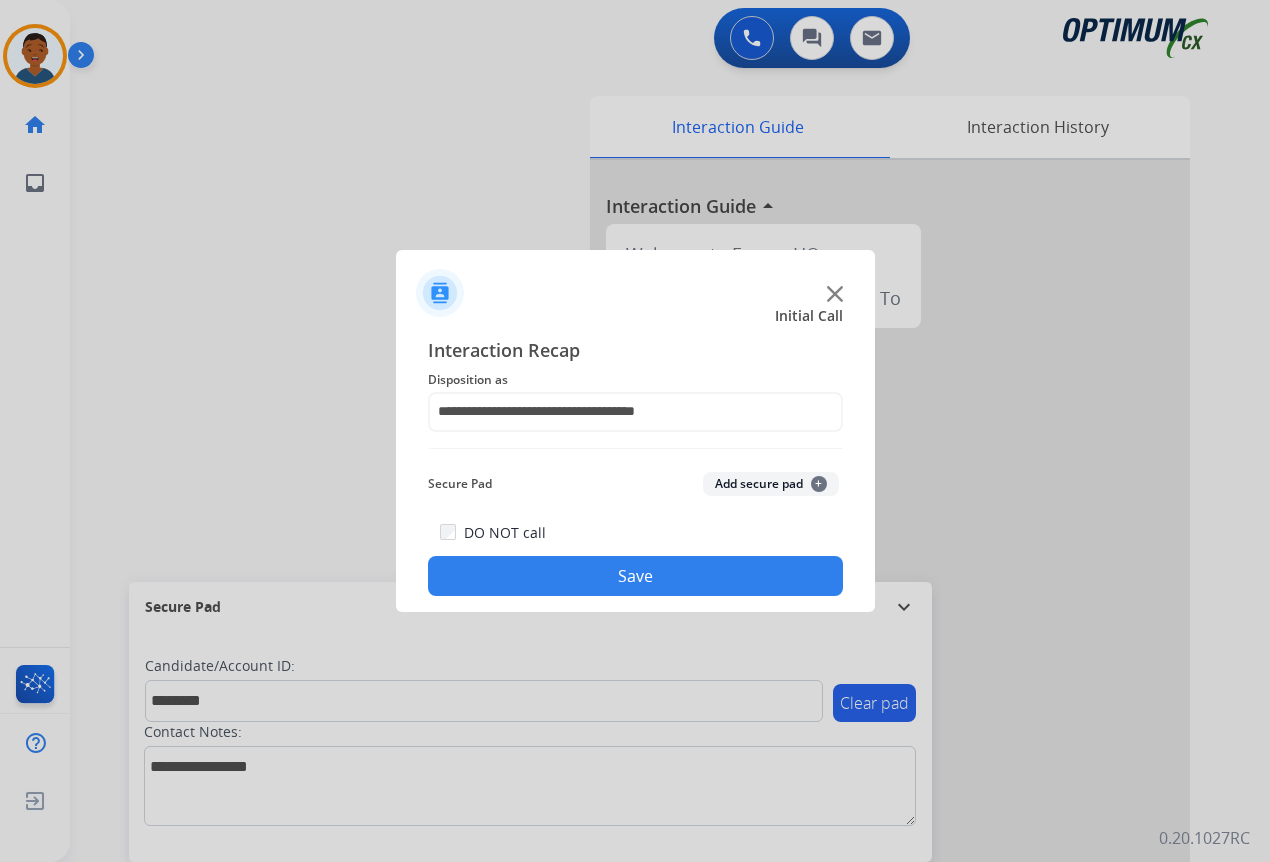 drag, startPoint x: 731, startPoint y: 471, endPoint x: 732, endPoint y: 513, distance: 42.0119 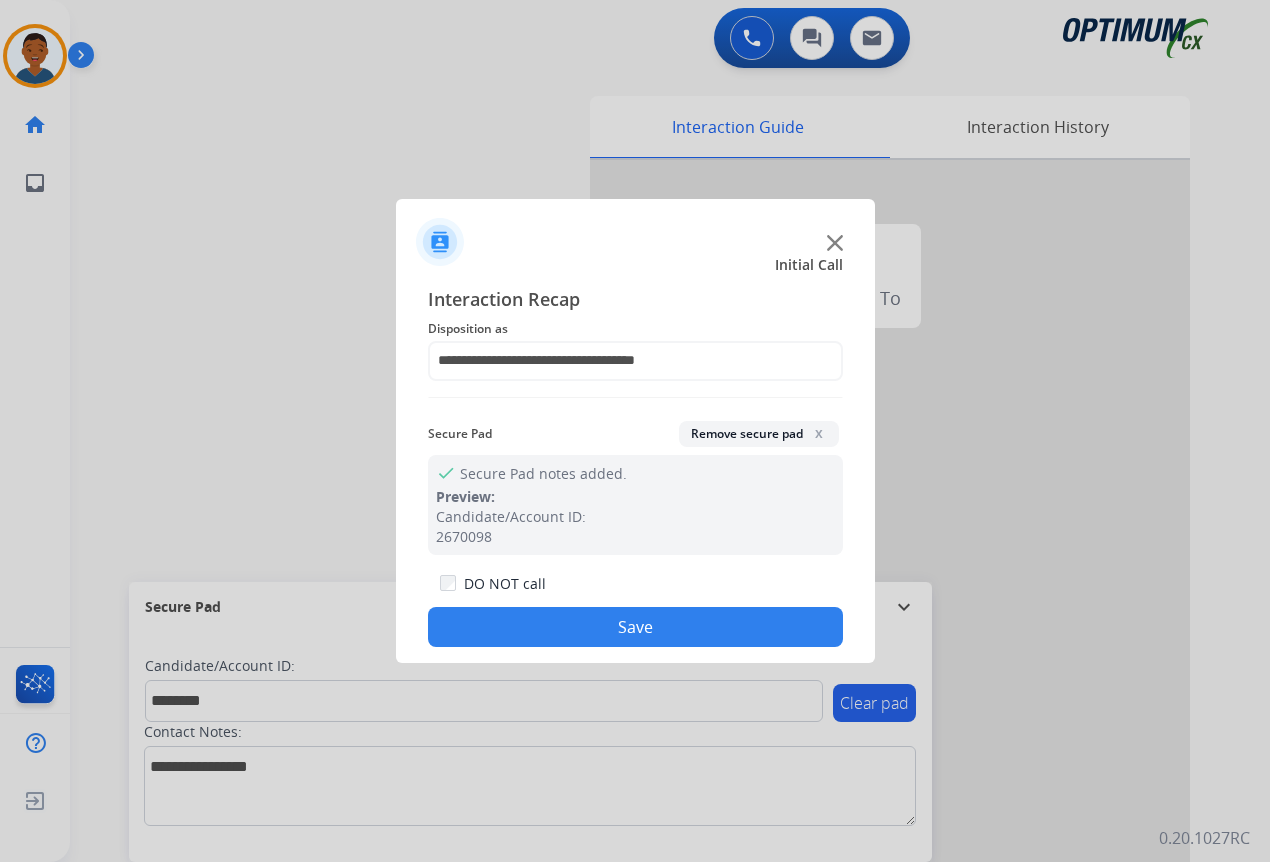 click on "Save" 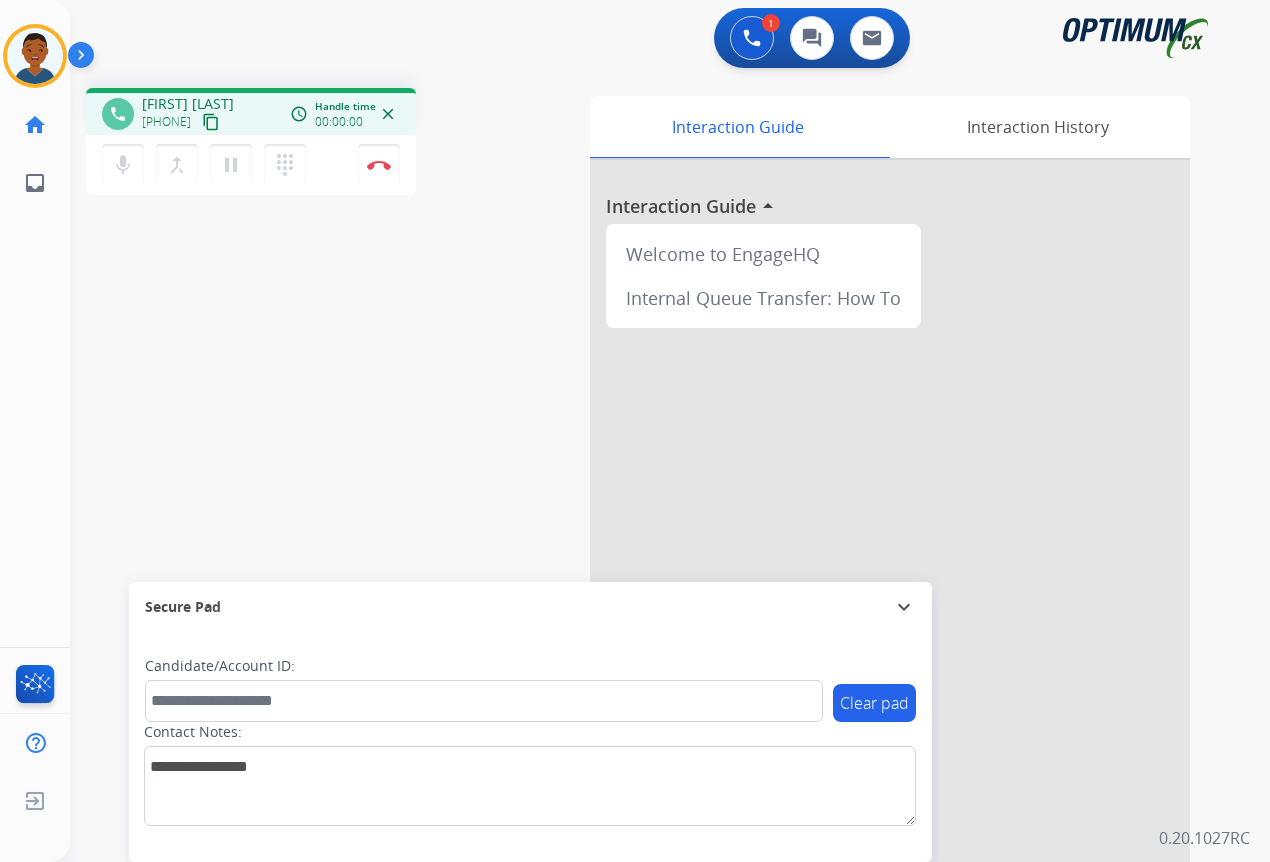 click on "content_copy" at bounding box center [211, 122] 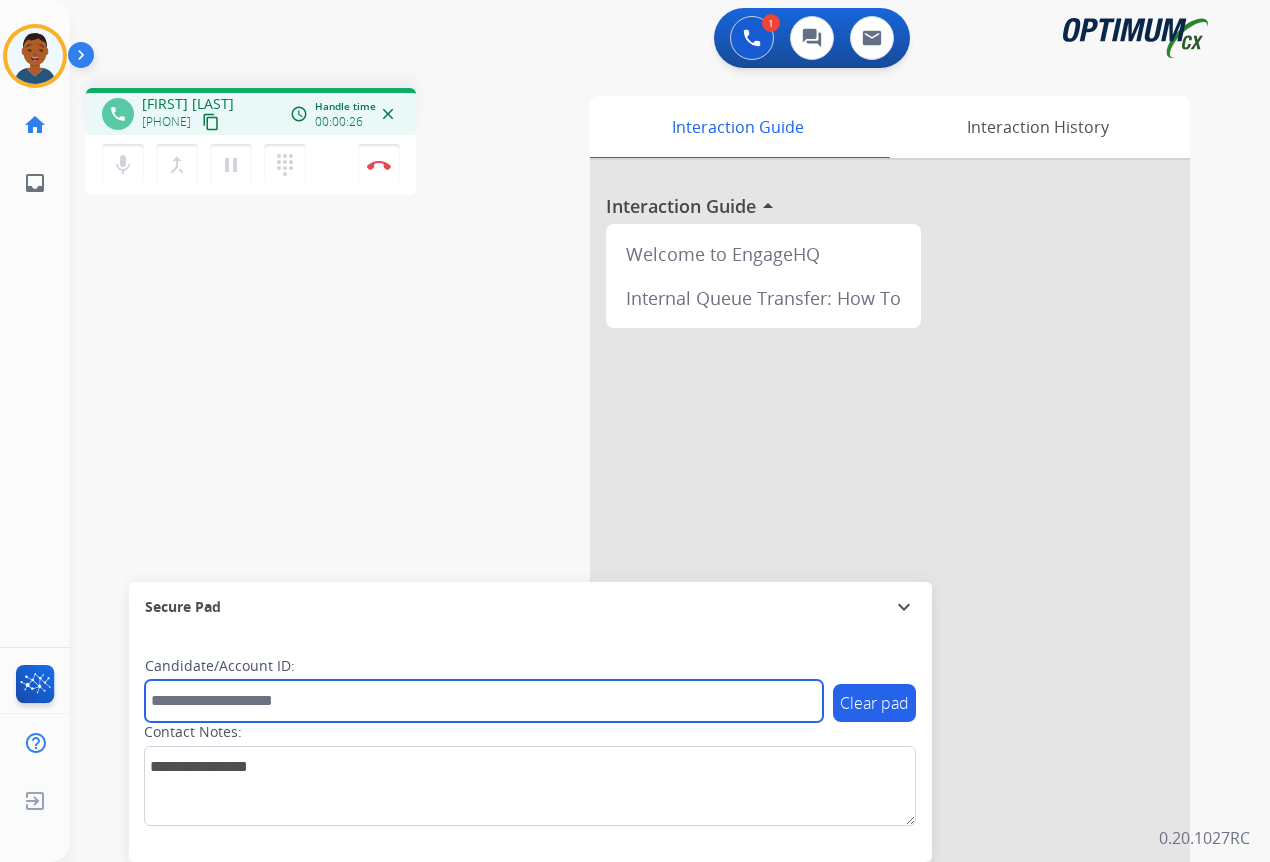 click at bounding box center [484, 701] 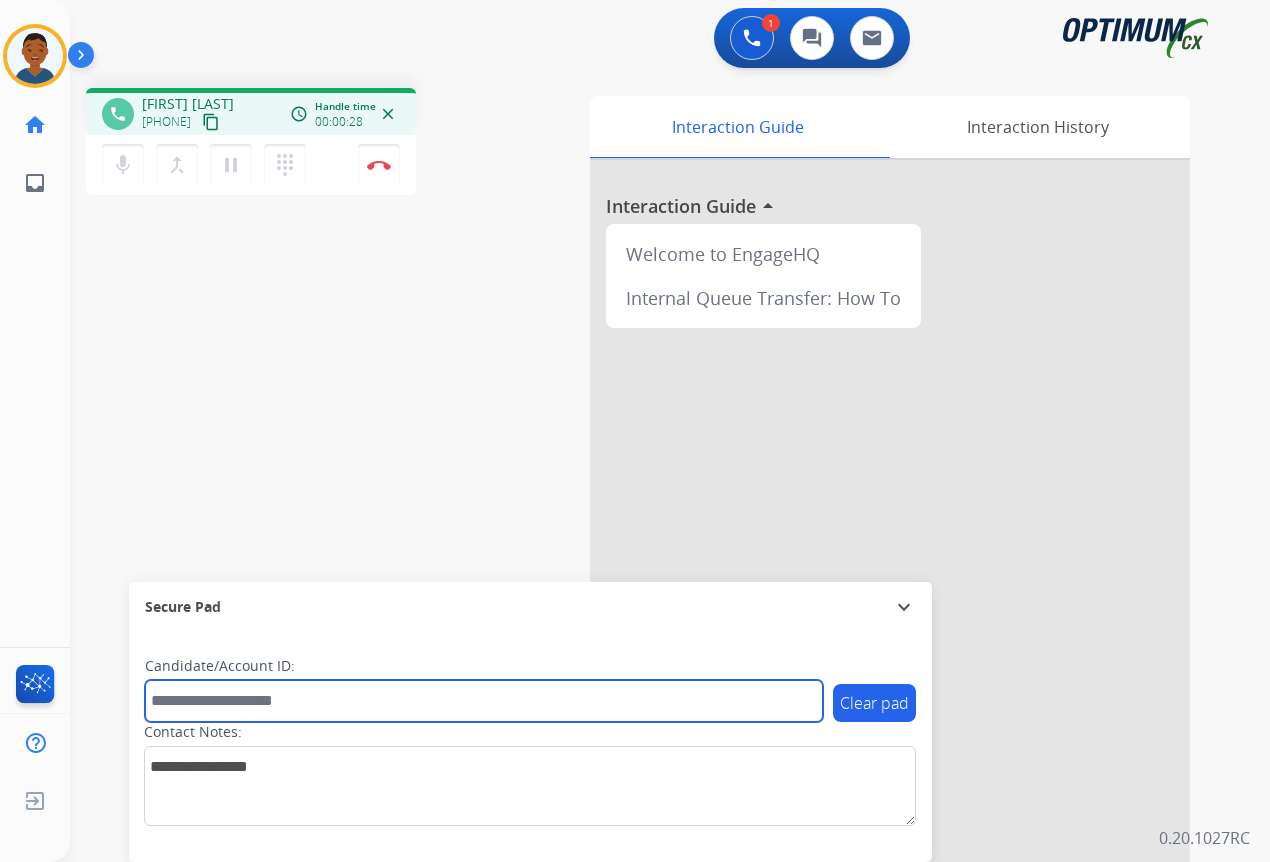 paste on "*******" 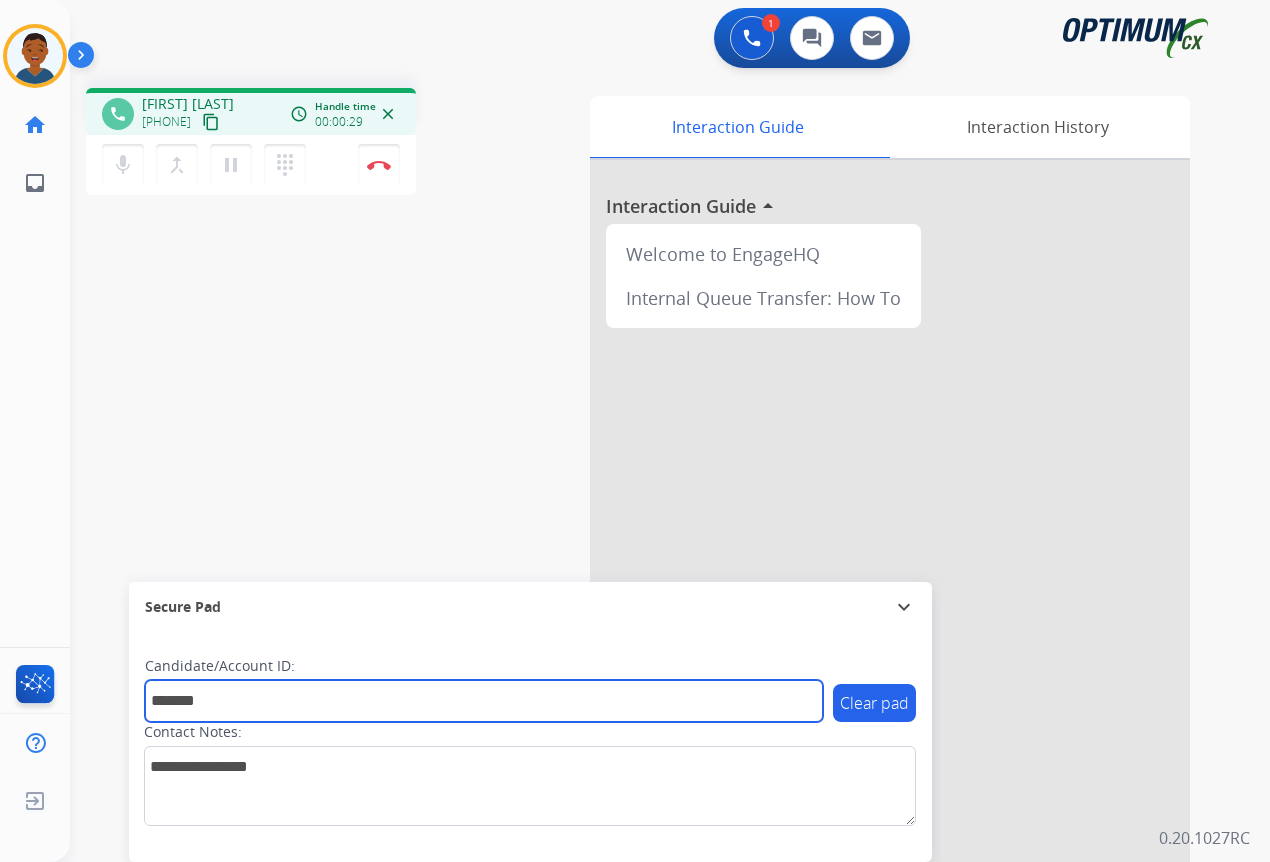 type on "*******" 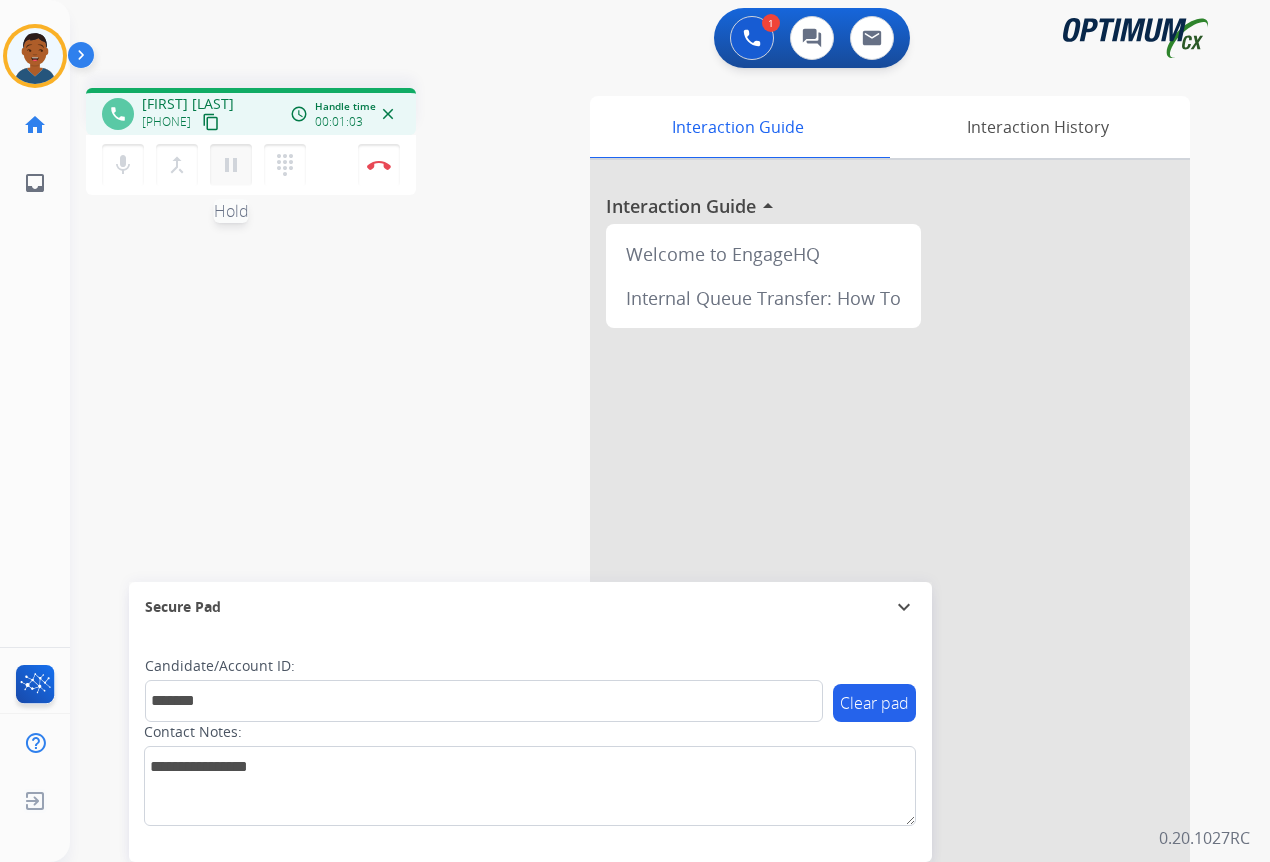 click on "pause" at bounding box center [231, 165] 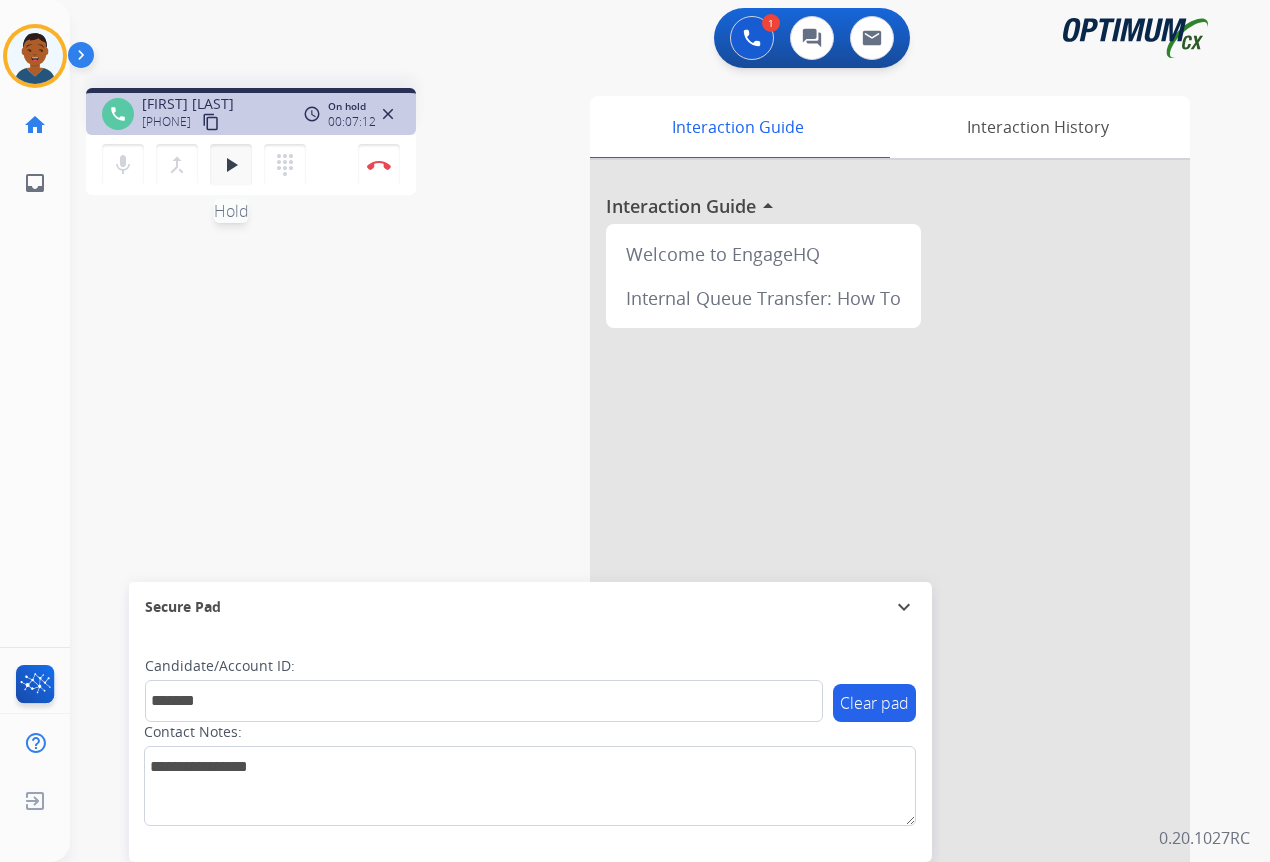 click on "play_arrow" at bounding box center (231, 165) 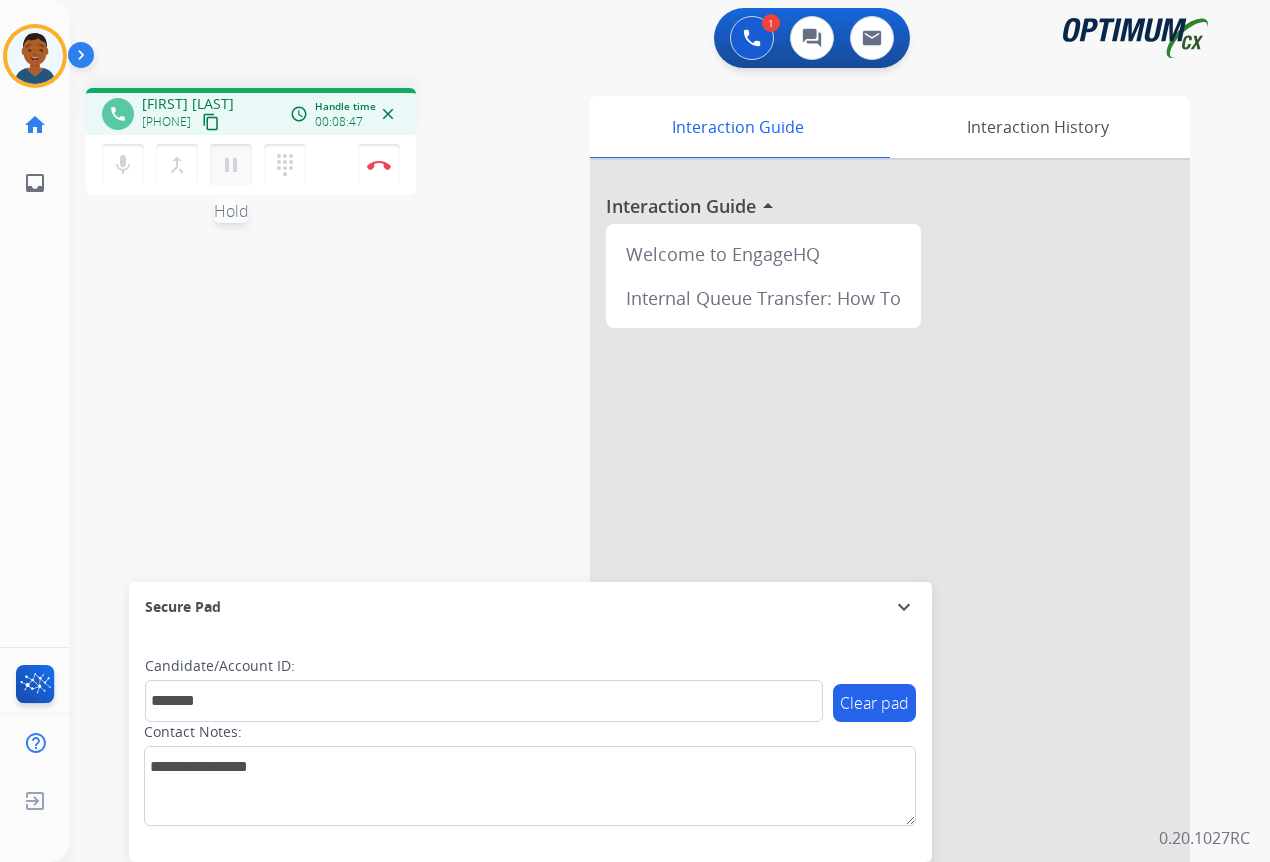 click on "pause" at bounding box center [231, 165] 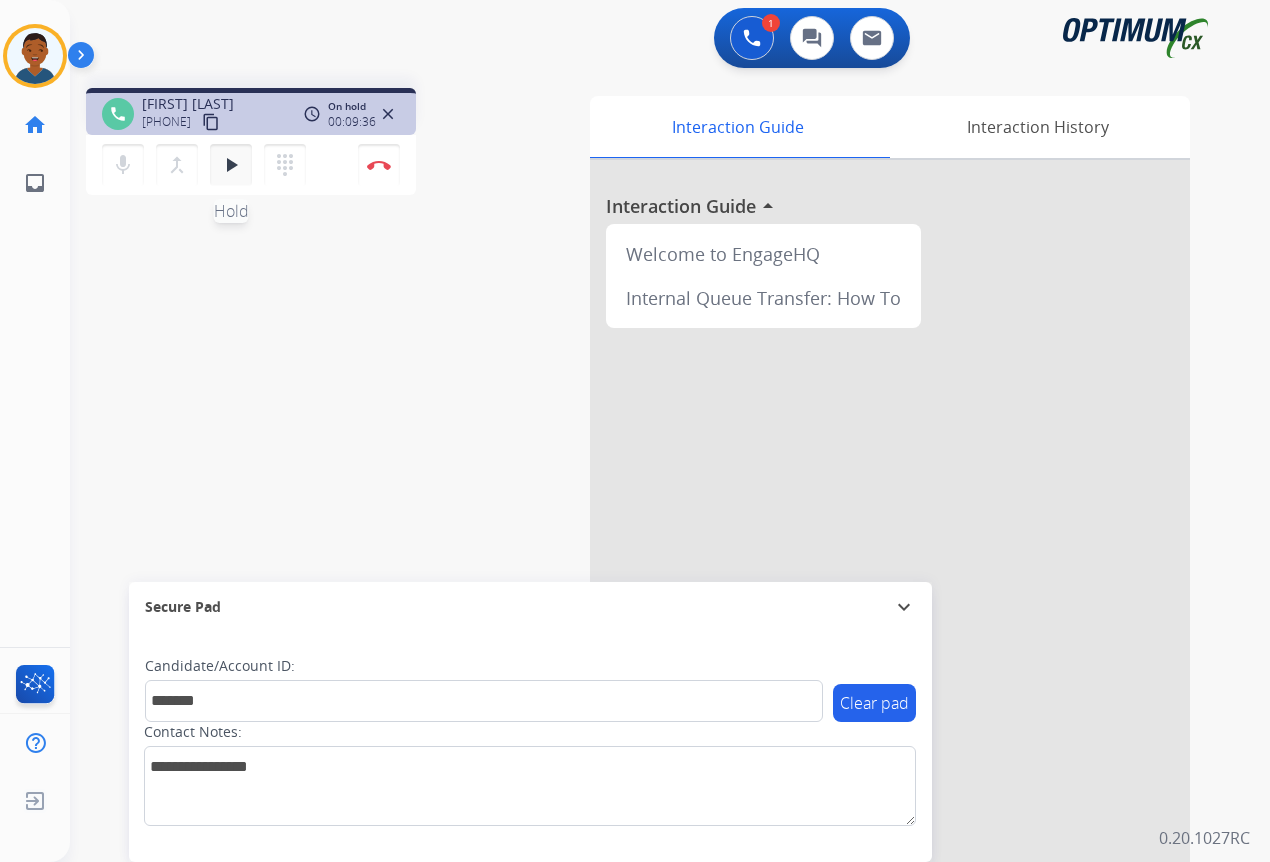 click on "play_arrow" at bounding box center [231, 165] 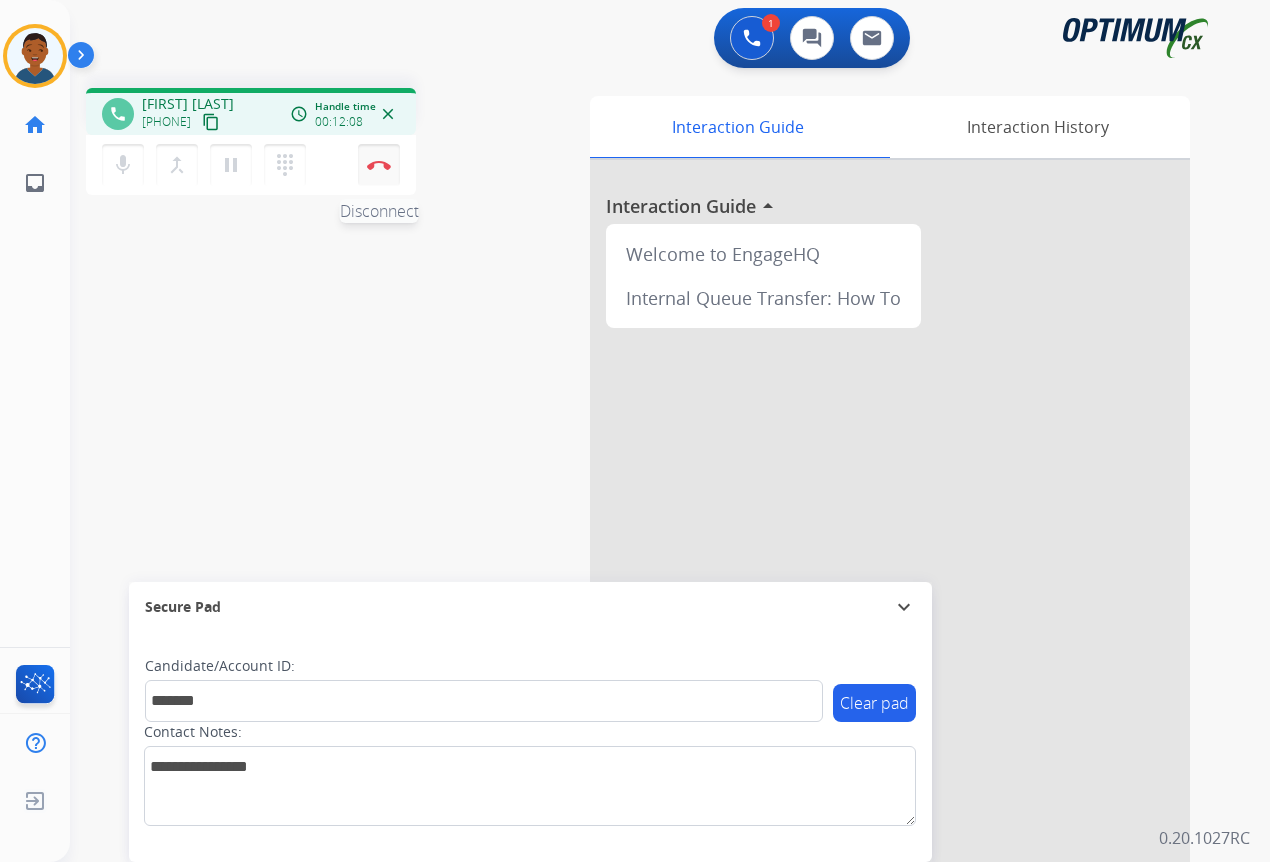 click at bounding box center (379, 165) 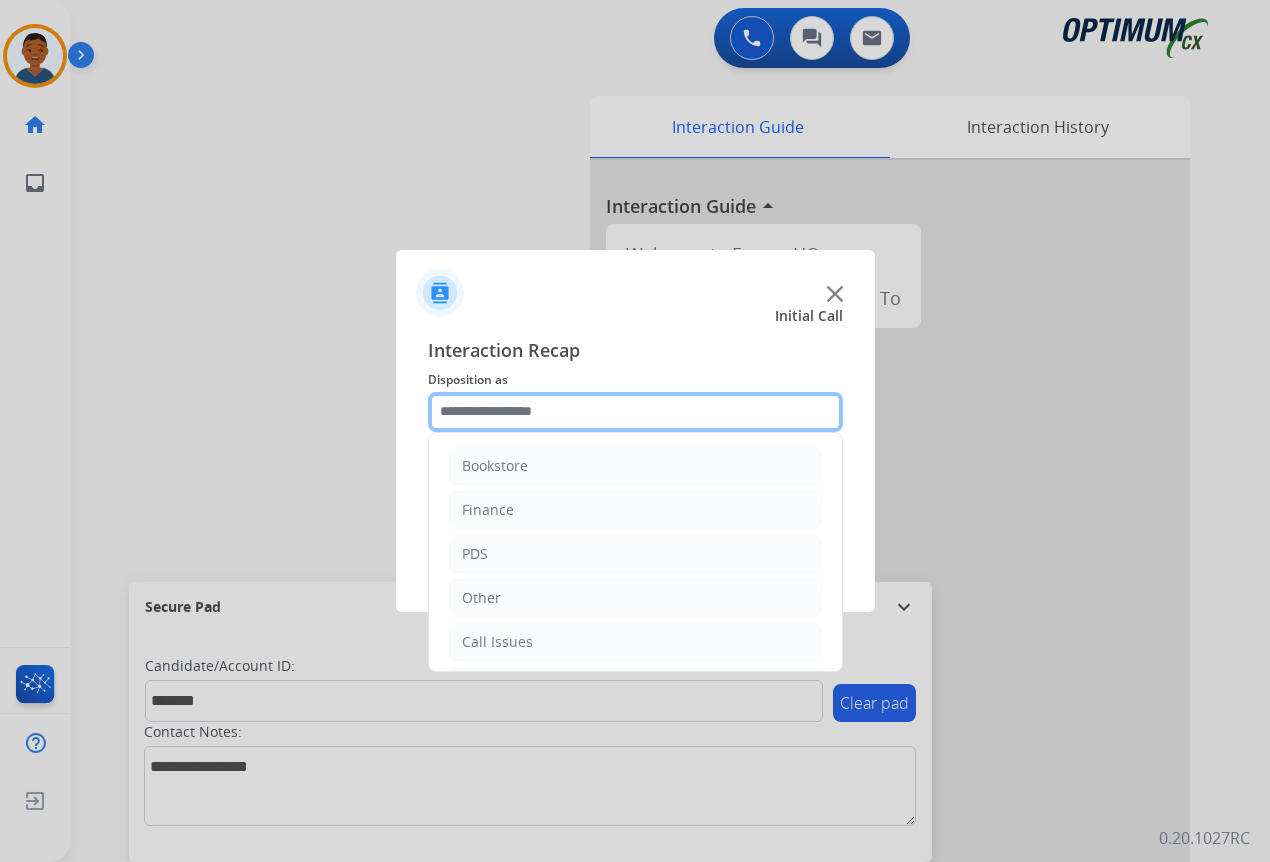click 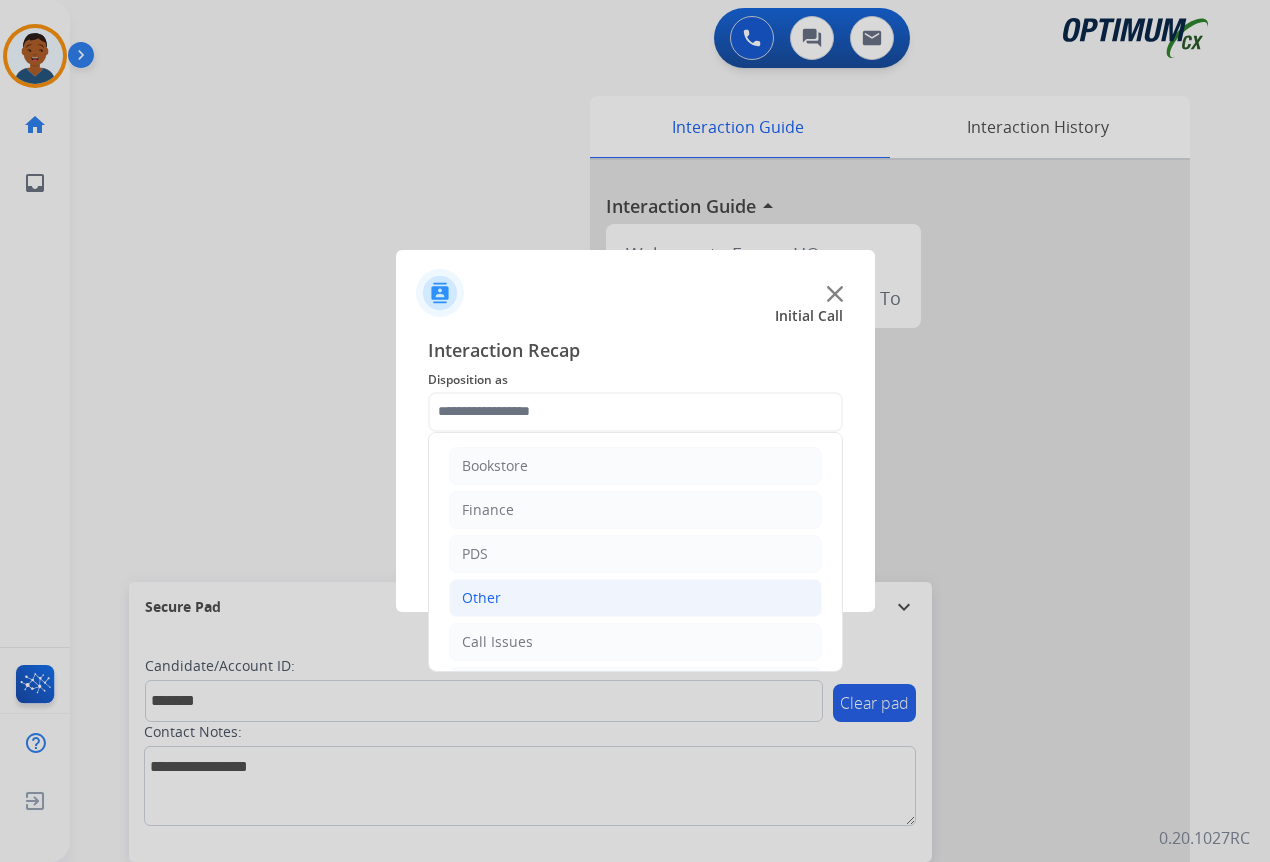 click on "Other" 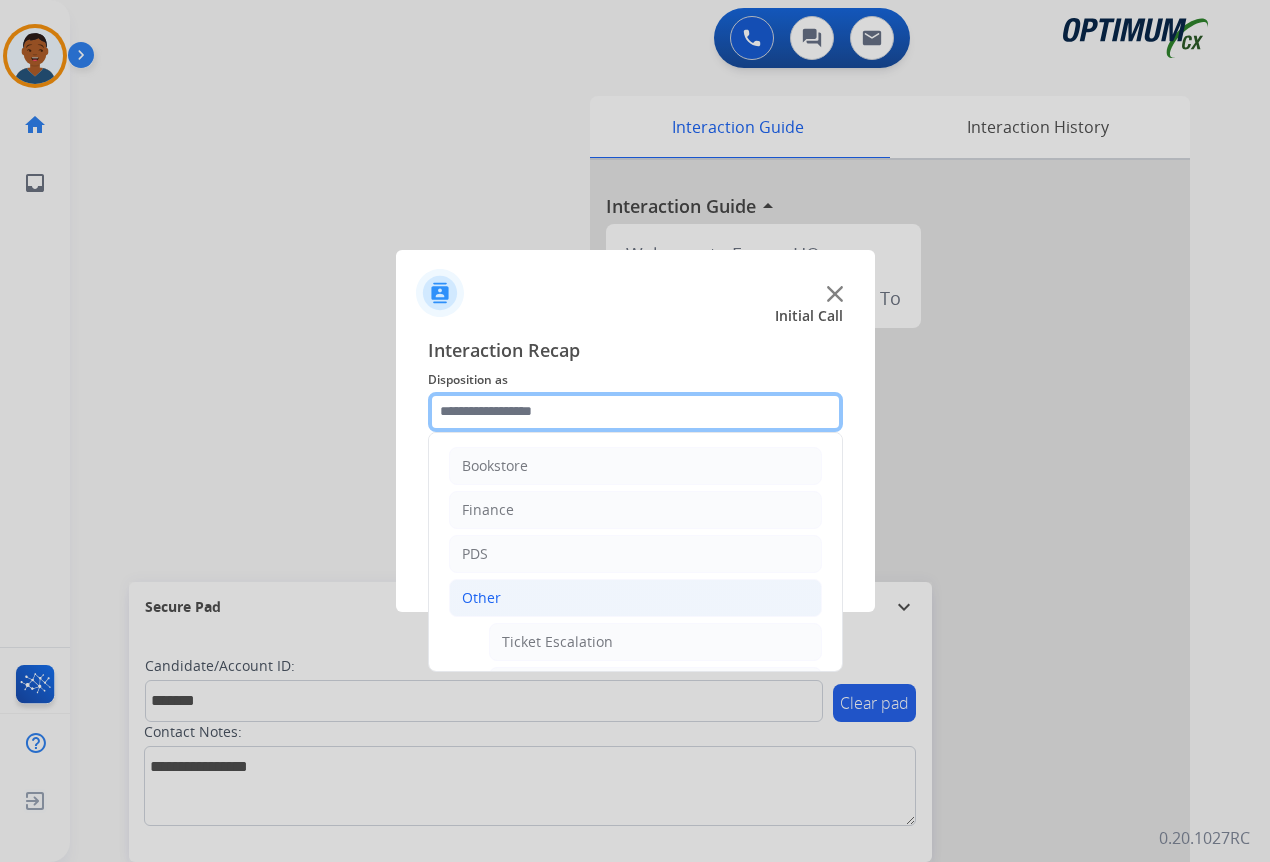 scroll, scrollTop: 100, scrollLeft: 0, axis: vertical 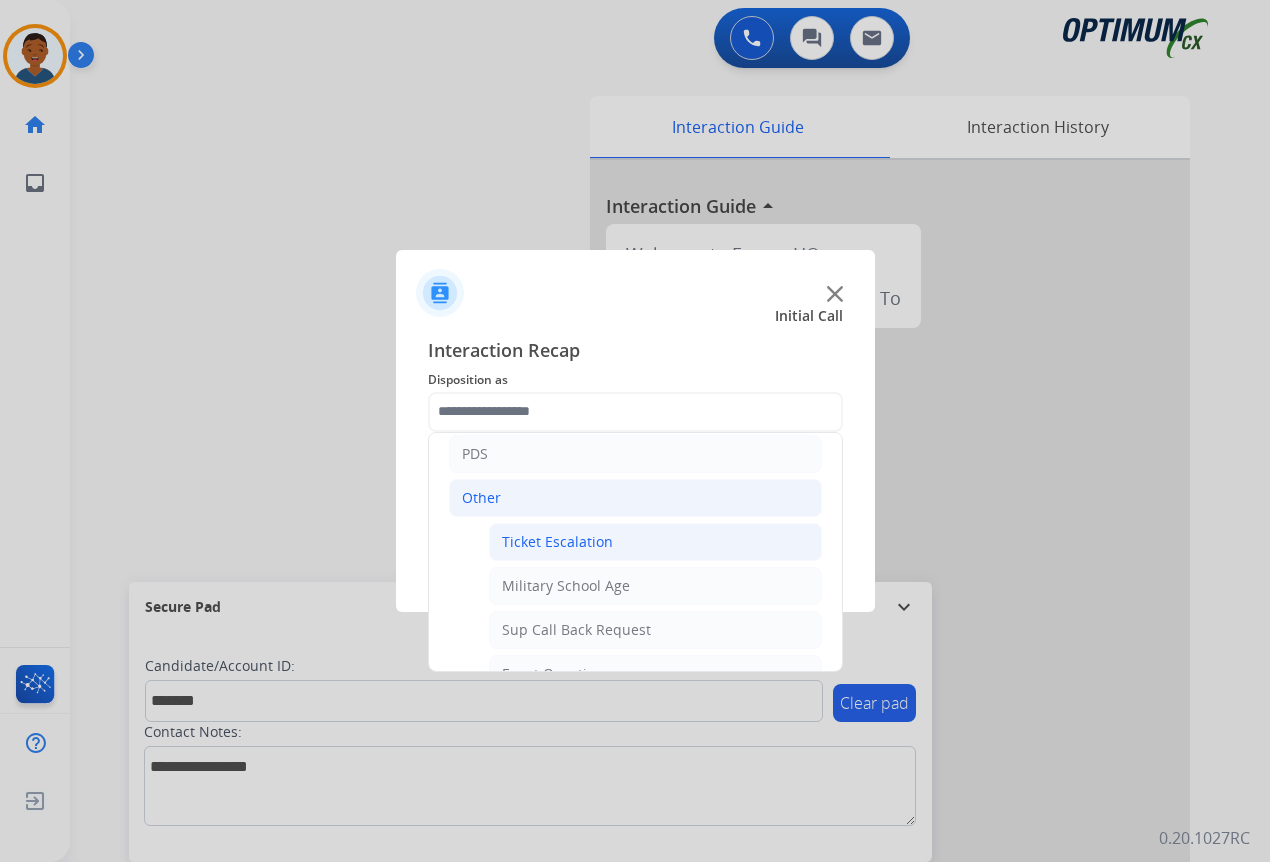 click on "Ticket Escalation" 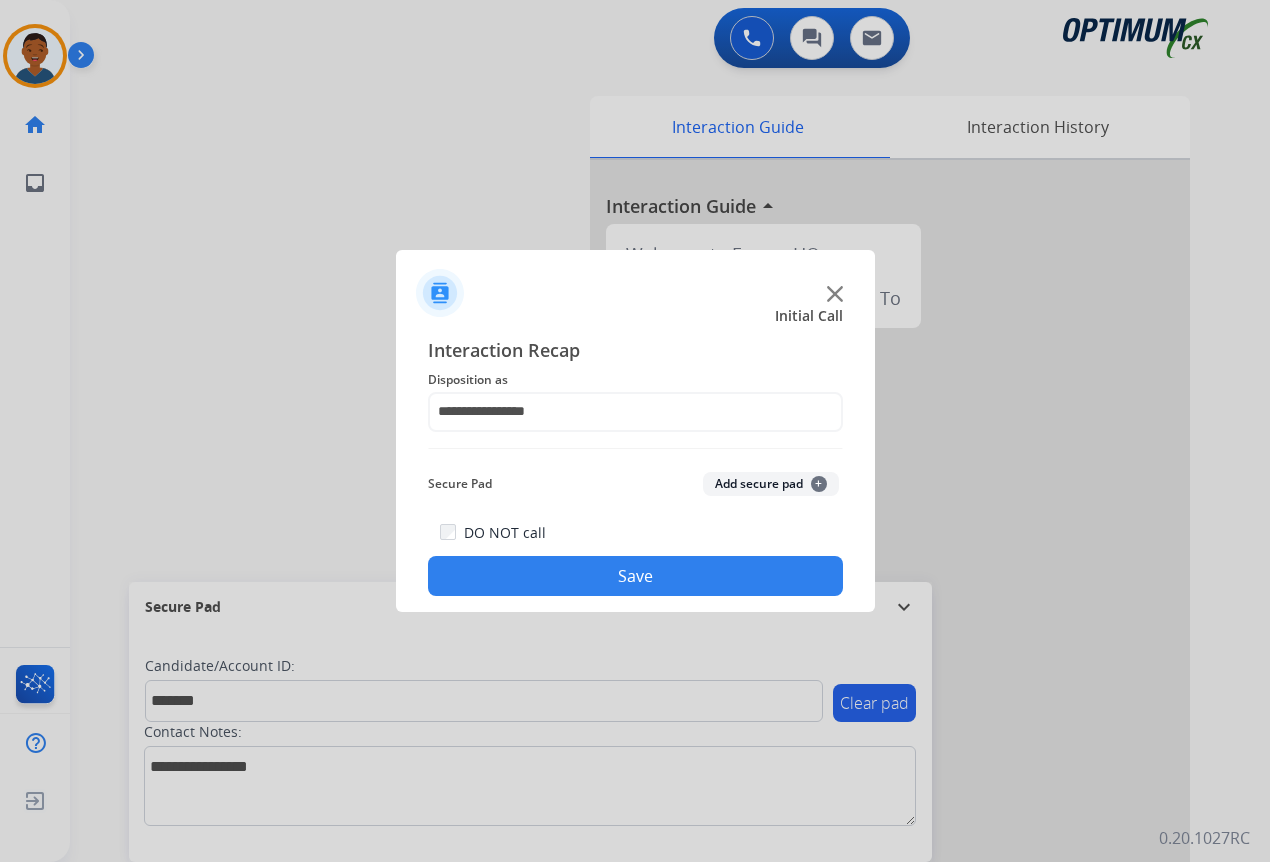 click on "Add secure pad  +" 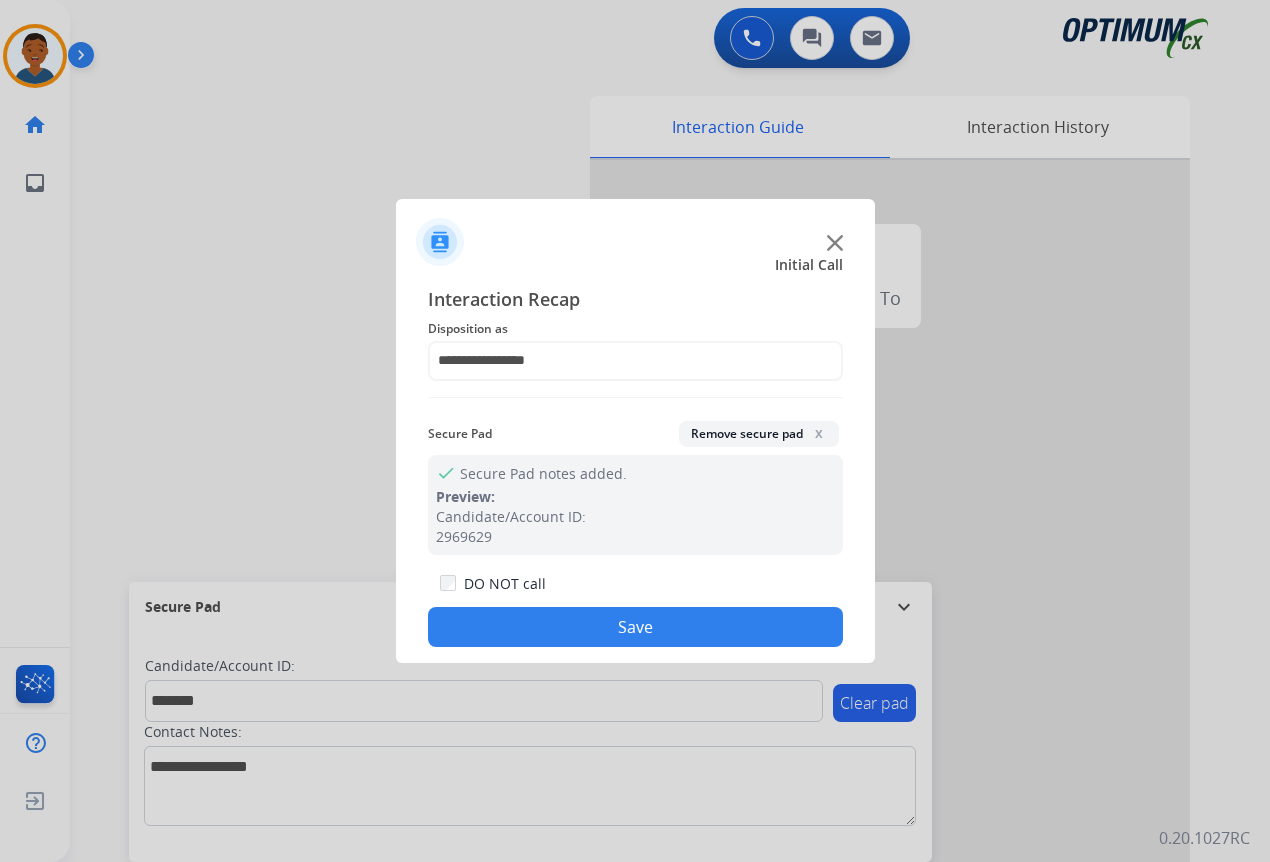 click on "Save" 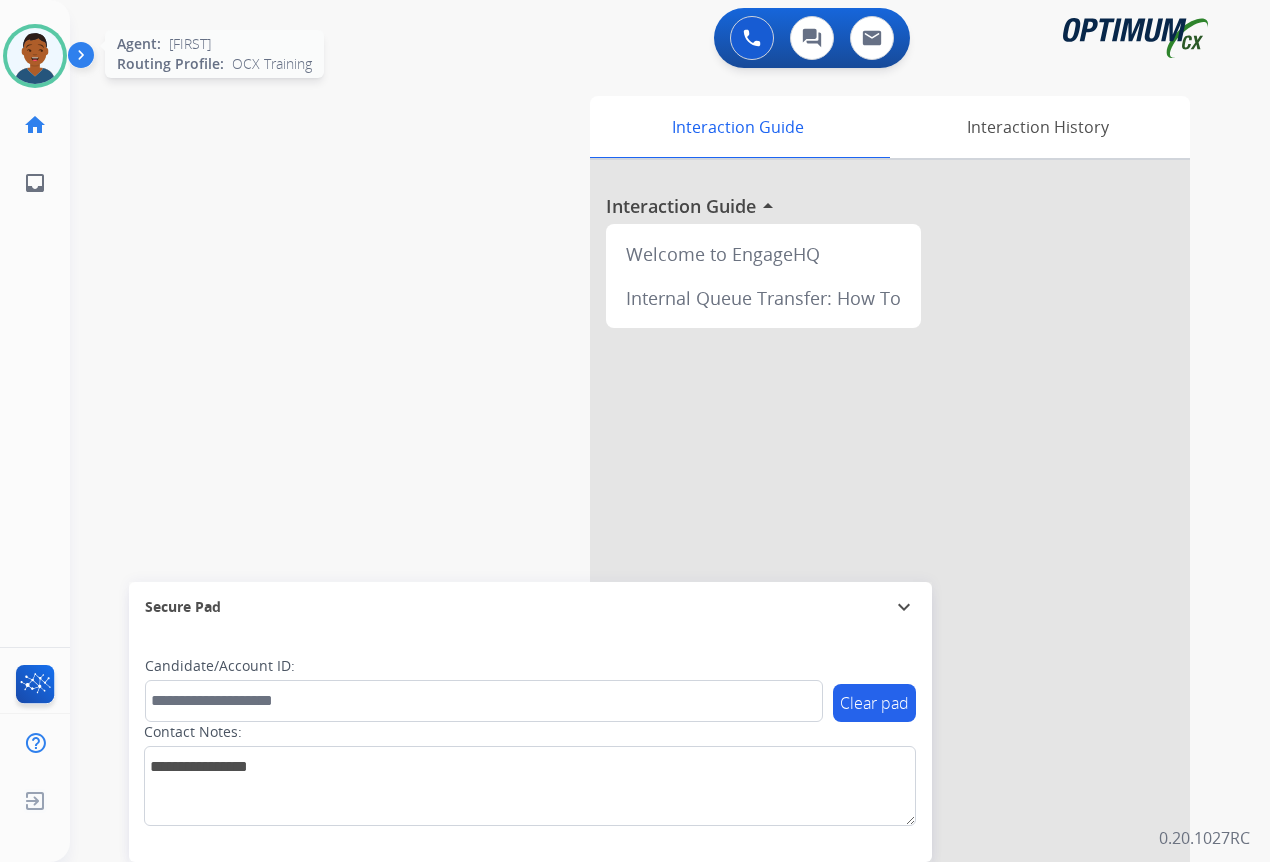 click at bounding box center (35, 56) 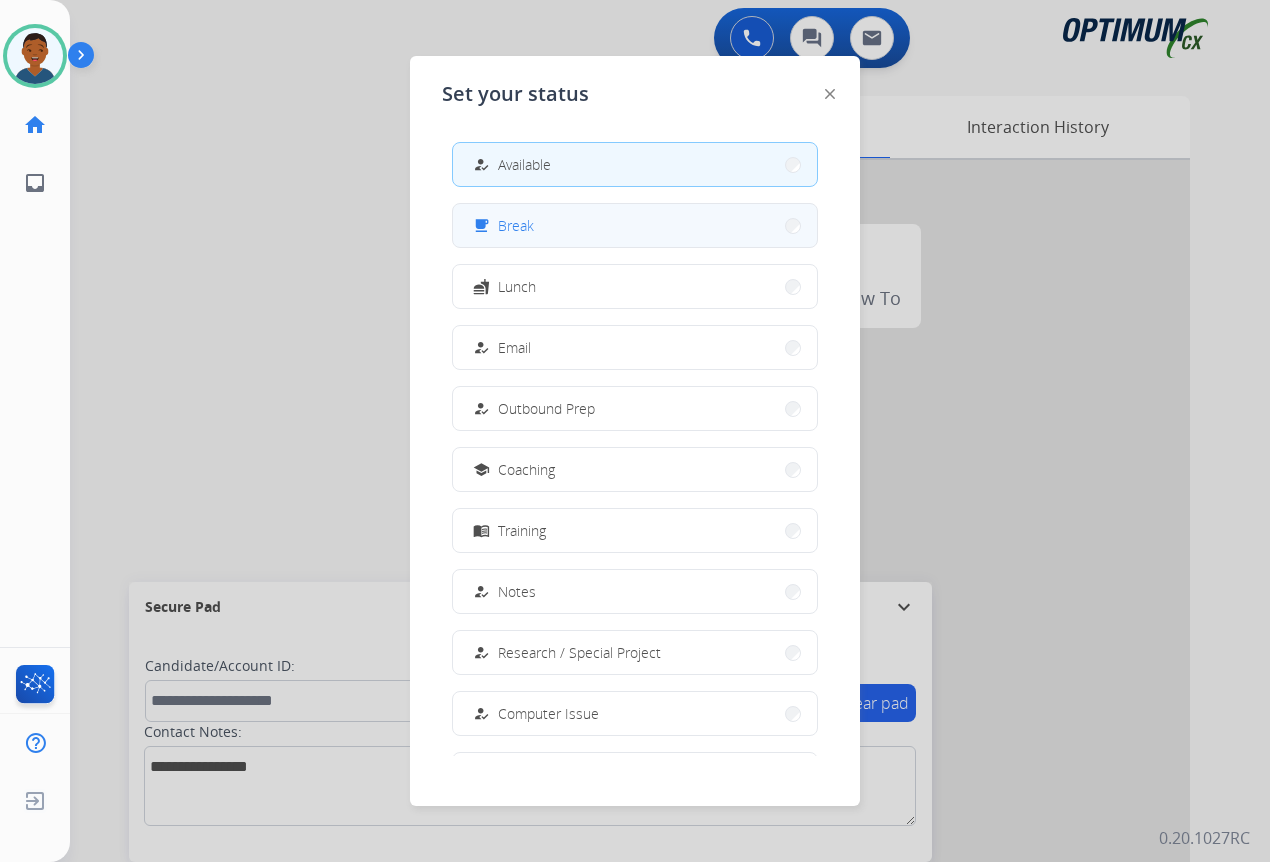 click on "Break" at bounding box center [516, 225] 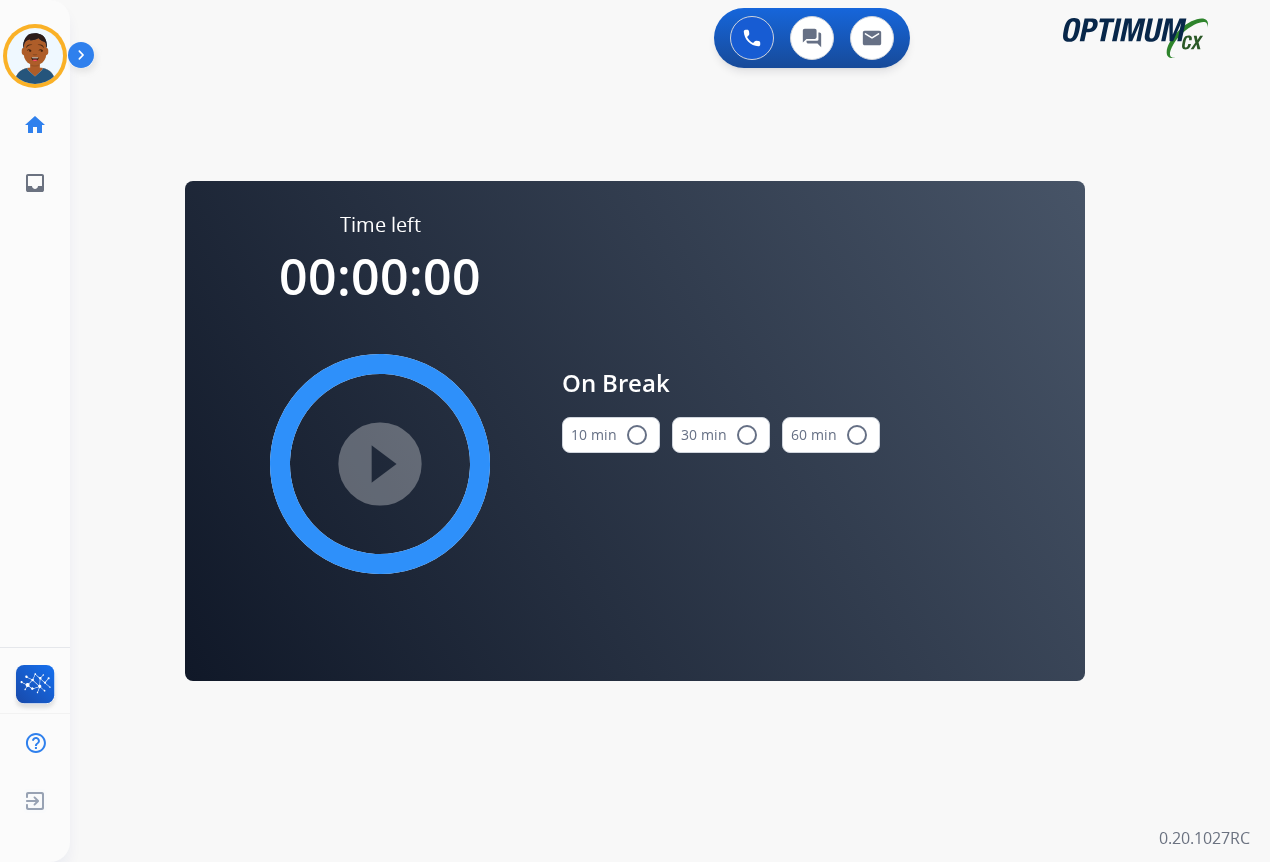 click on "radio_button_unchecked" at bounding box center [637, 435] 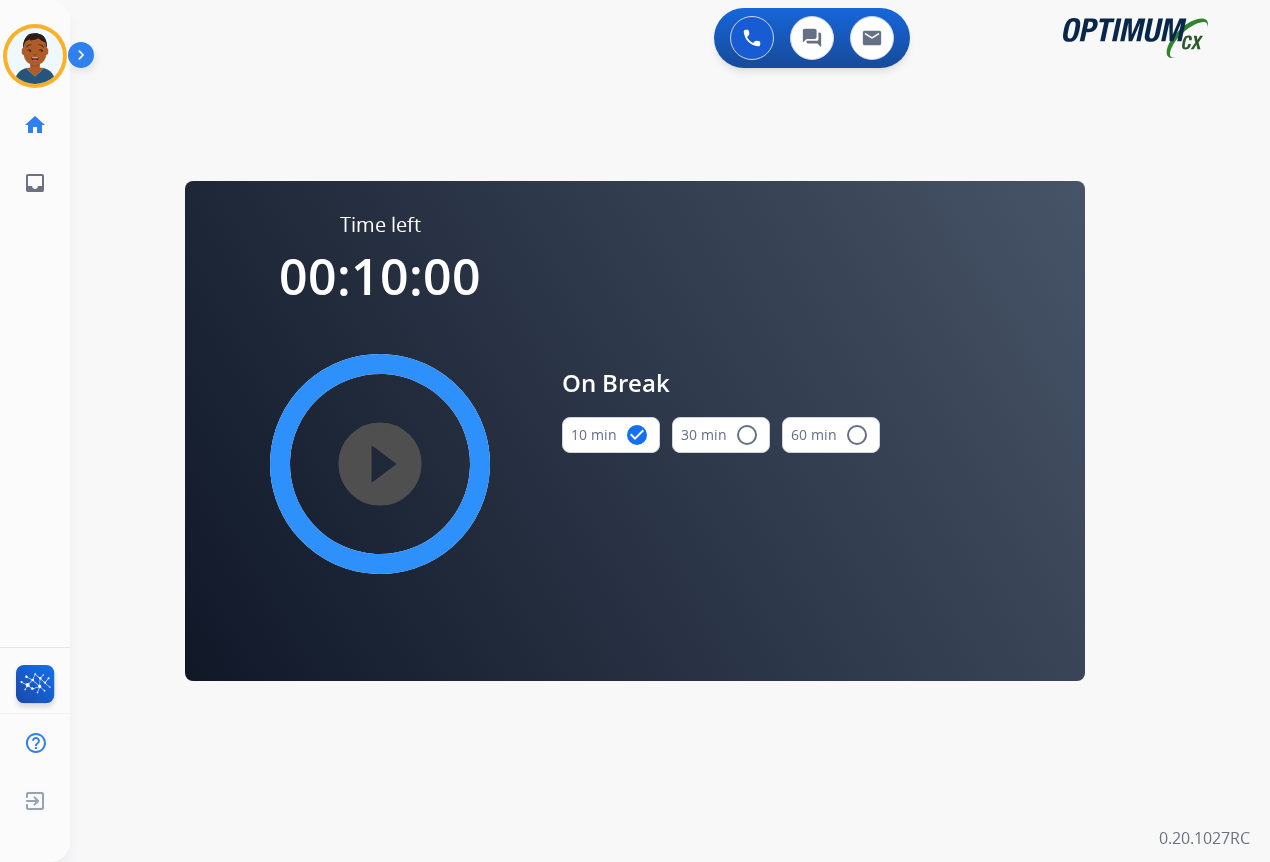 drag, startPoint x: 373, startPoint y: 467, endPoint x: 431, endPoint y: 483, distance: 60.166435 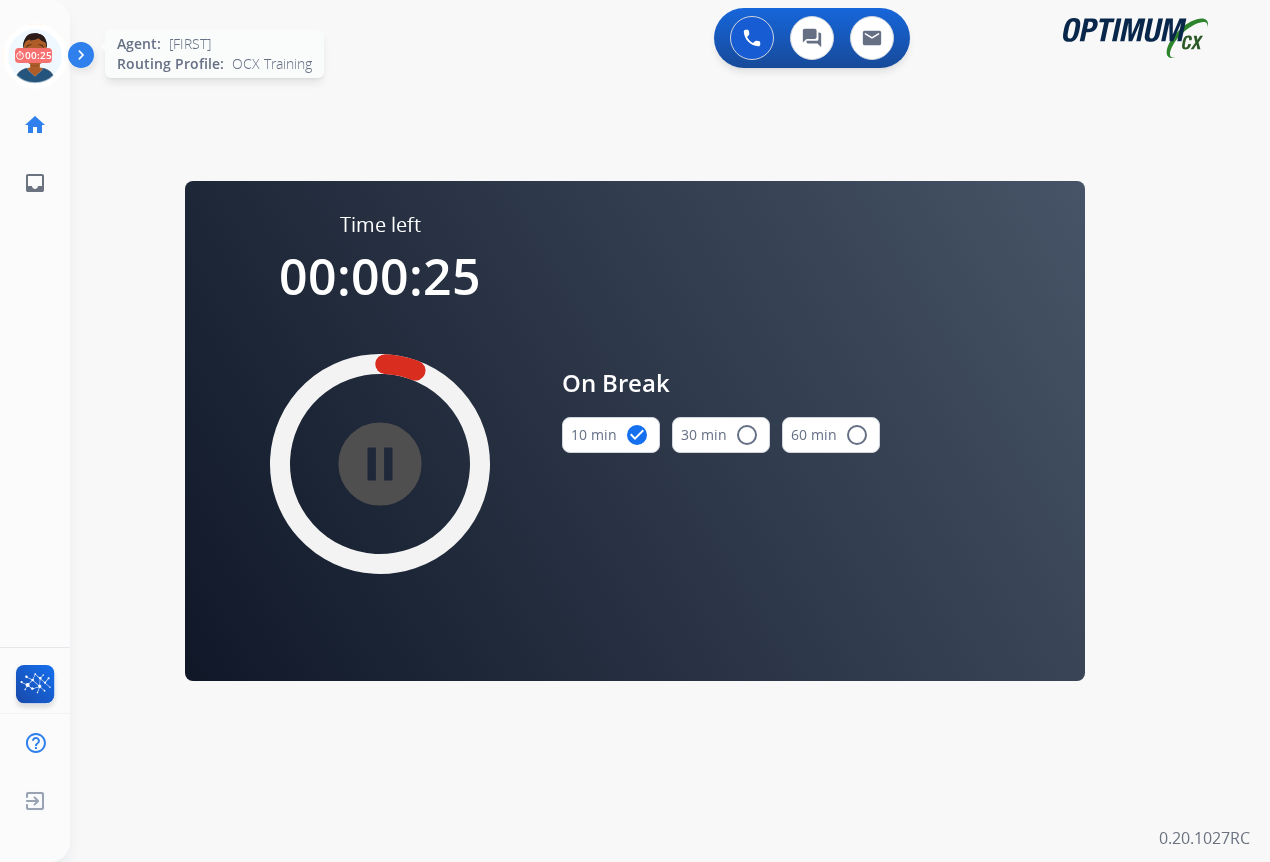 click 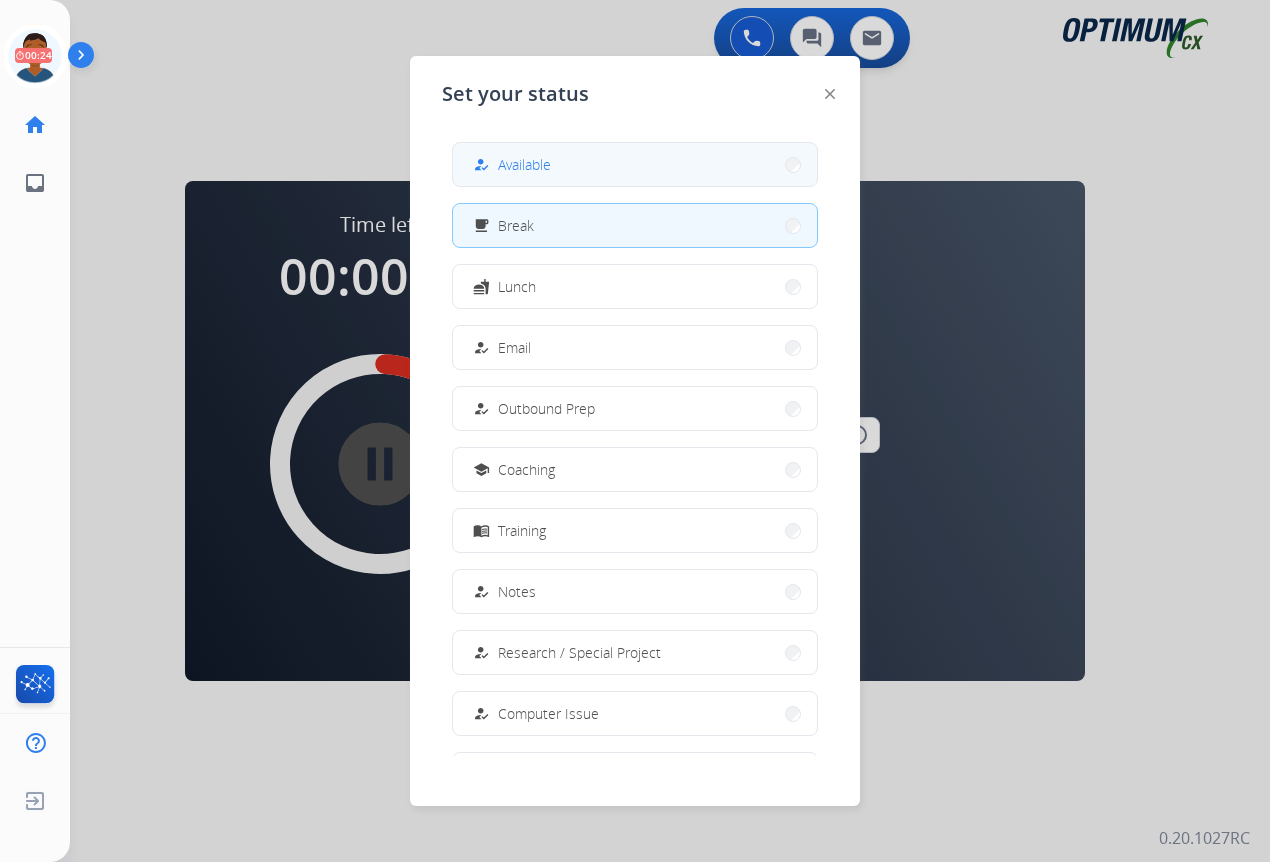 click on "Available" at bounding box center (524, 164) 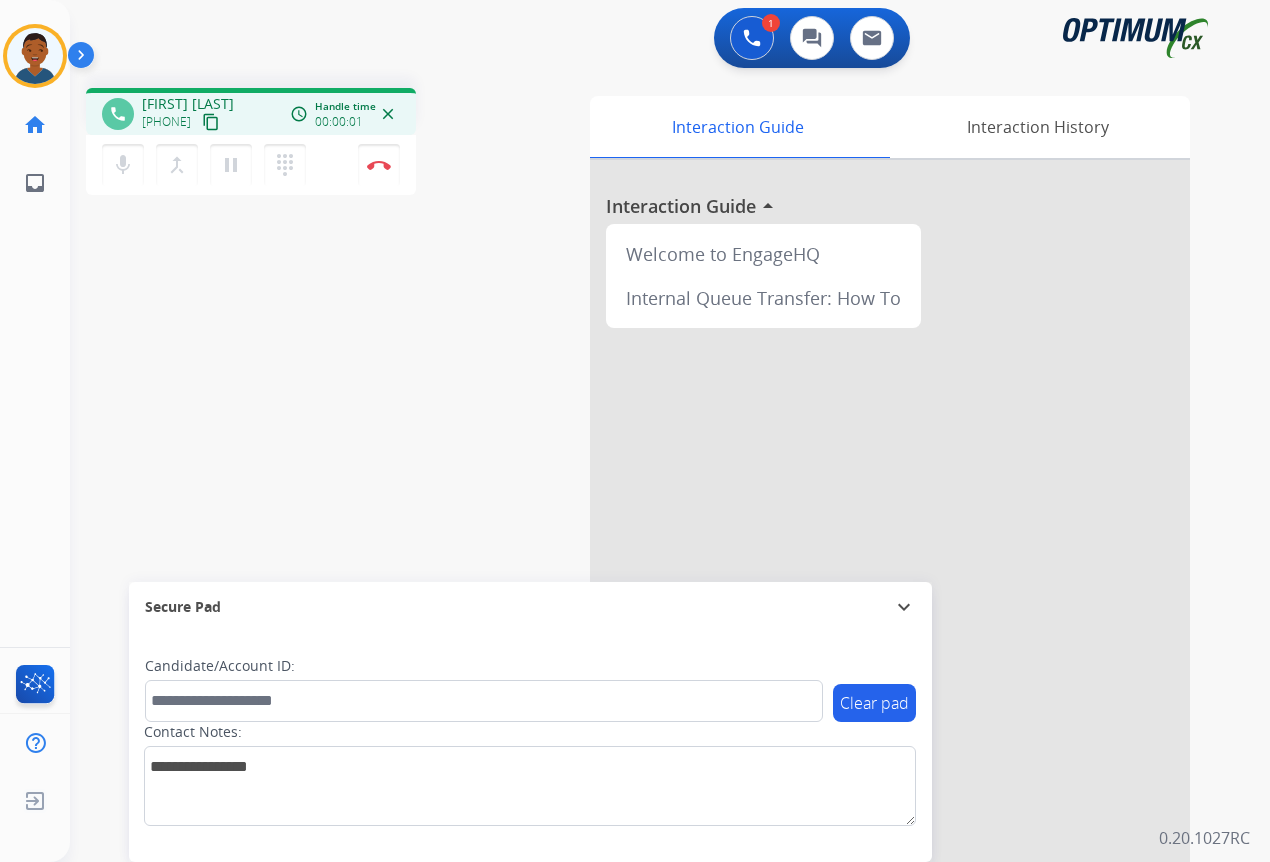 click on "content_copy" at bounding box center (211, 122) 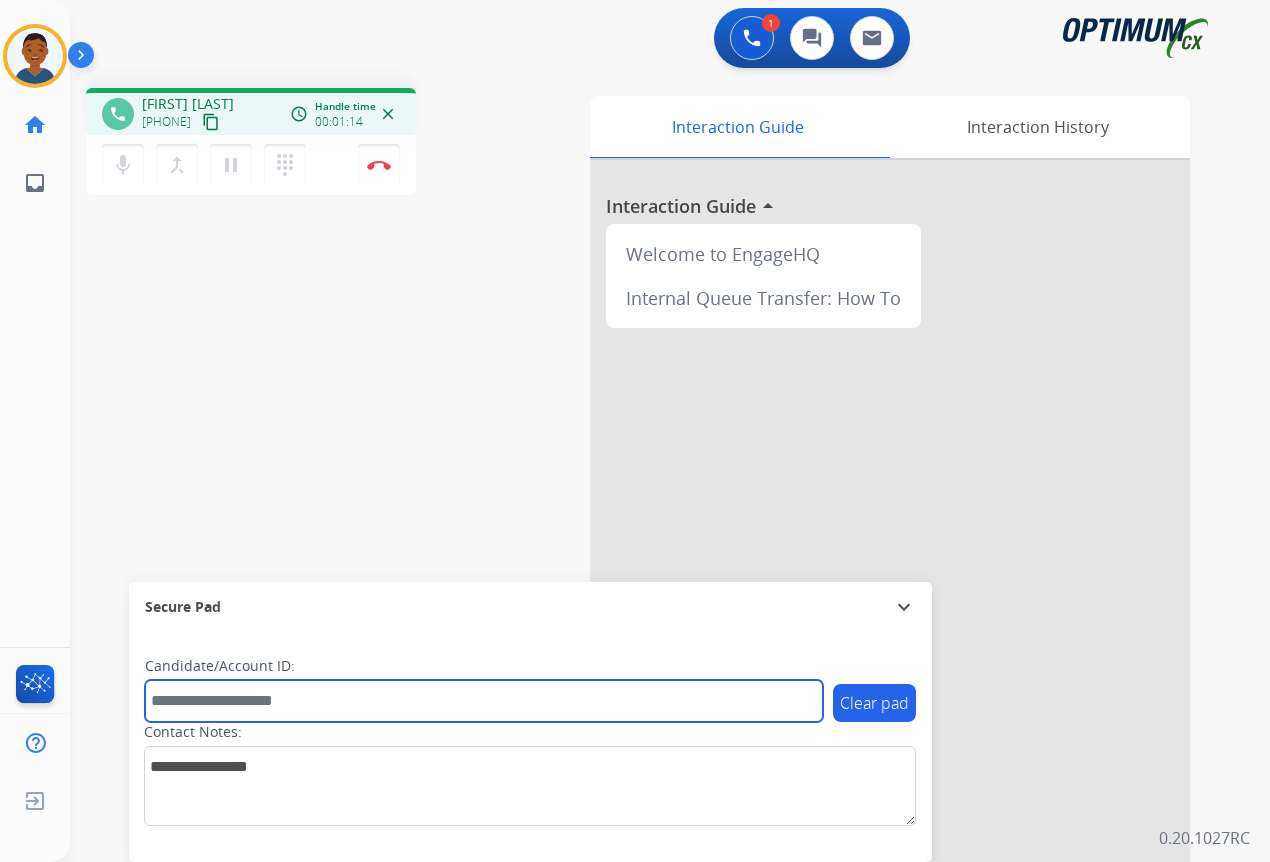 click at bounding box center (484, 701) 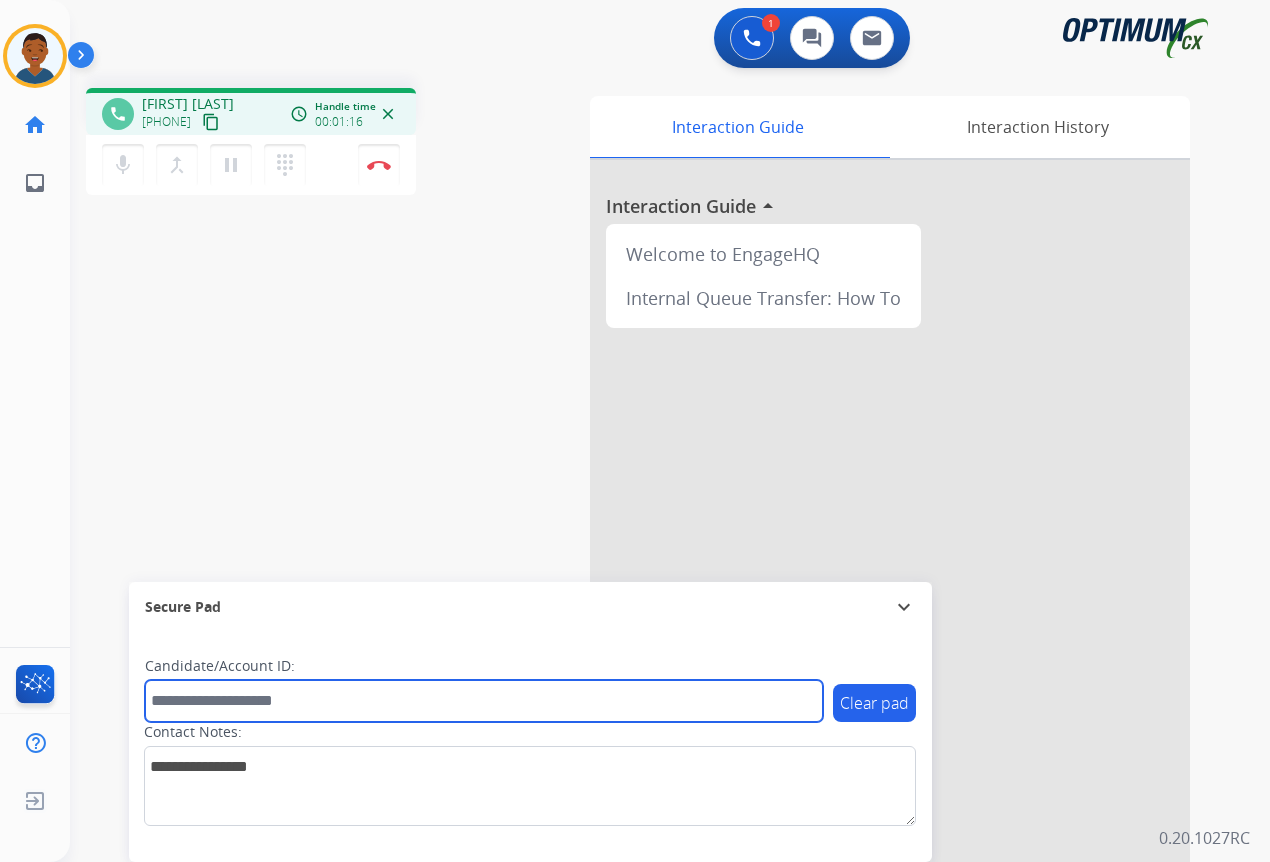 paste on "*******" 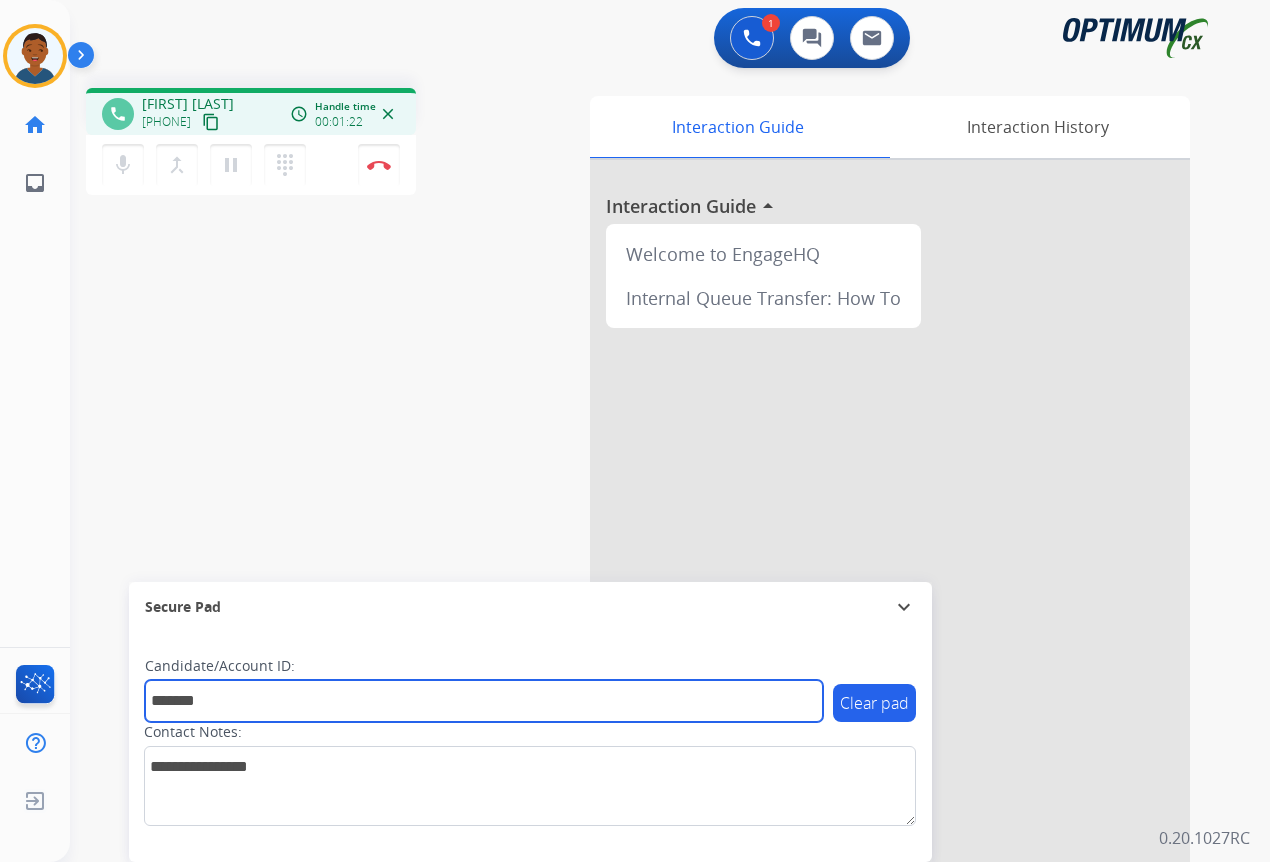 type on "*******" 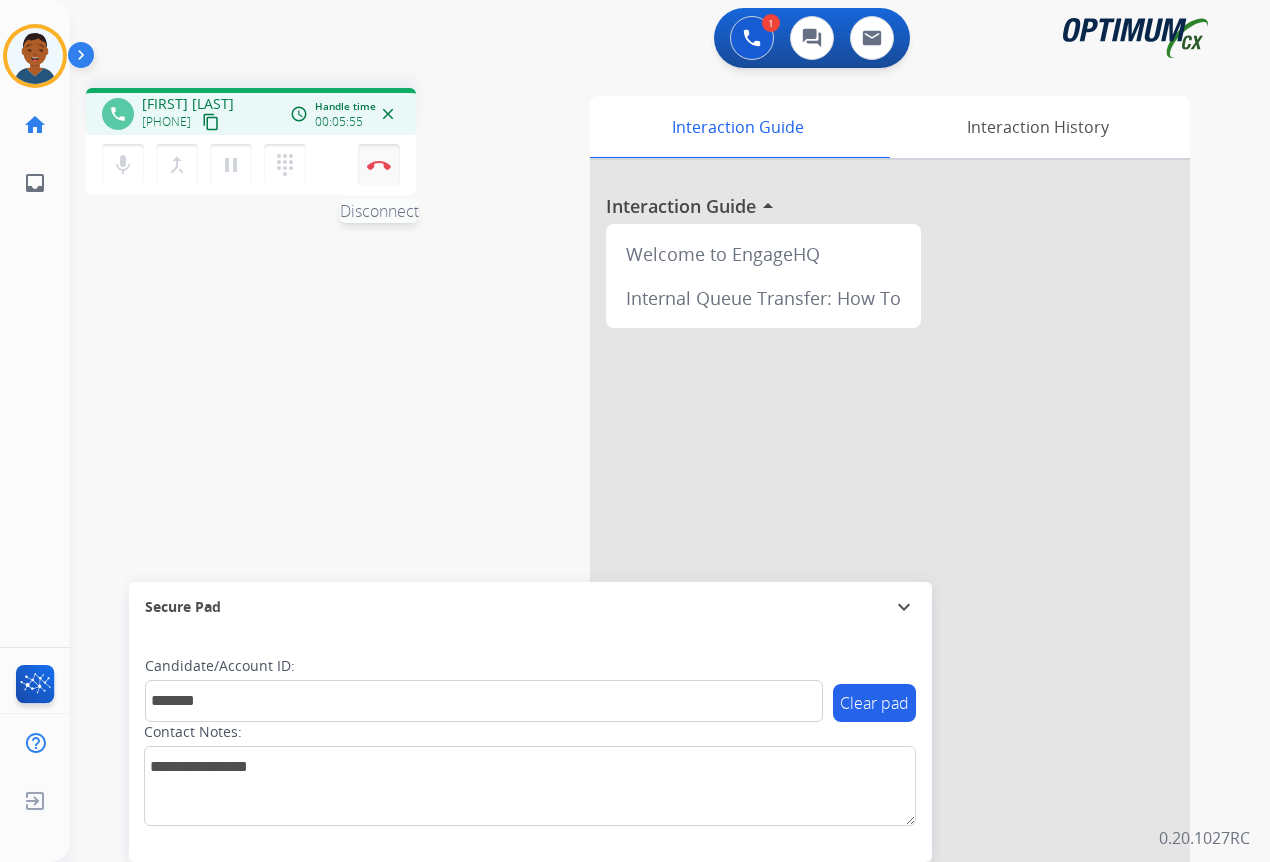 click on "Disconnect" at bounding box center [379, 165] 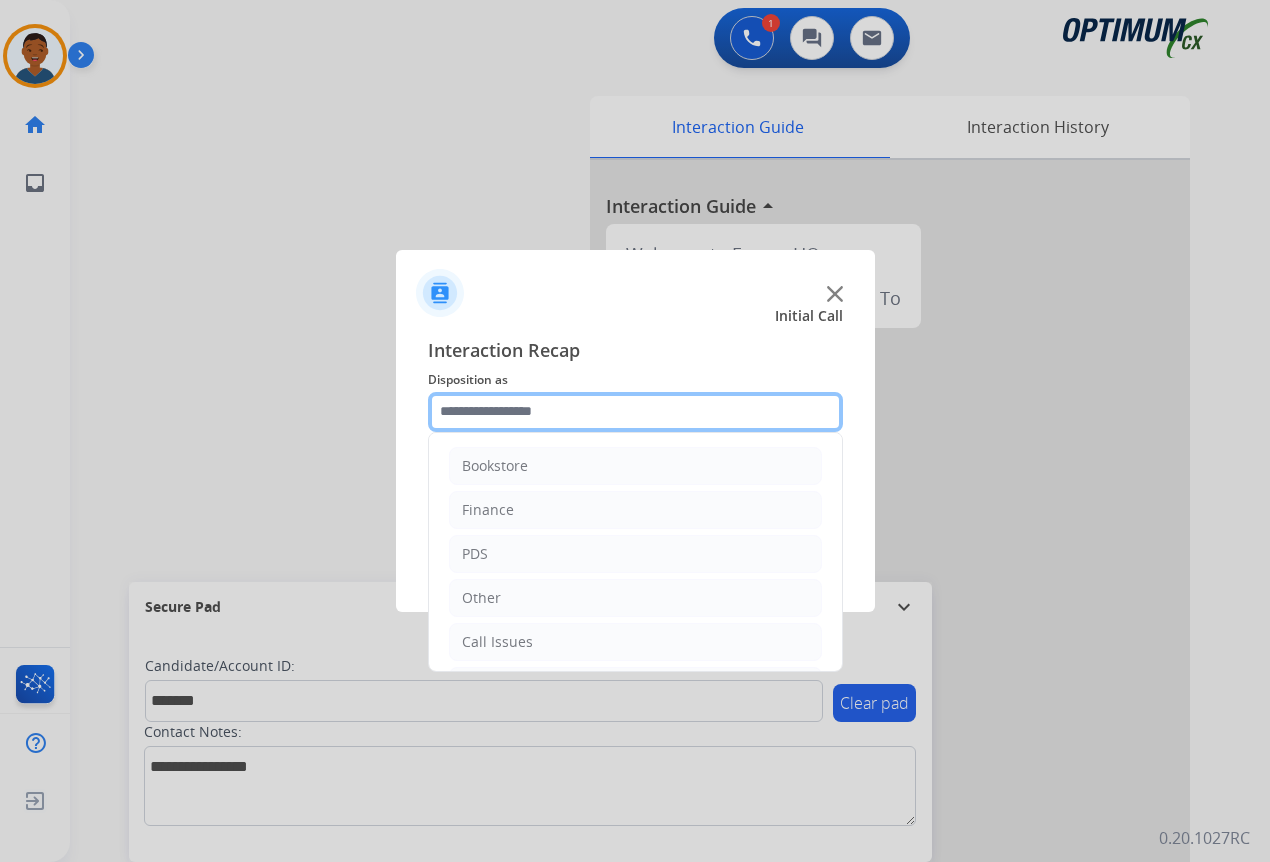 click 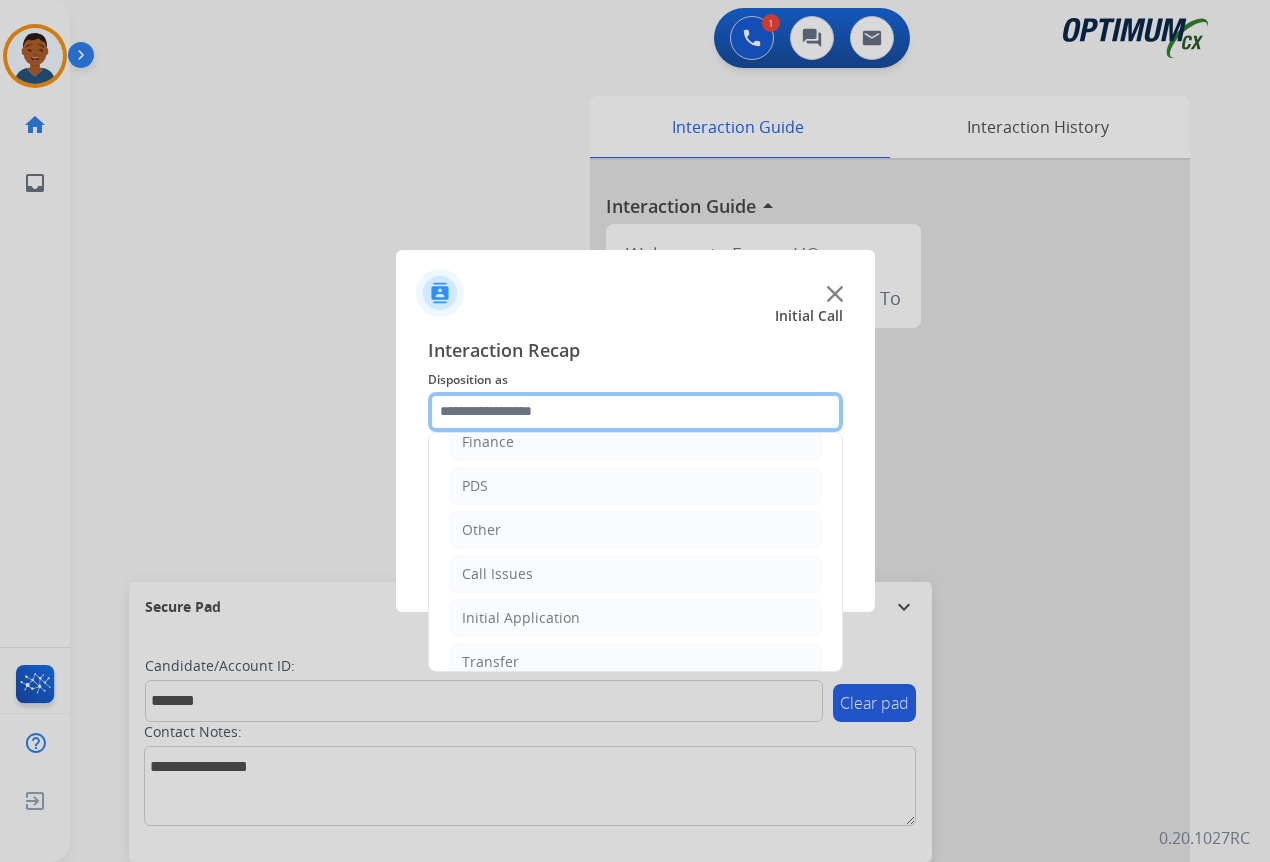 scroll, scrollTop: 136, scrollLeft: 0, axis: vertical 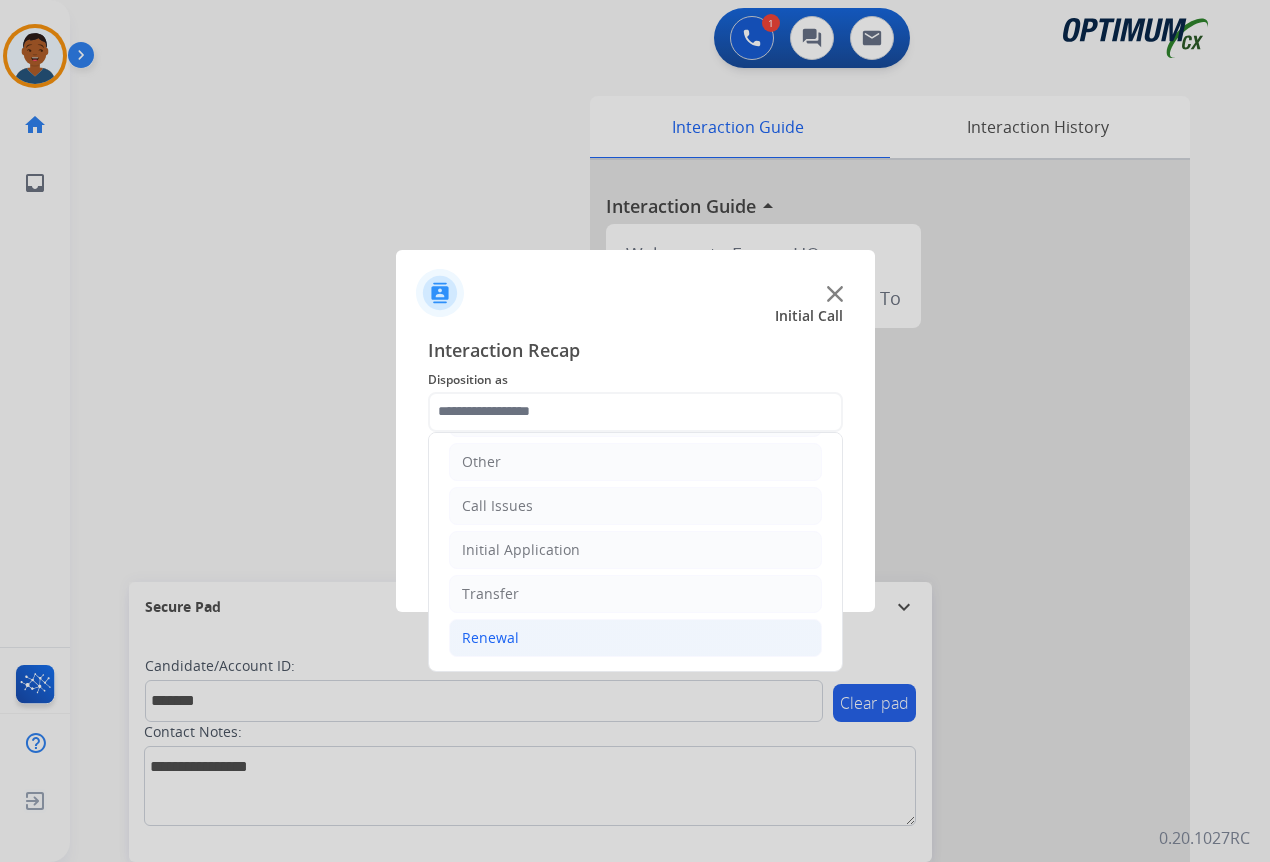 click on "Renewal" 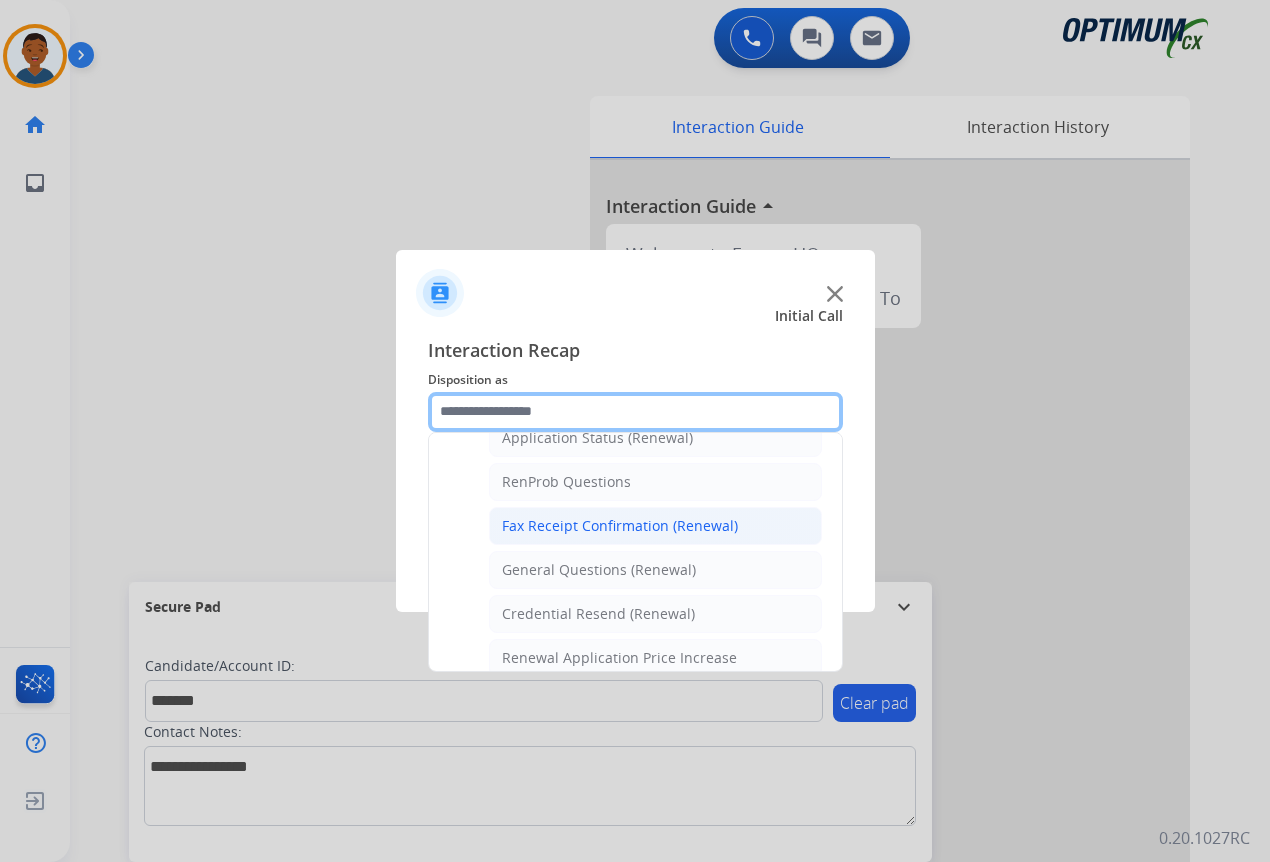 scroll, scrollTop: 536, scrollLeft: 0, axis: vertical 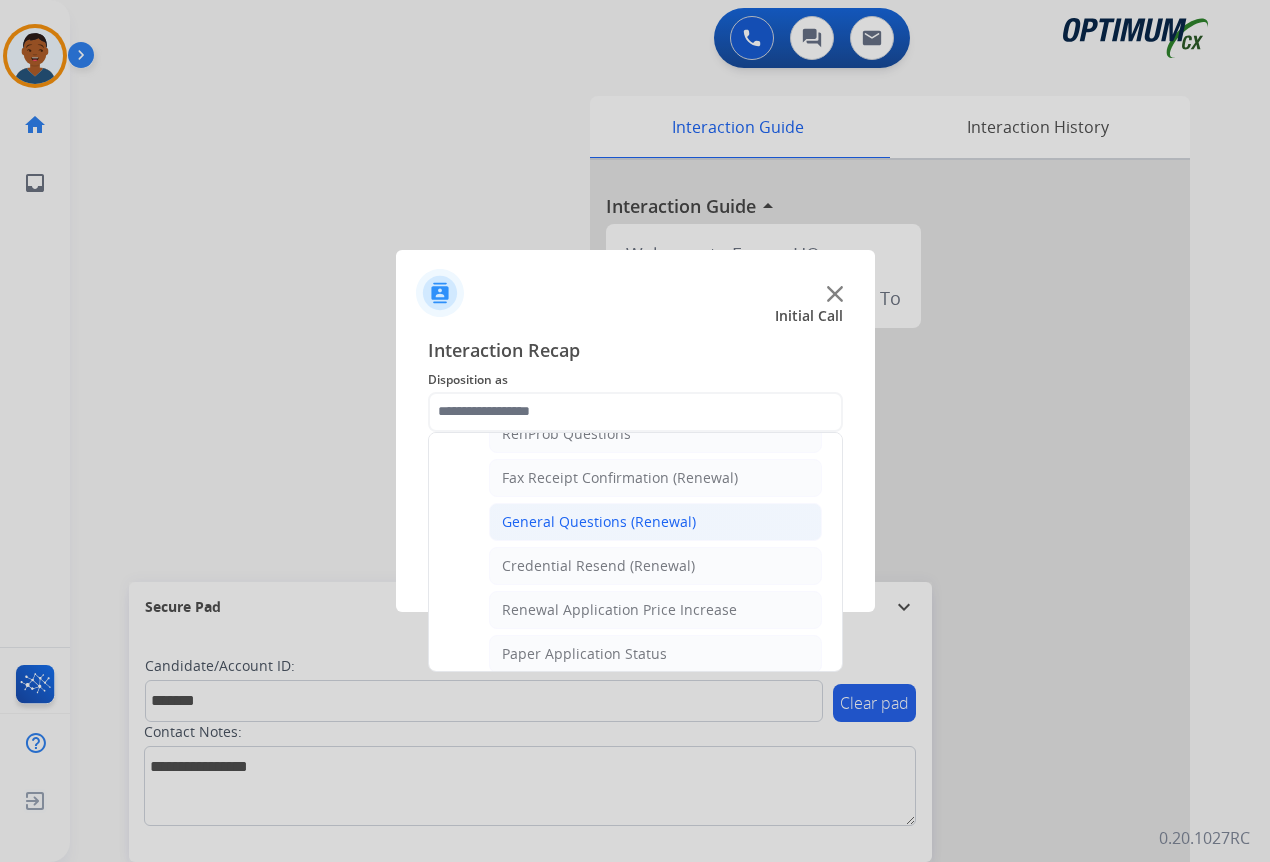 click on "General Questions (Renewal)" 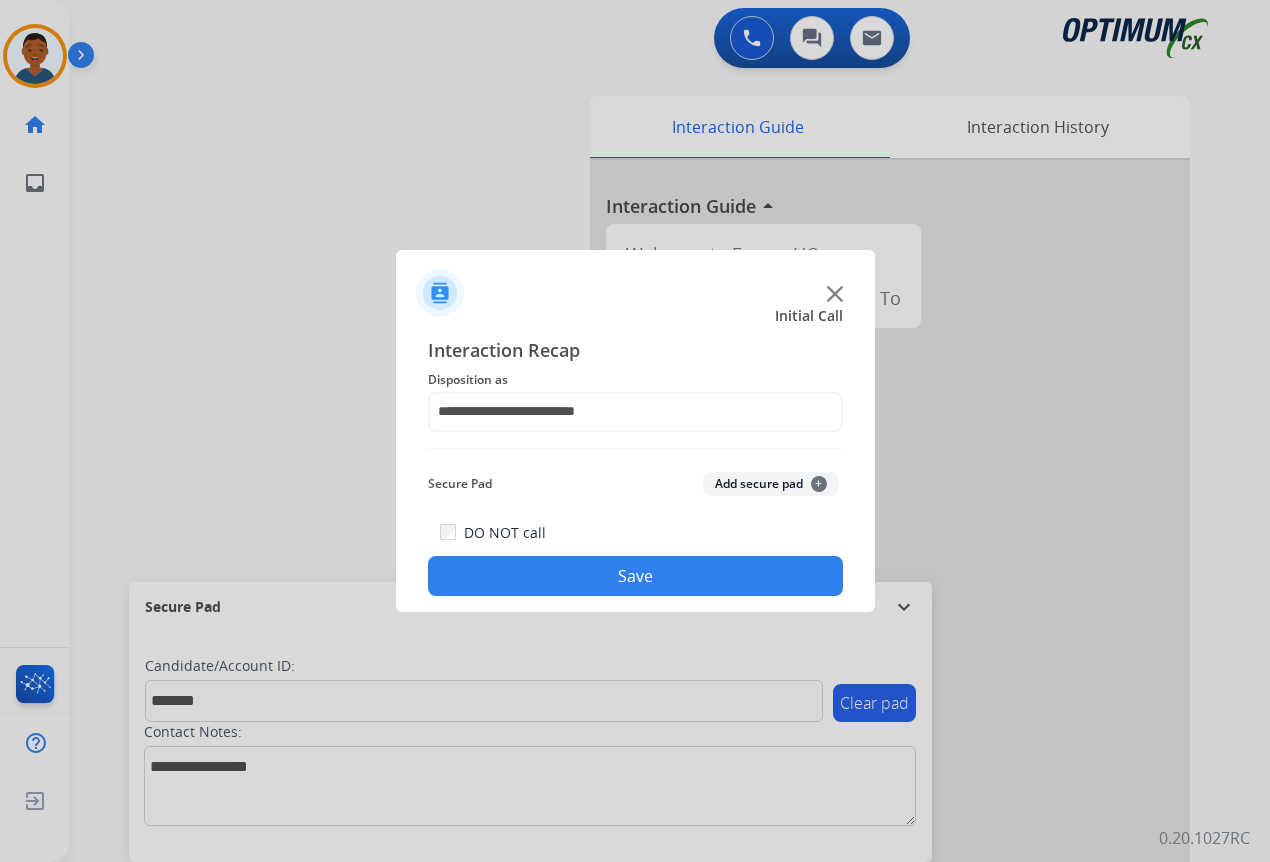 click on "Add secure pad  +" 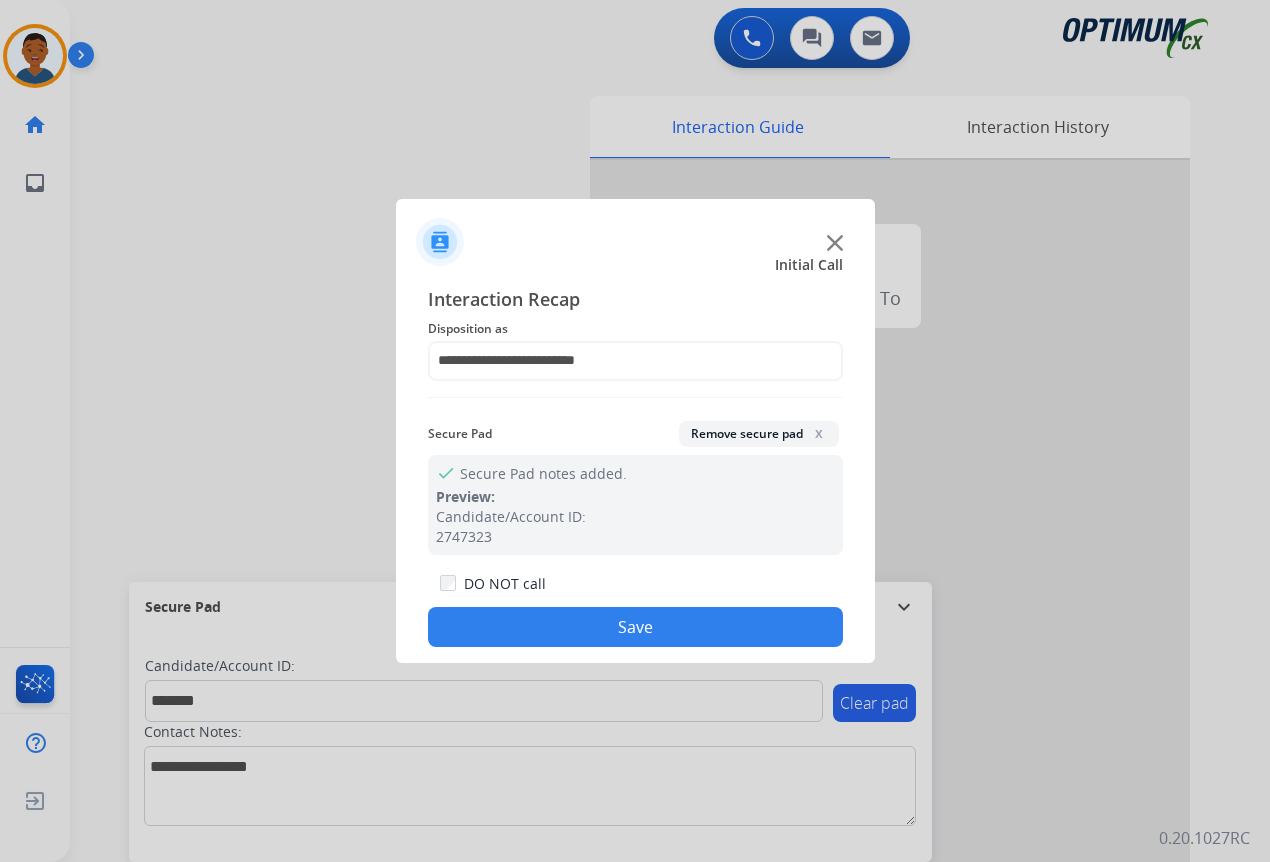 click on "Save" 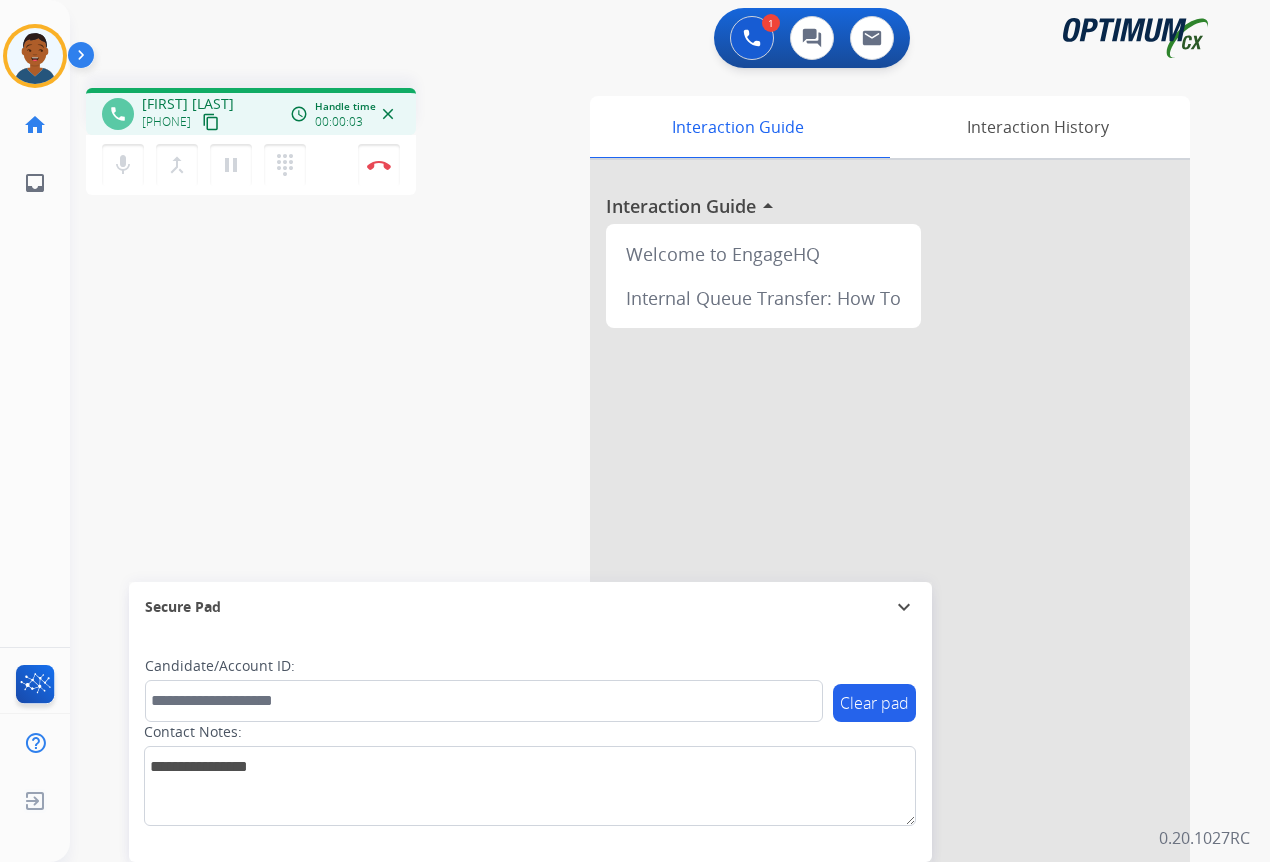 click on "content_copy" at bounding box center [211, 122] 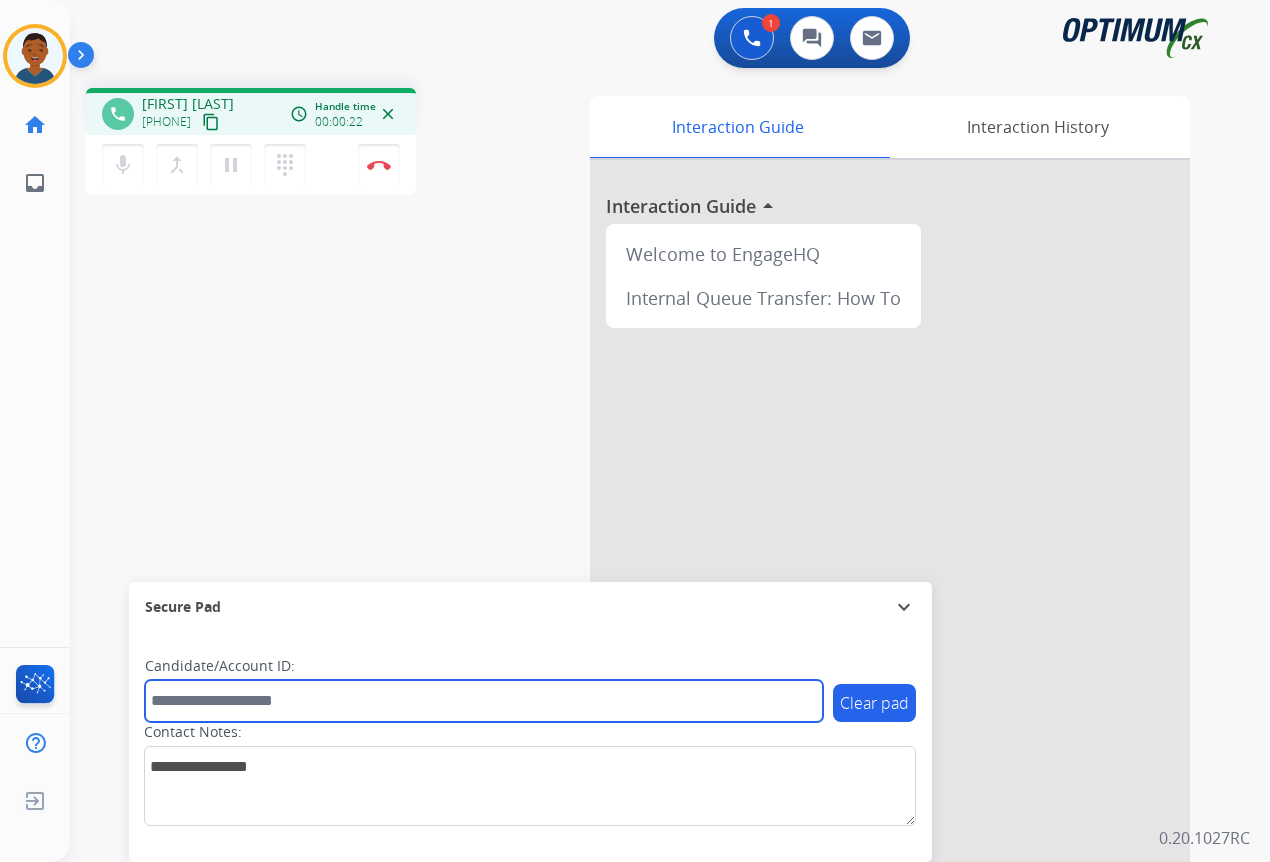 click at bounding box center [484, 701] 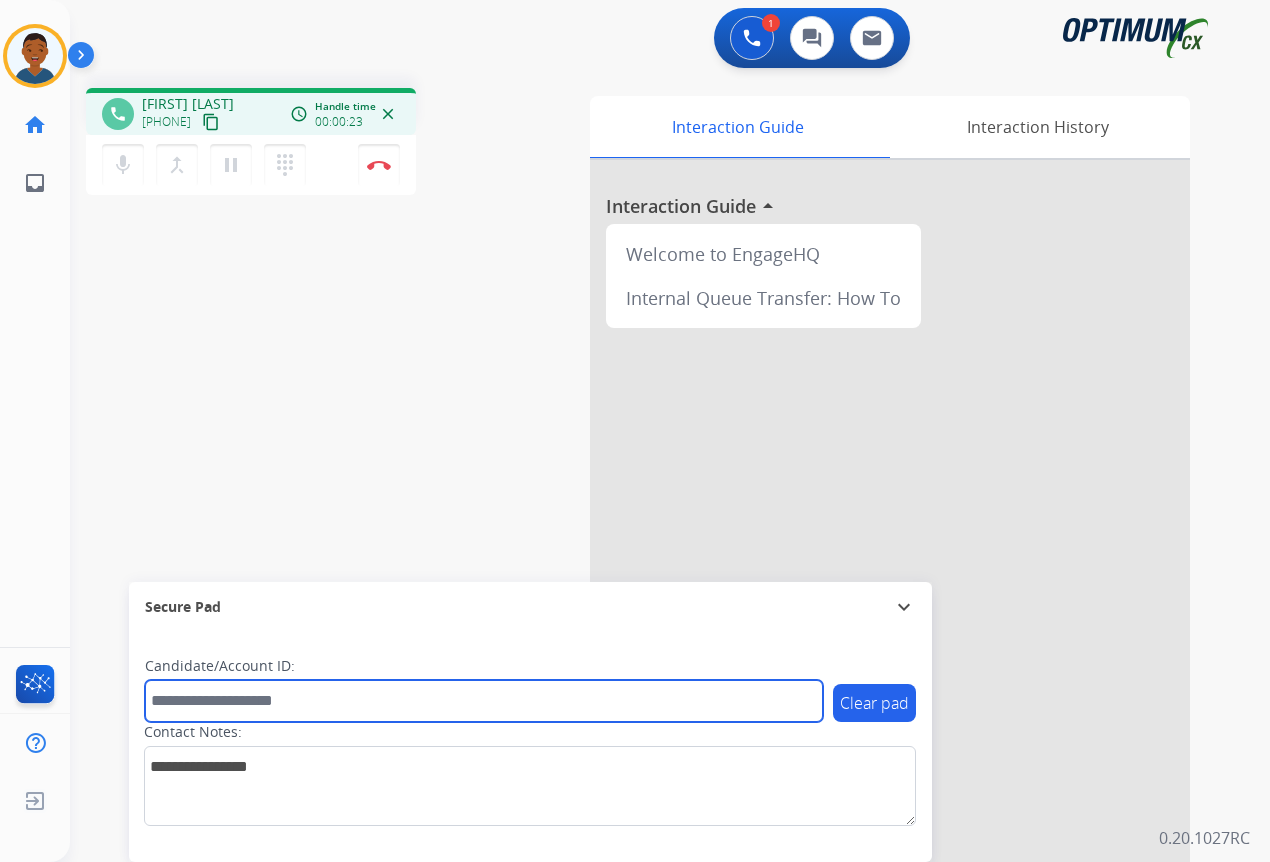 paste on "*******" 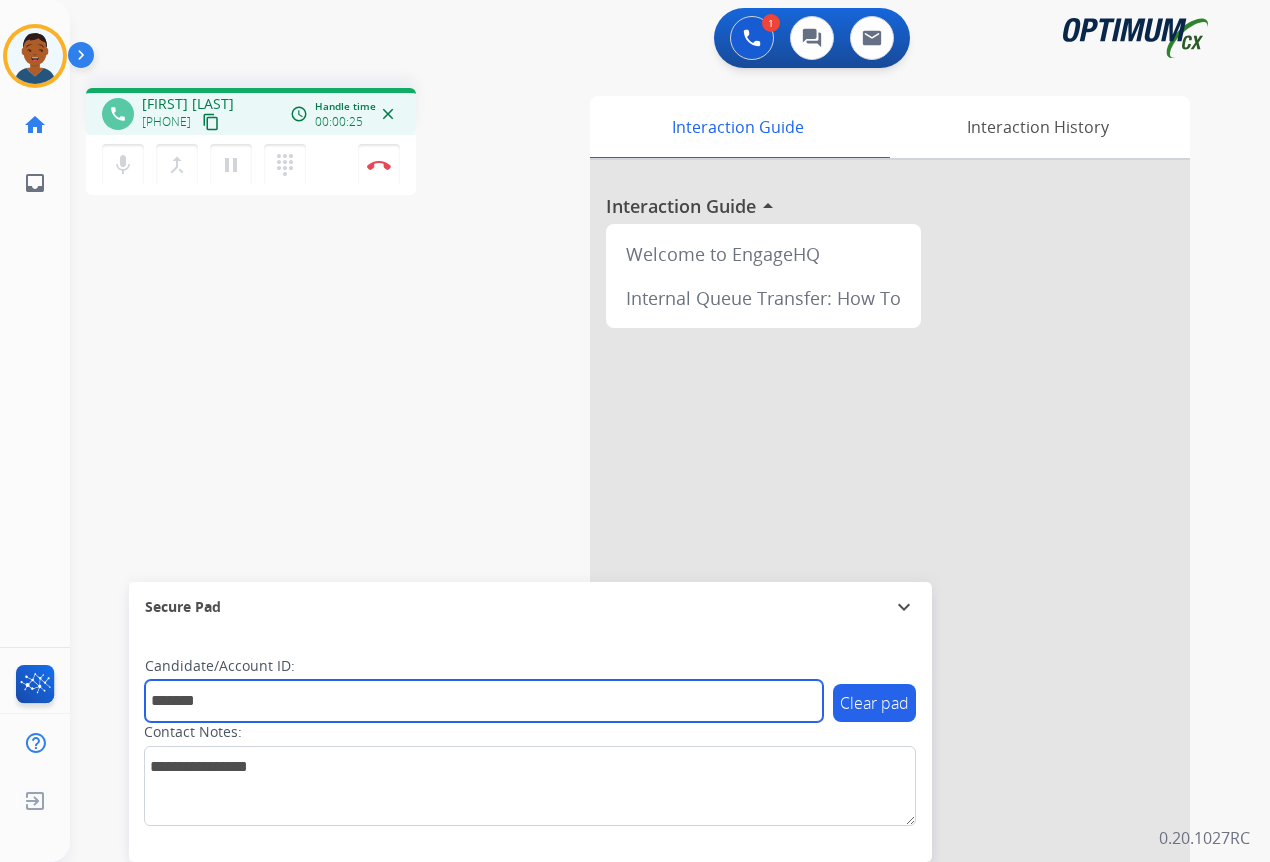 type on "*******" 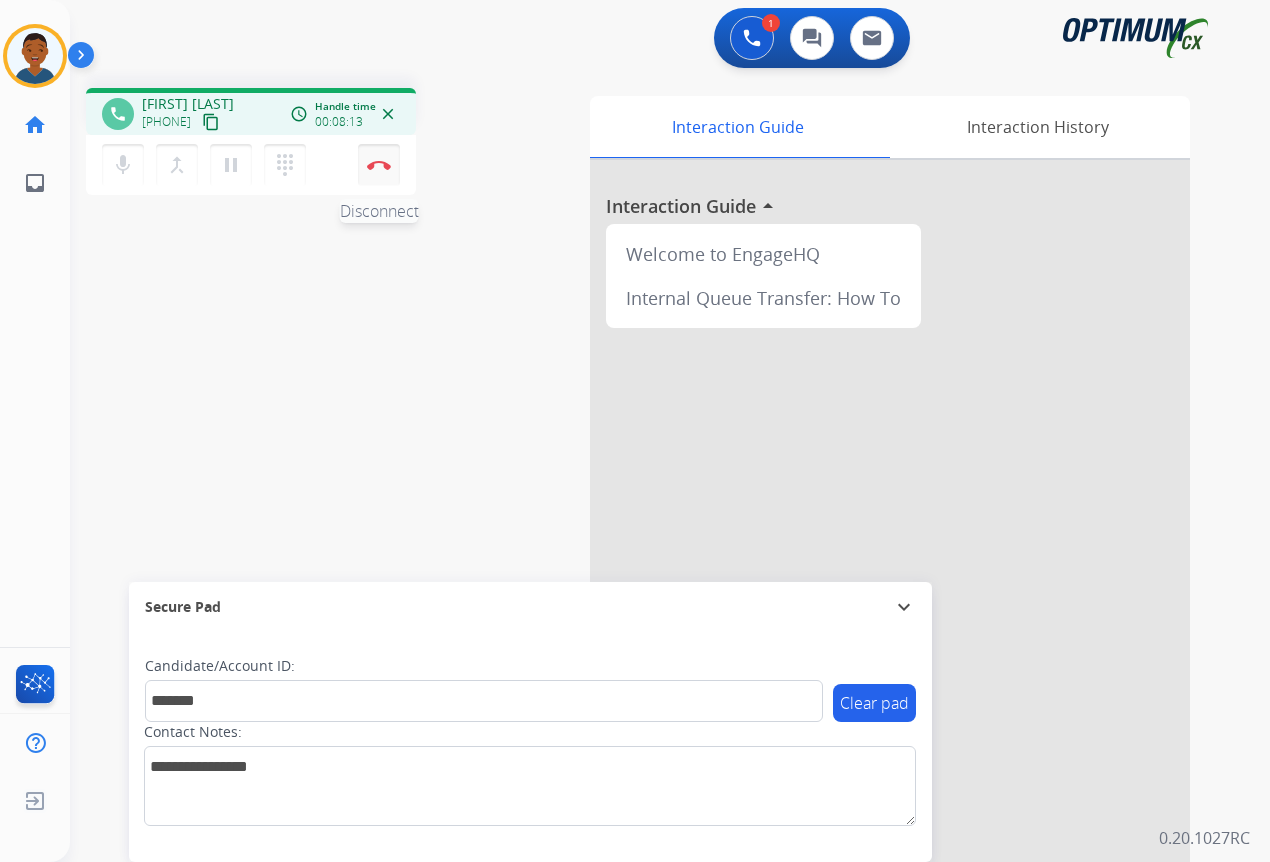 click at bounding box center (379, 165) 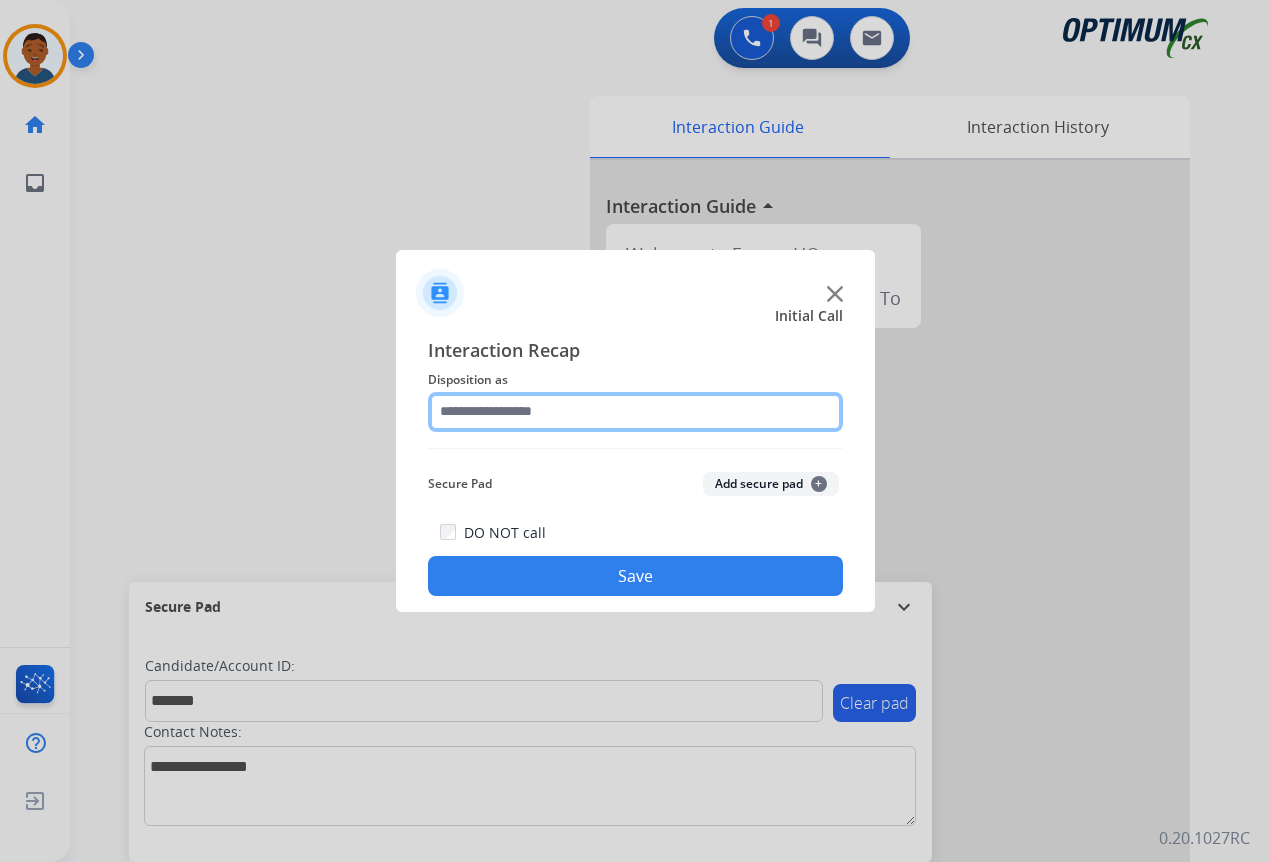 click 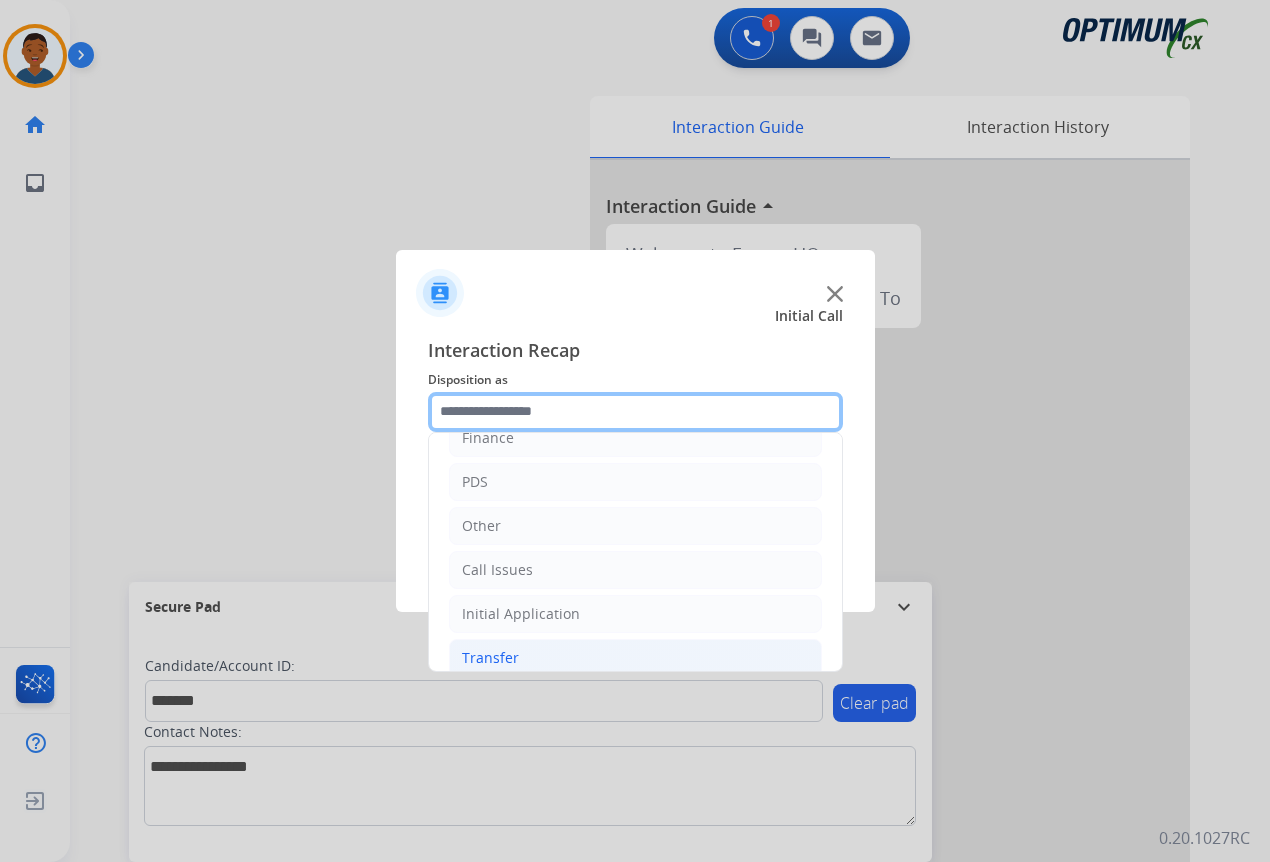 scroll, scrollTop: 136, scrollLeft: 0, axis: vertical 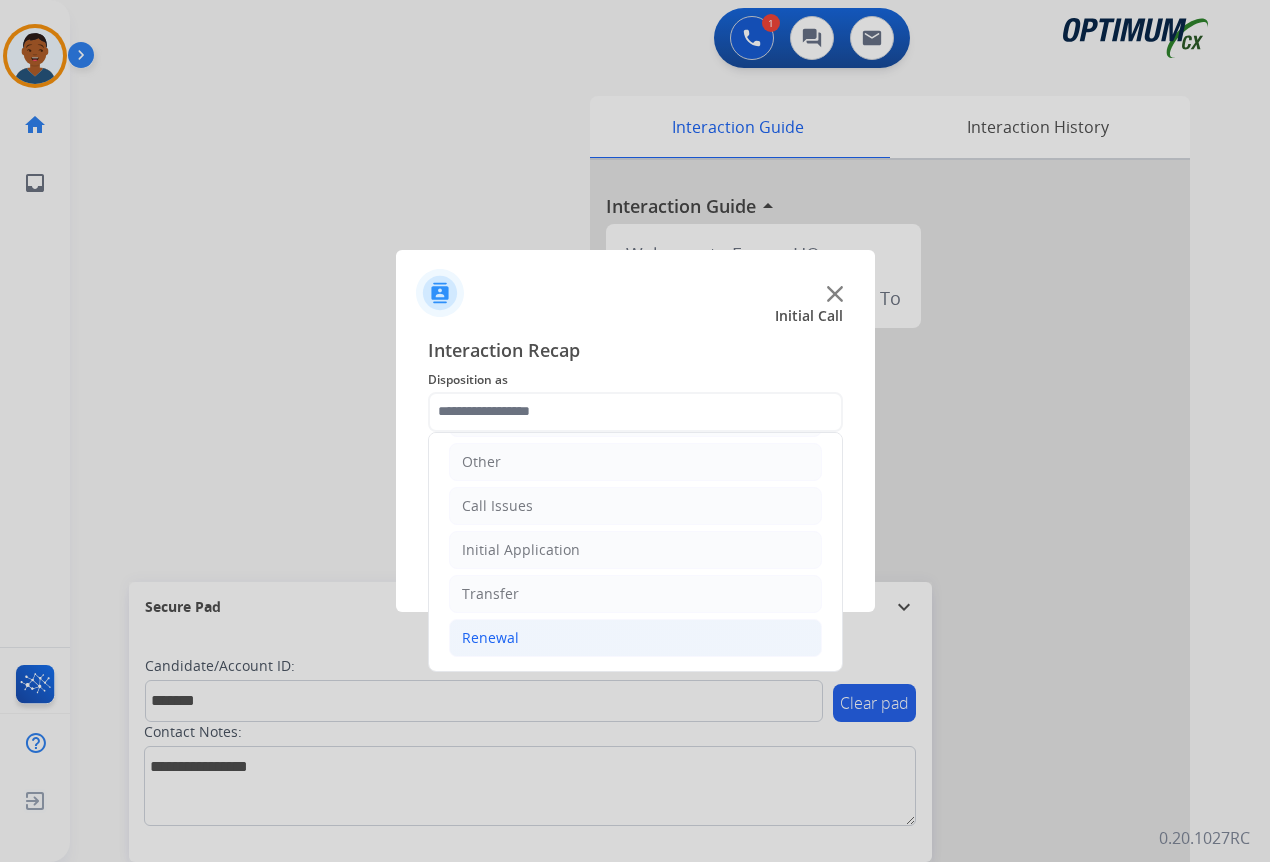 click on "Renewal" 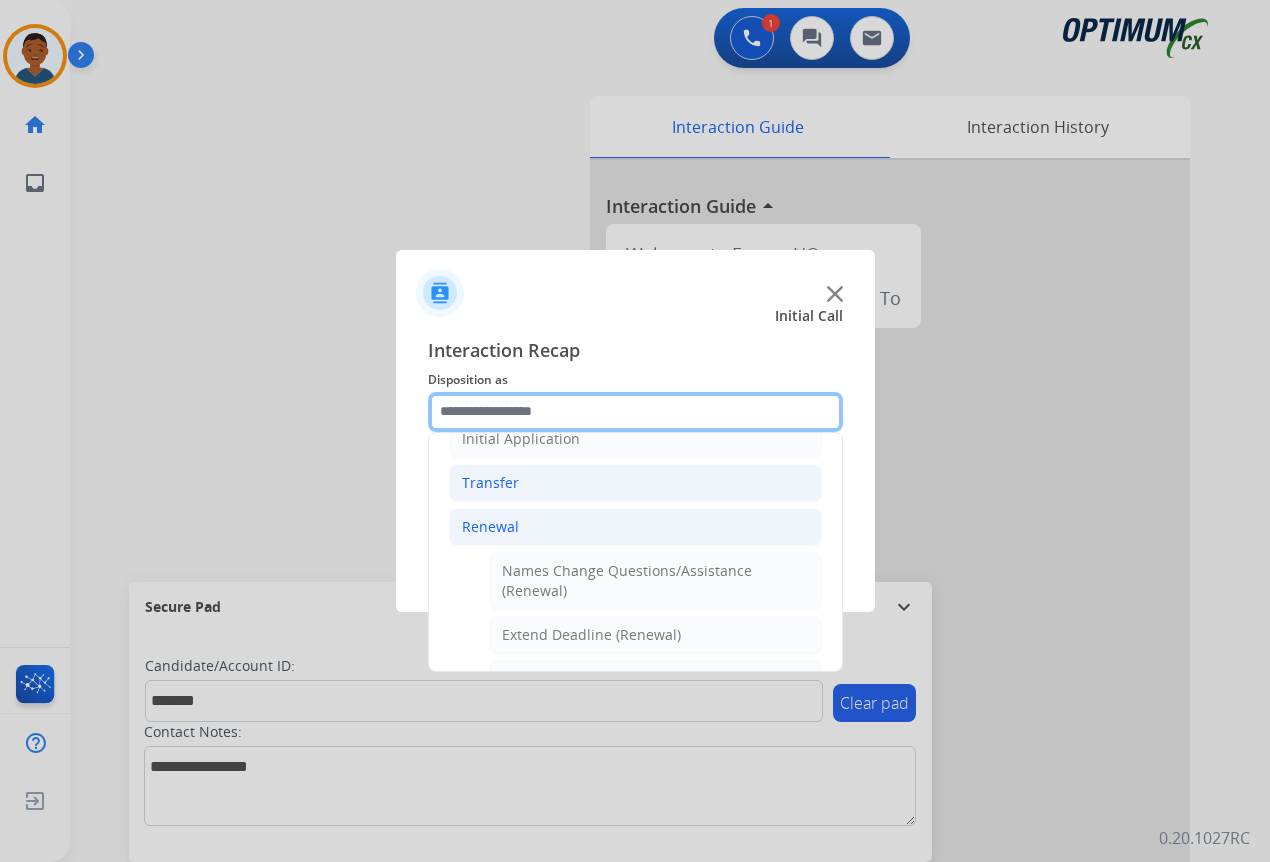 scroll, scrollTop: 336, scrollLeft: 0, axis: vertical 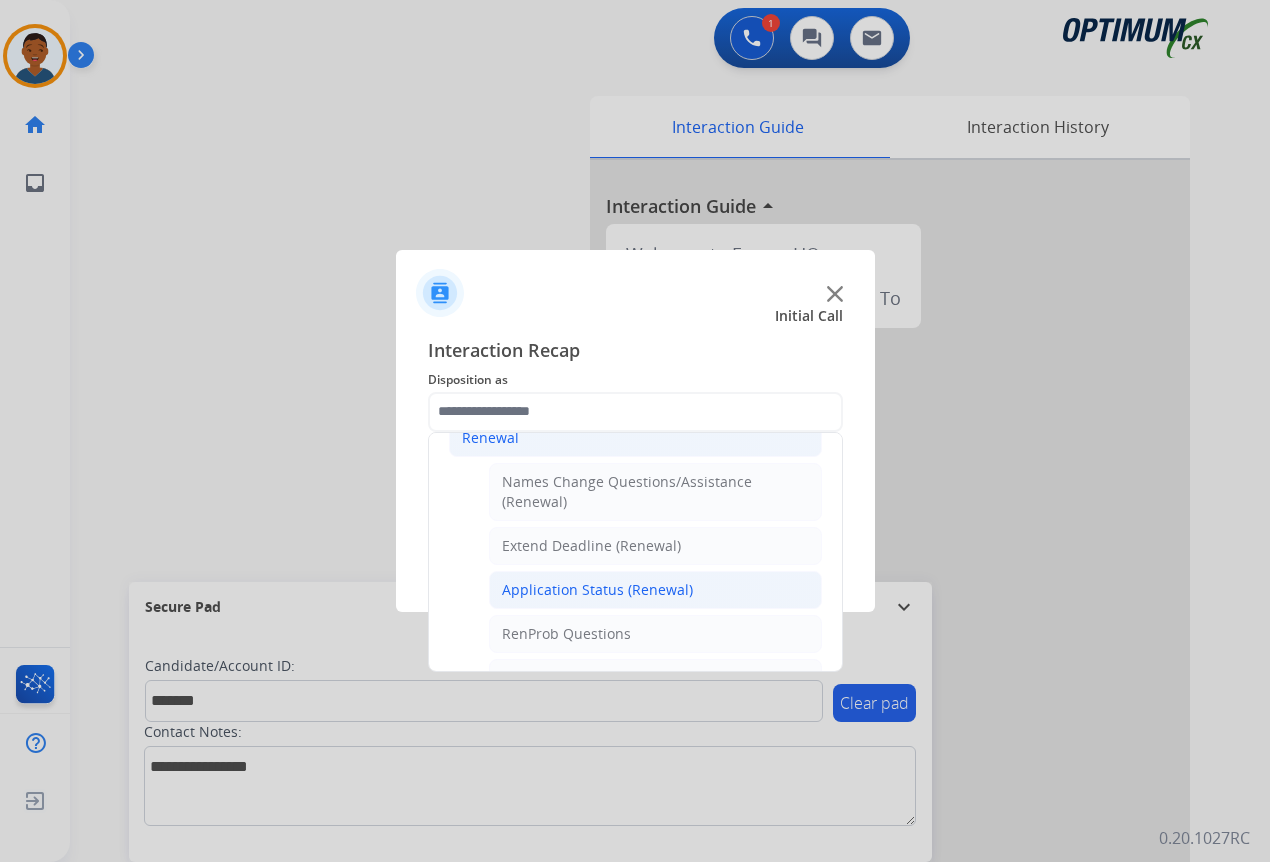 click on "Application Status (Renewal)" 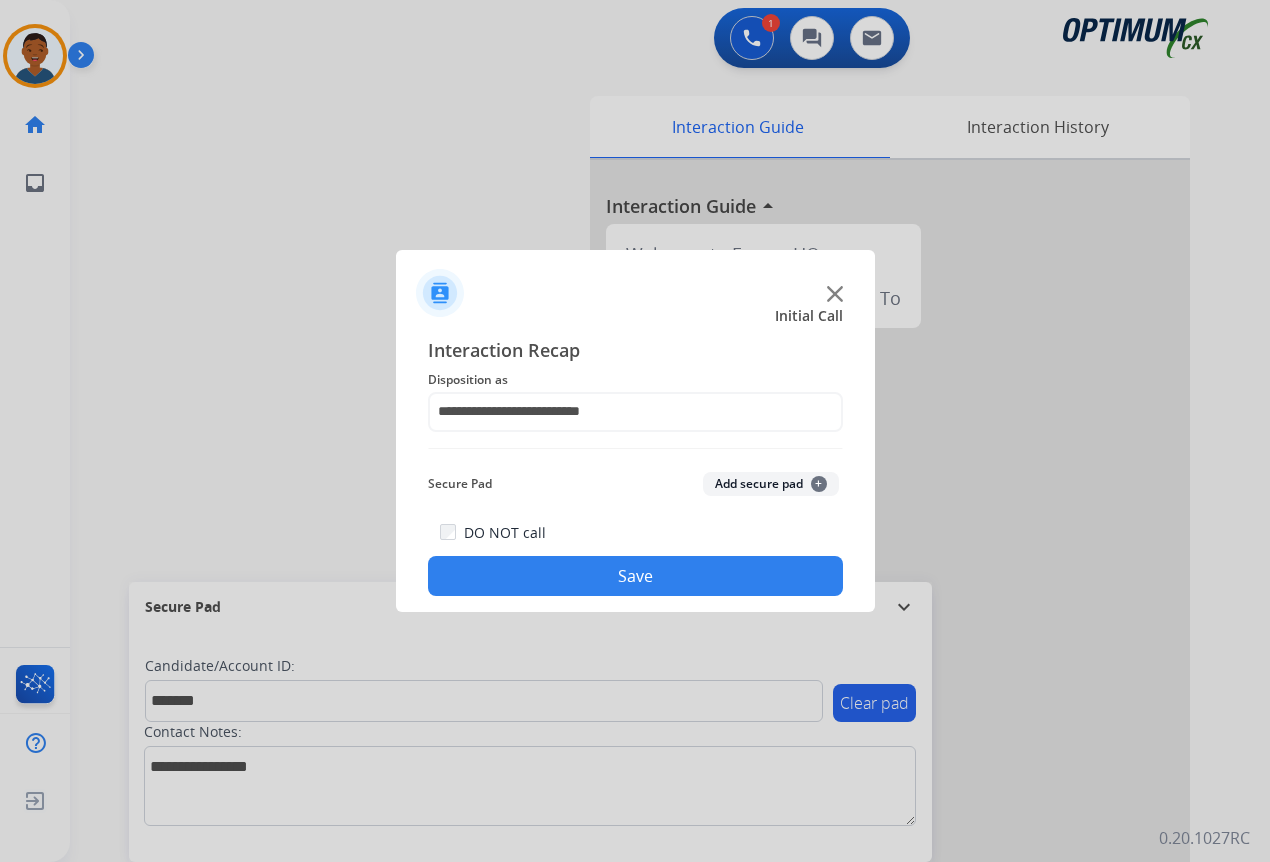 click on "Add secure pad  +" 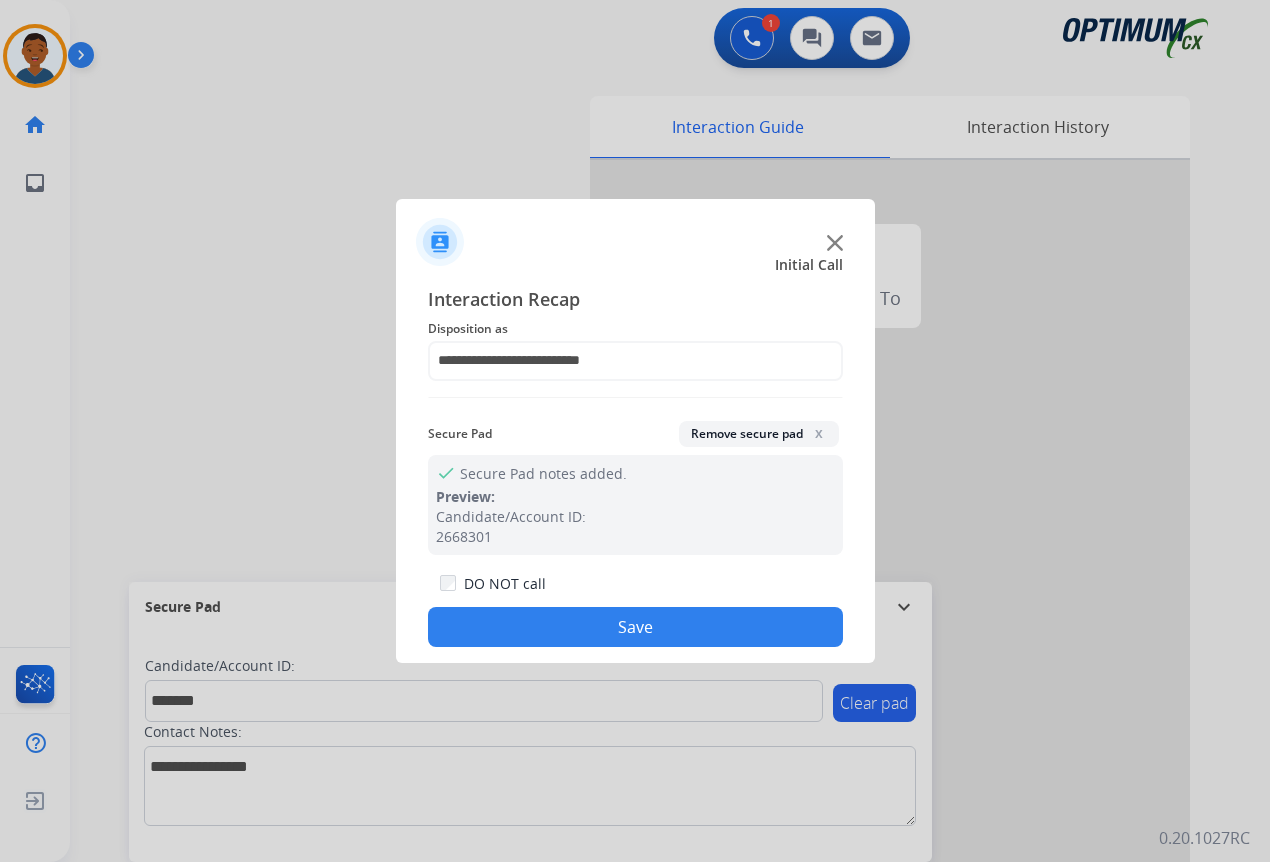 click on "Save" 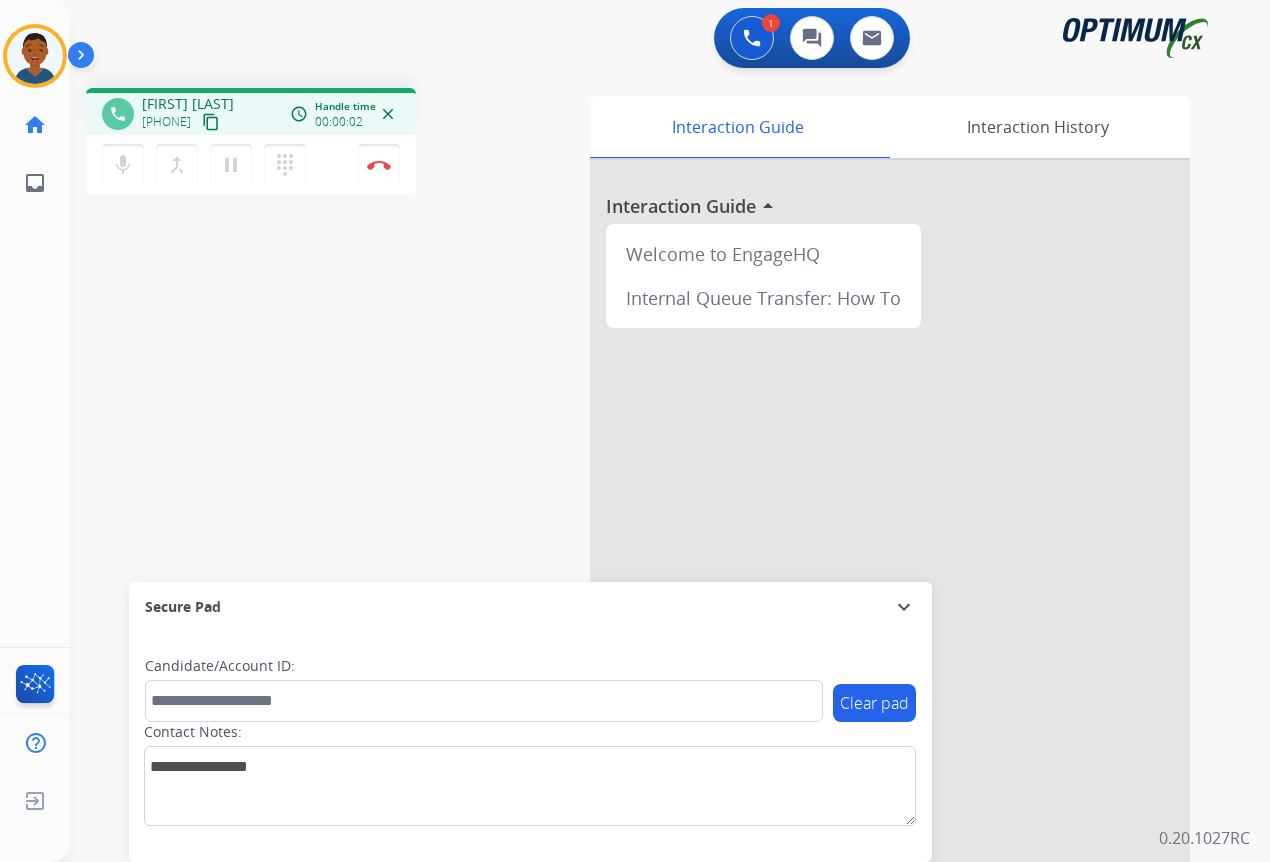 click on "content_copy" at bounding box center [211, 122] 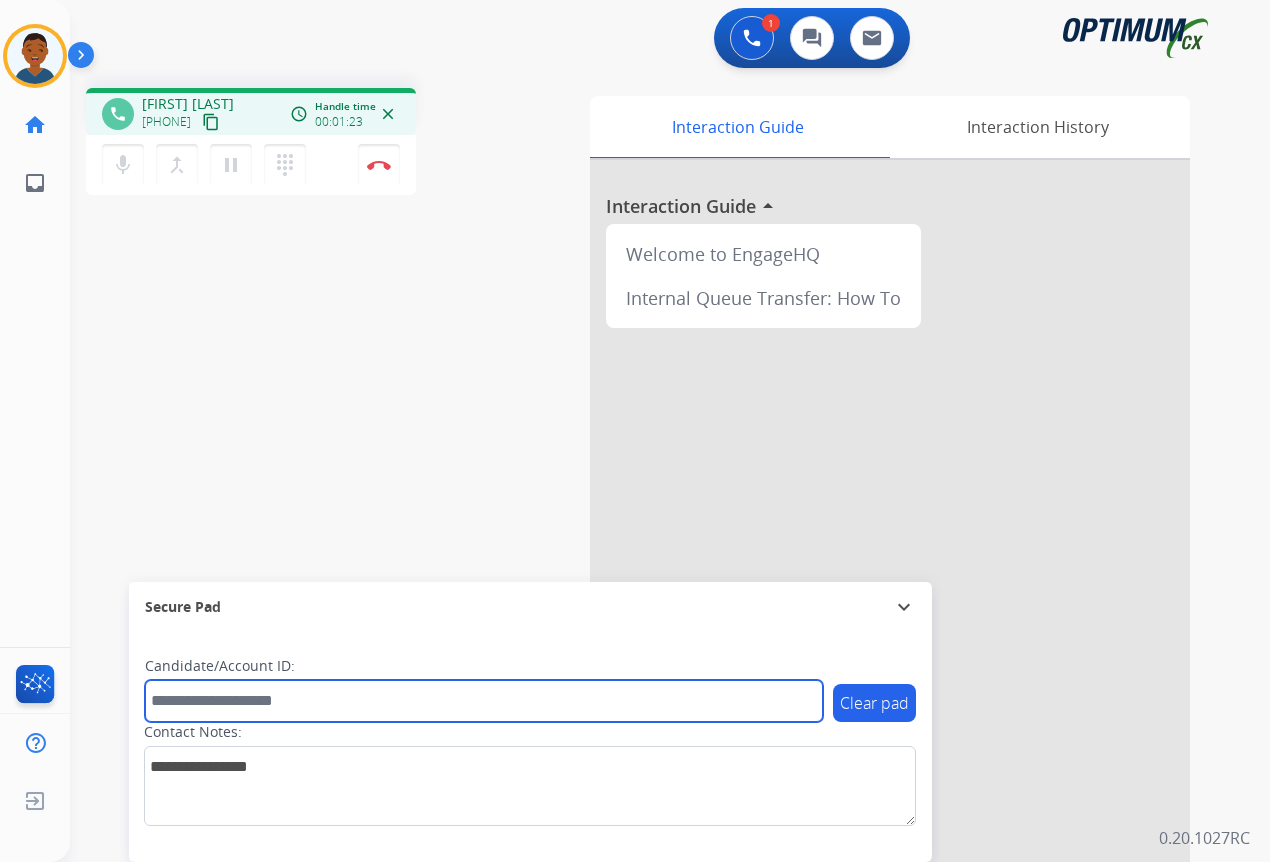 click at bounding box center (484, 701) 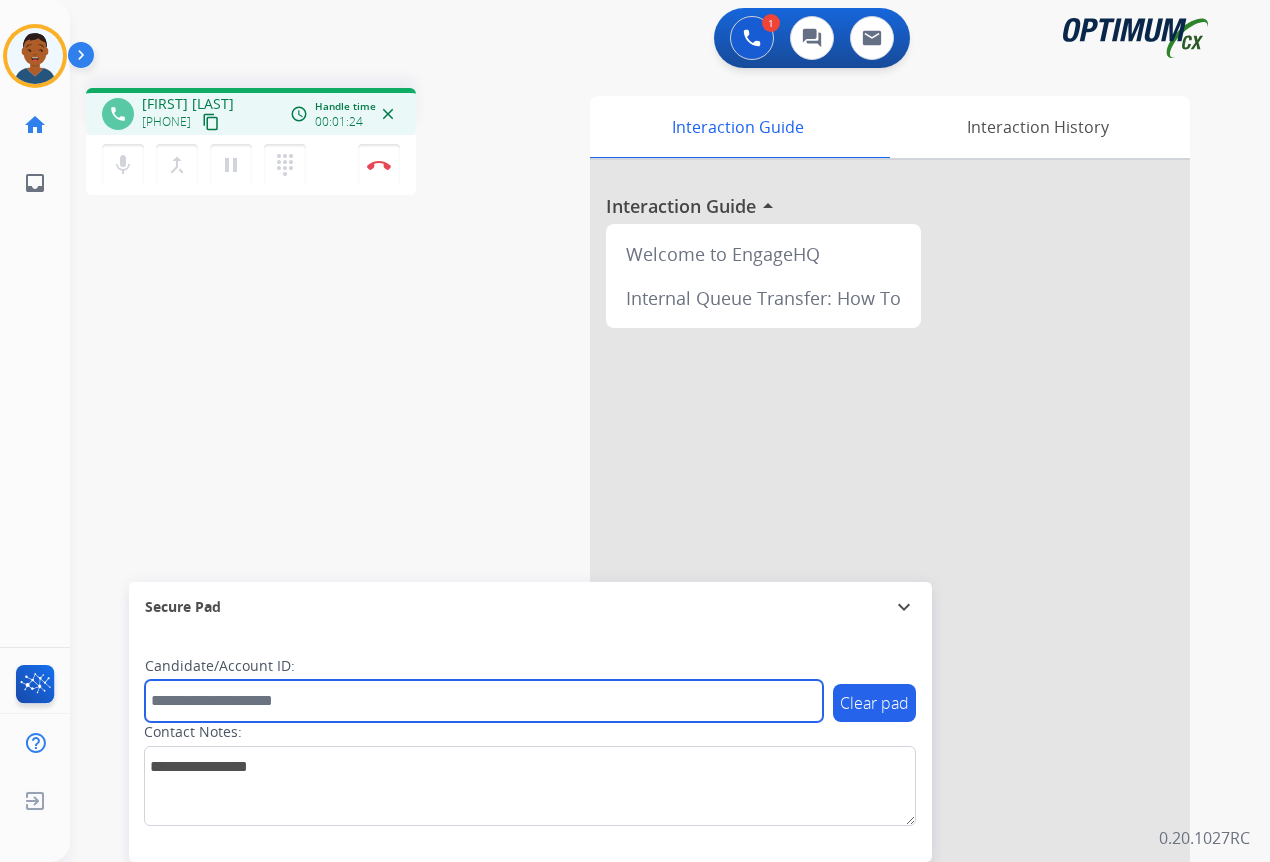 paste on "*******" 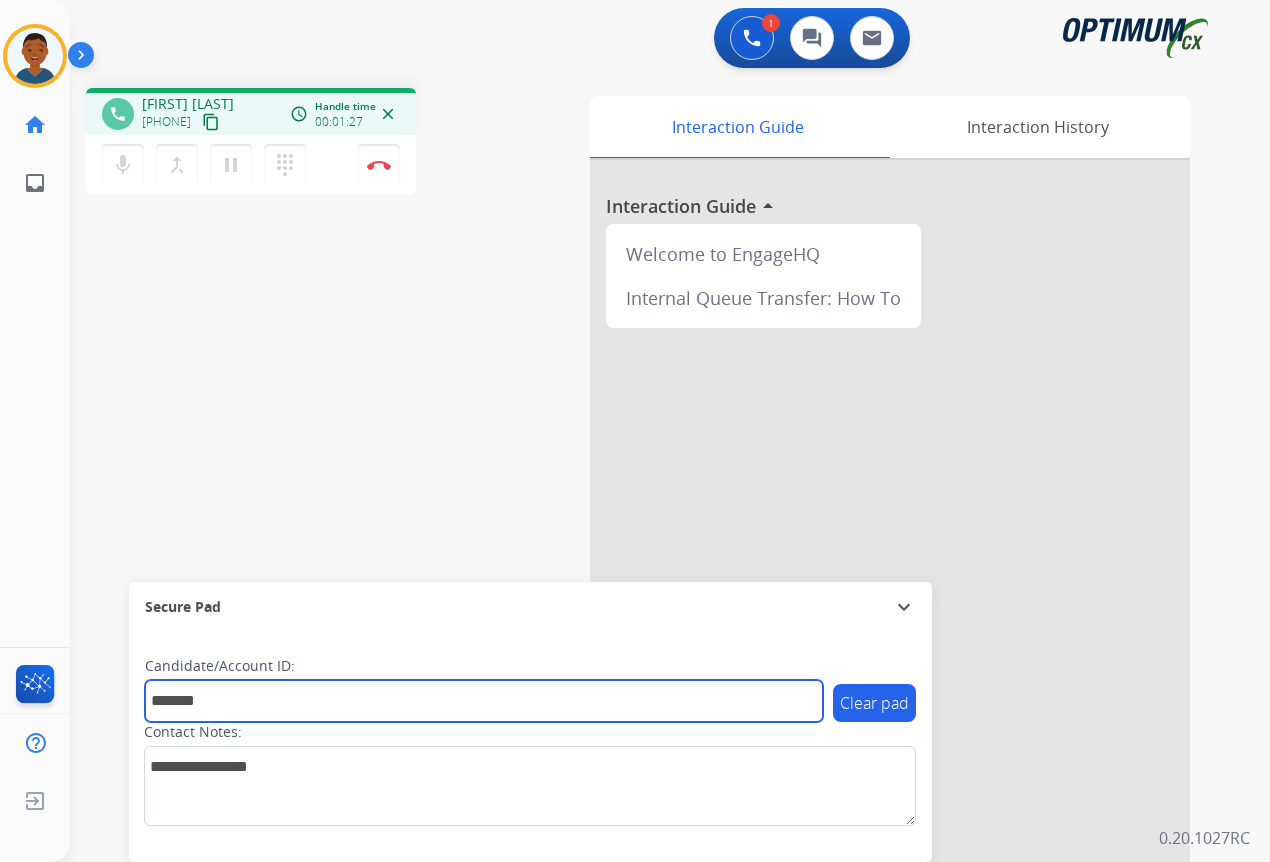 type on "*******" 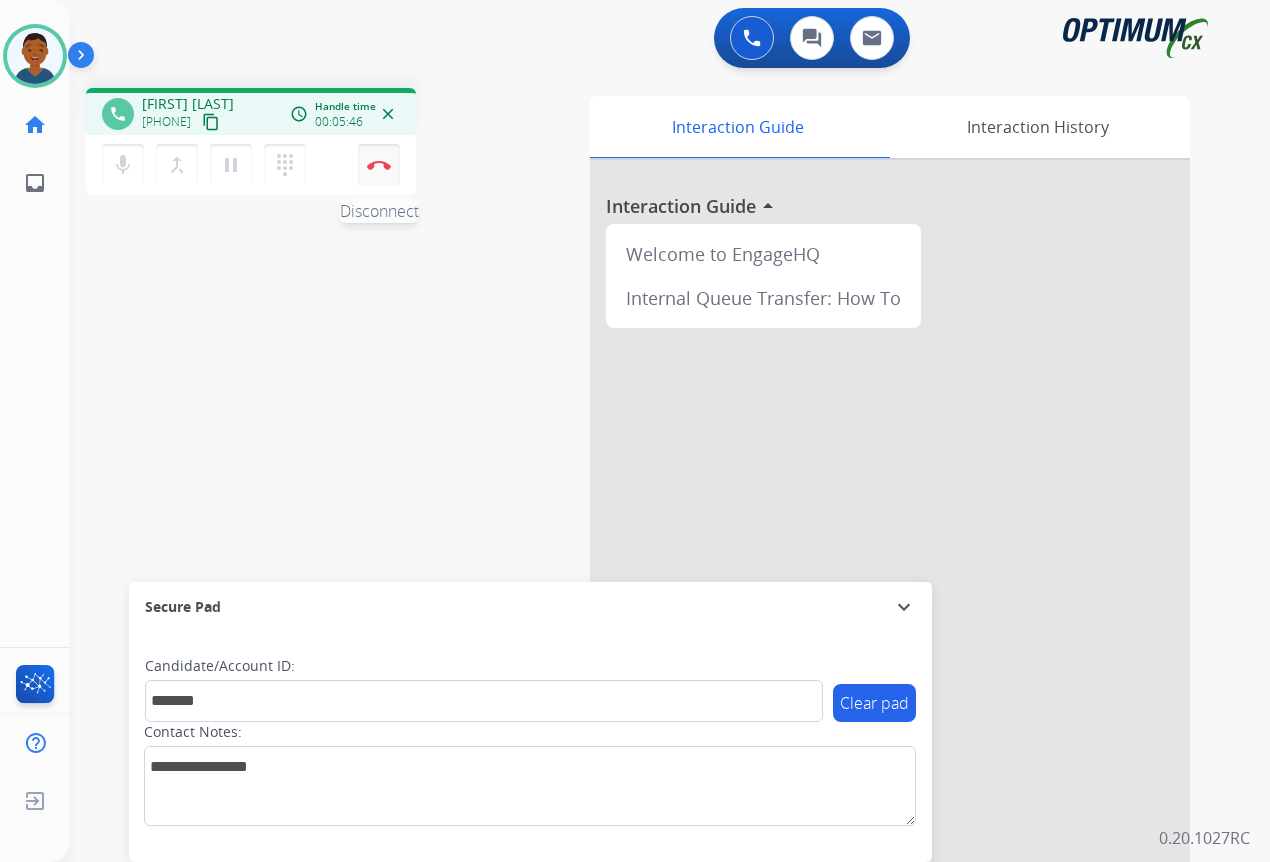 click at bounding box center (379, 165) 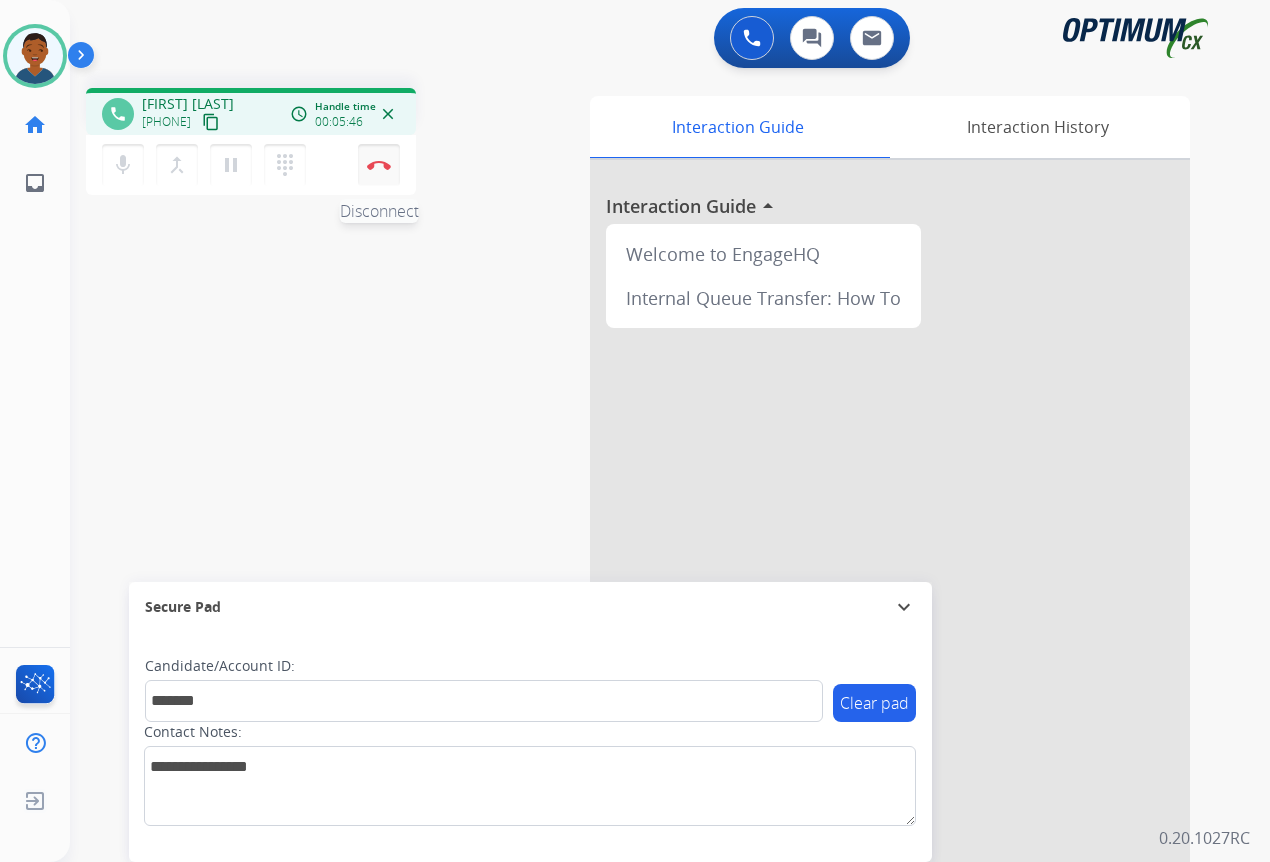 click at bounding box center (379, 165) 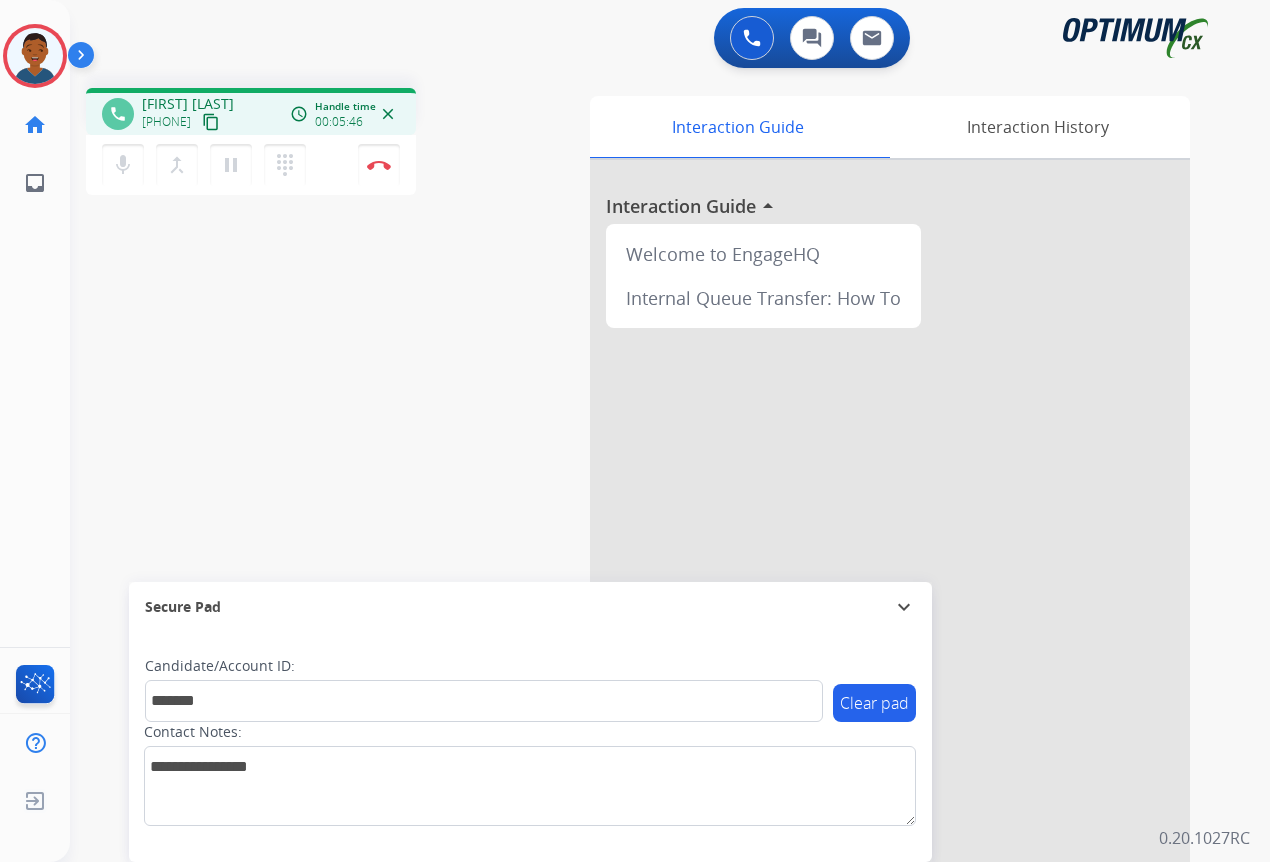 click at bounding box center [85, 59] 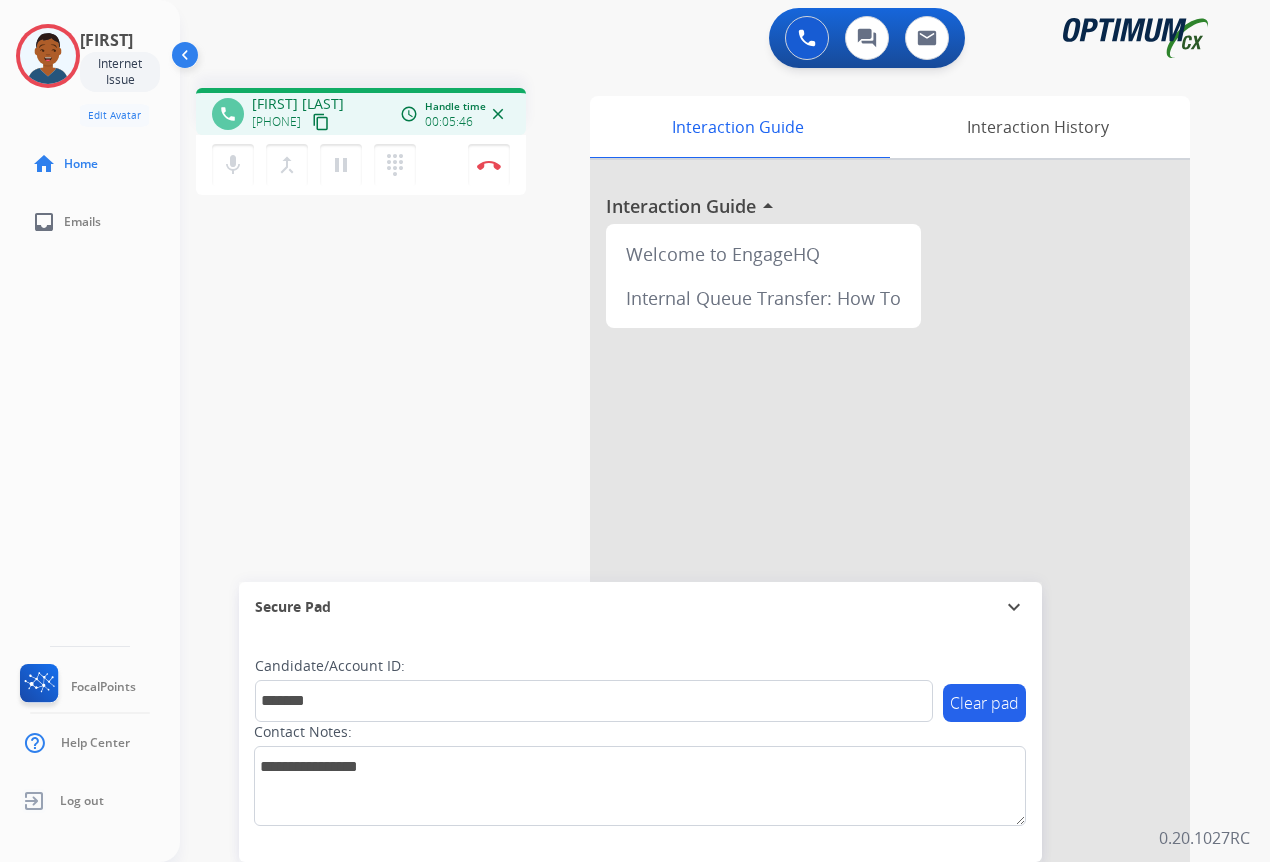 click at bounding box center [187, 59] 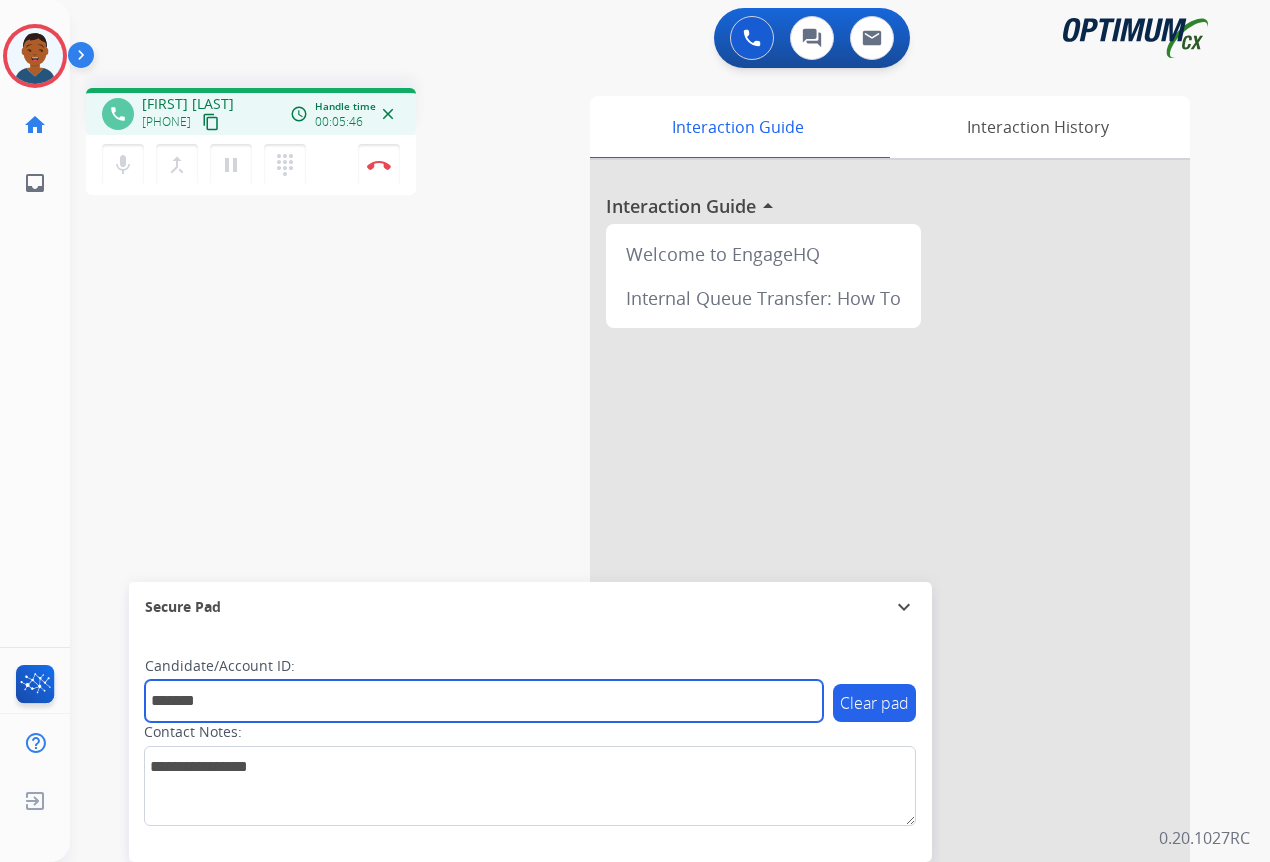 drag, startPoint x: 220, startPoint y: 699, endPoint x: 133, endPoint y: 699, distance: 87 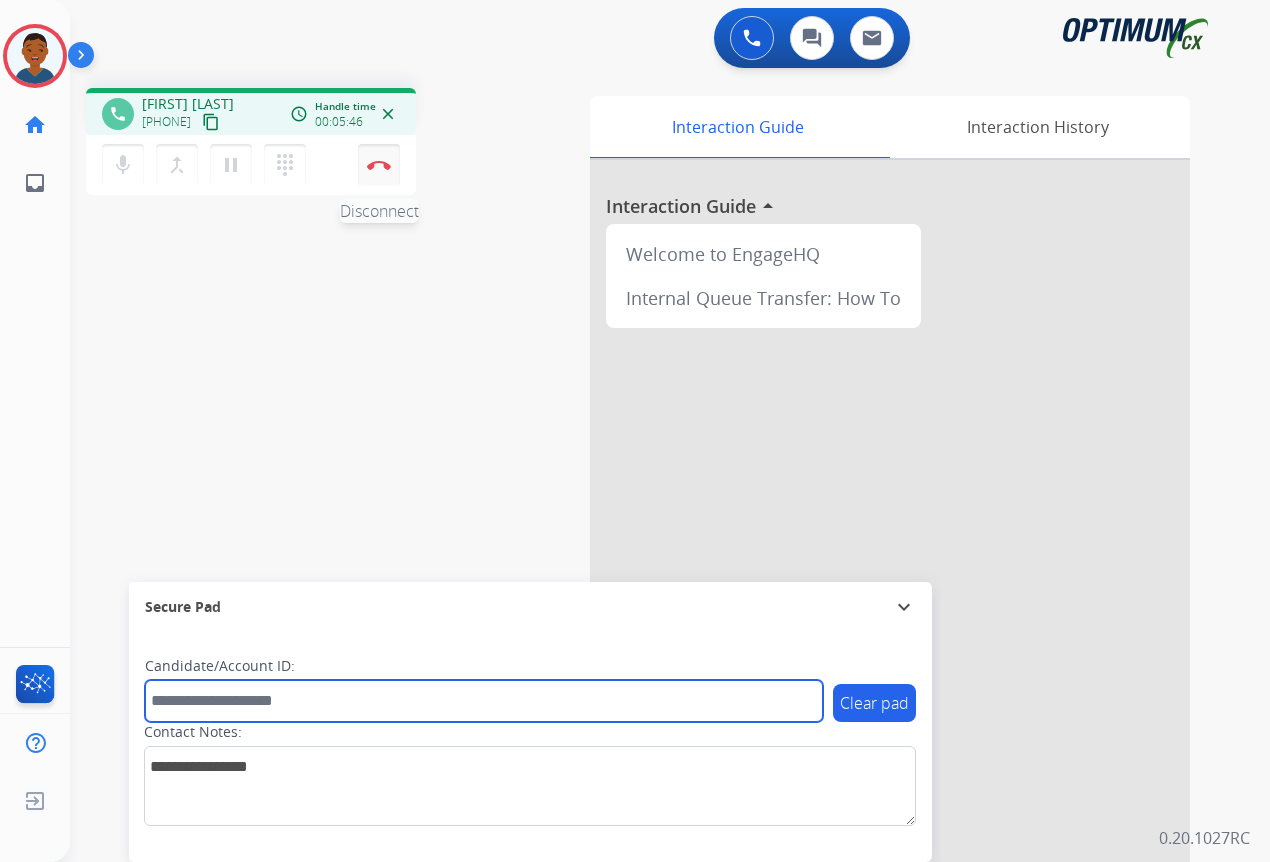 type 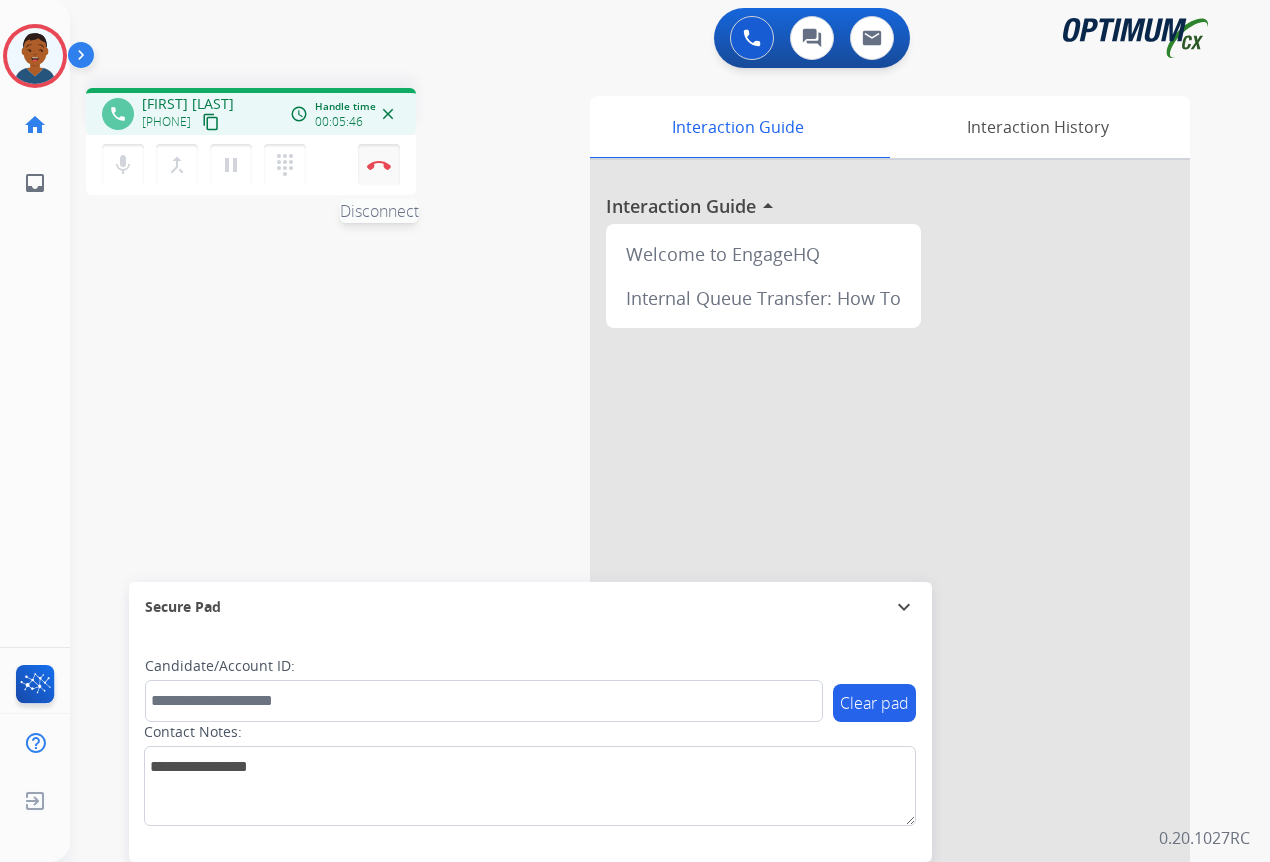 click at bounding box center [379, 165] 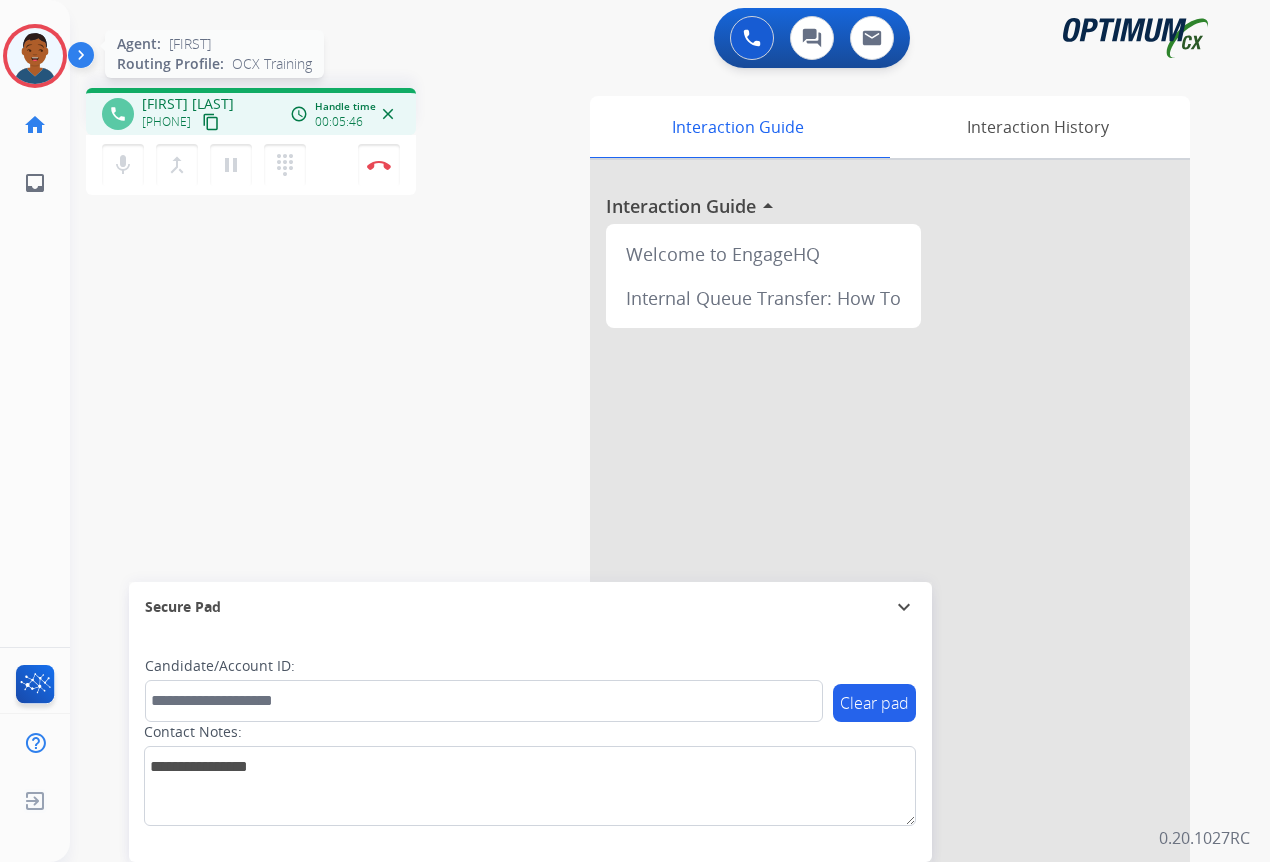 click at bounding box center (35, 56) 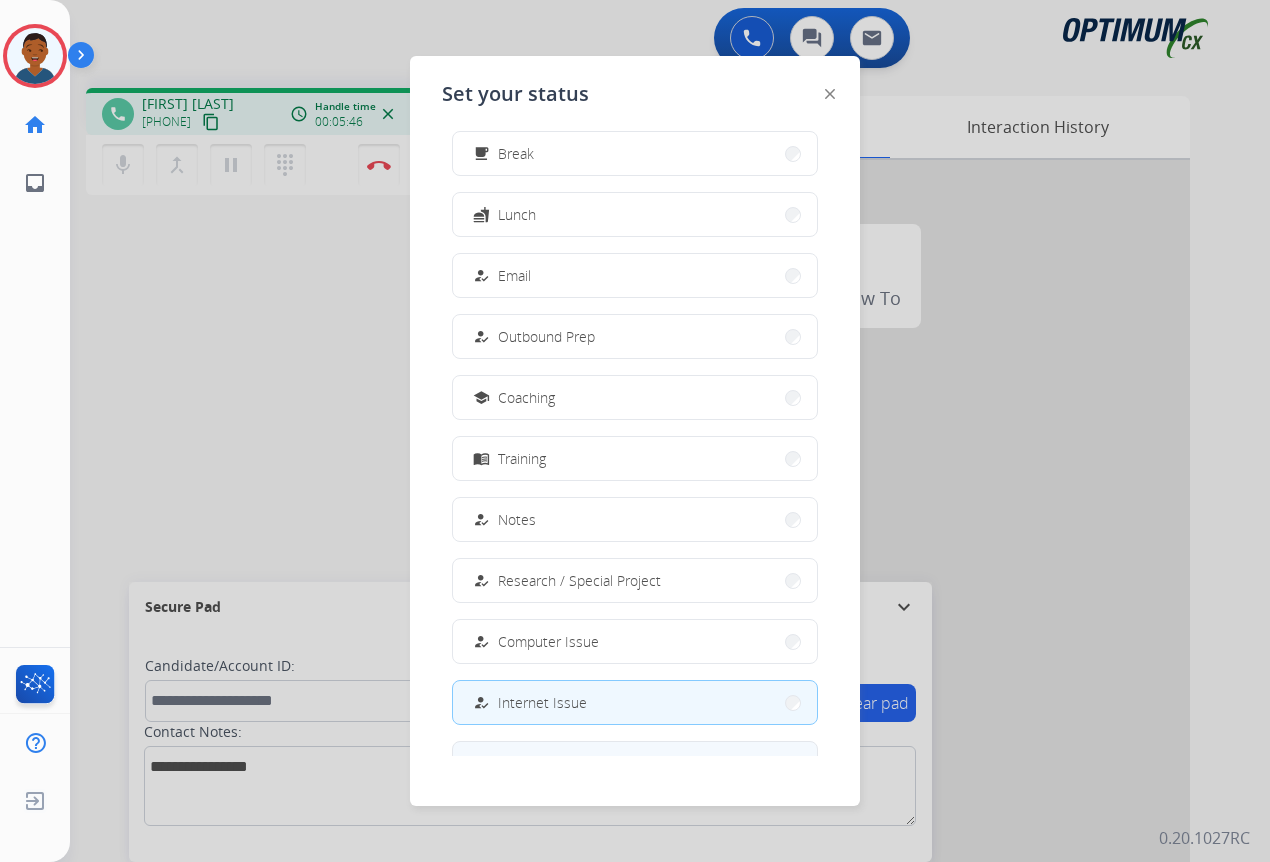 scroll, scrollTop: 189, scrollLeft: 0, axis: vertical 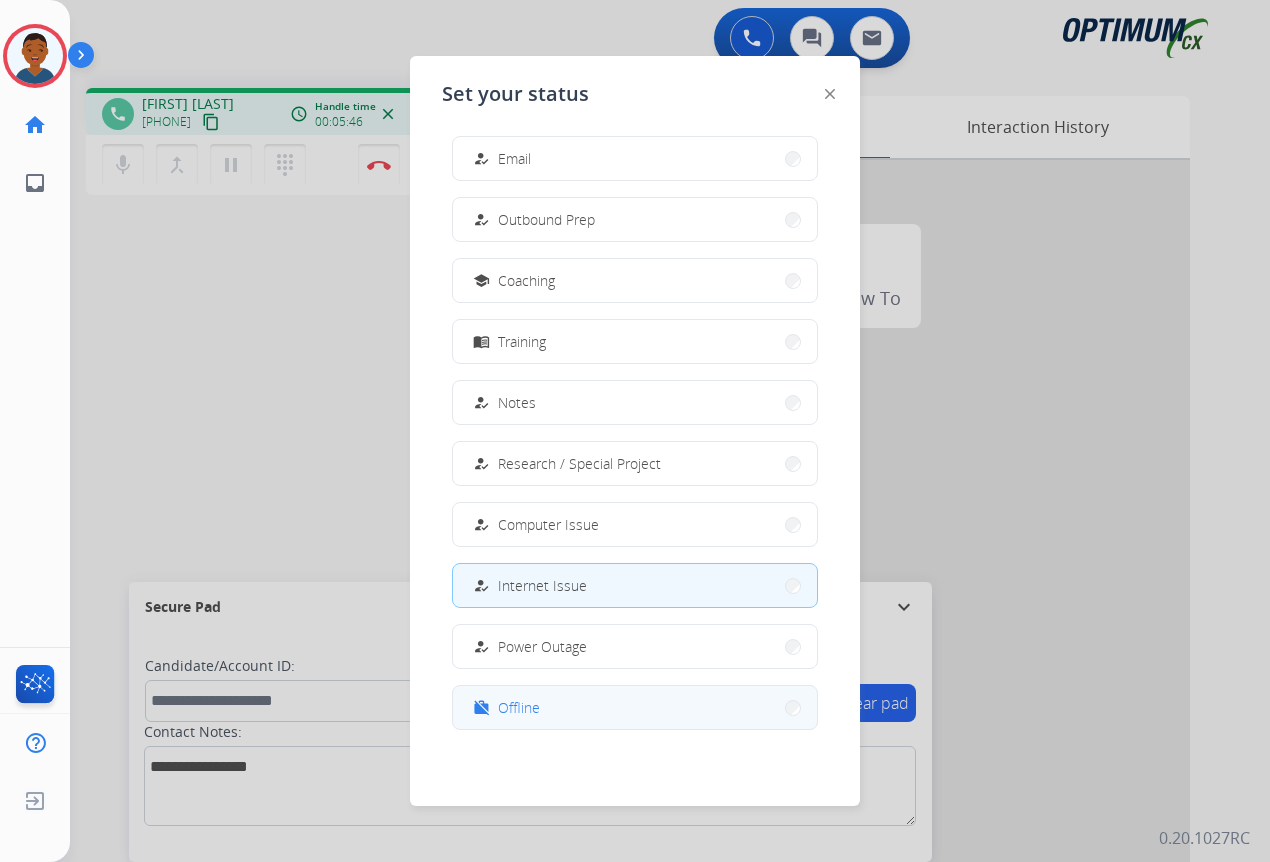 click on "Offline" at bounding box center [519, 707] 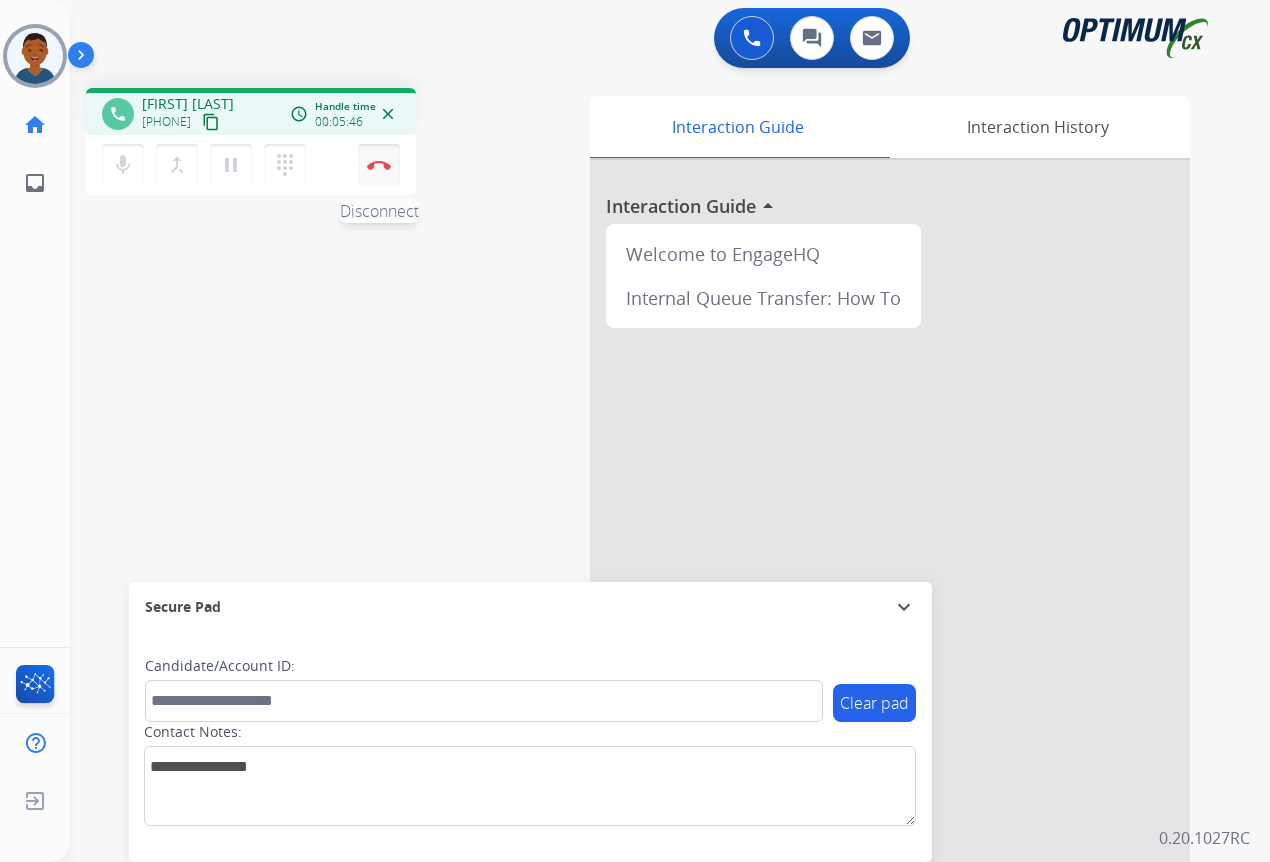 click on "Disconnect" at bounding box center [379, 165] 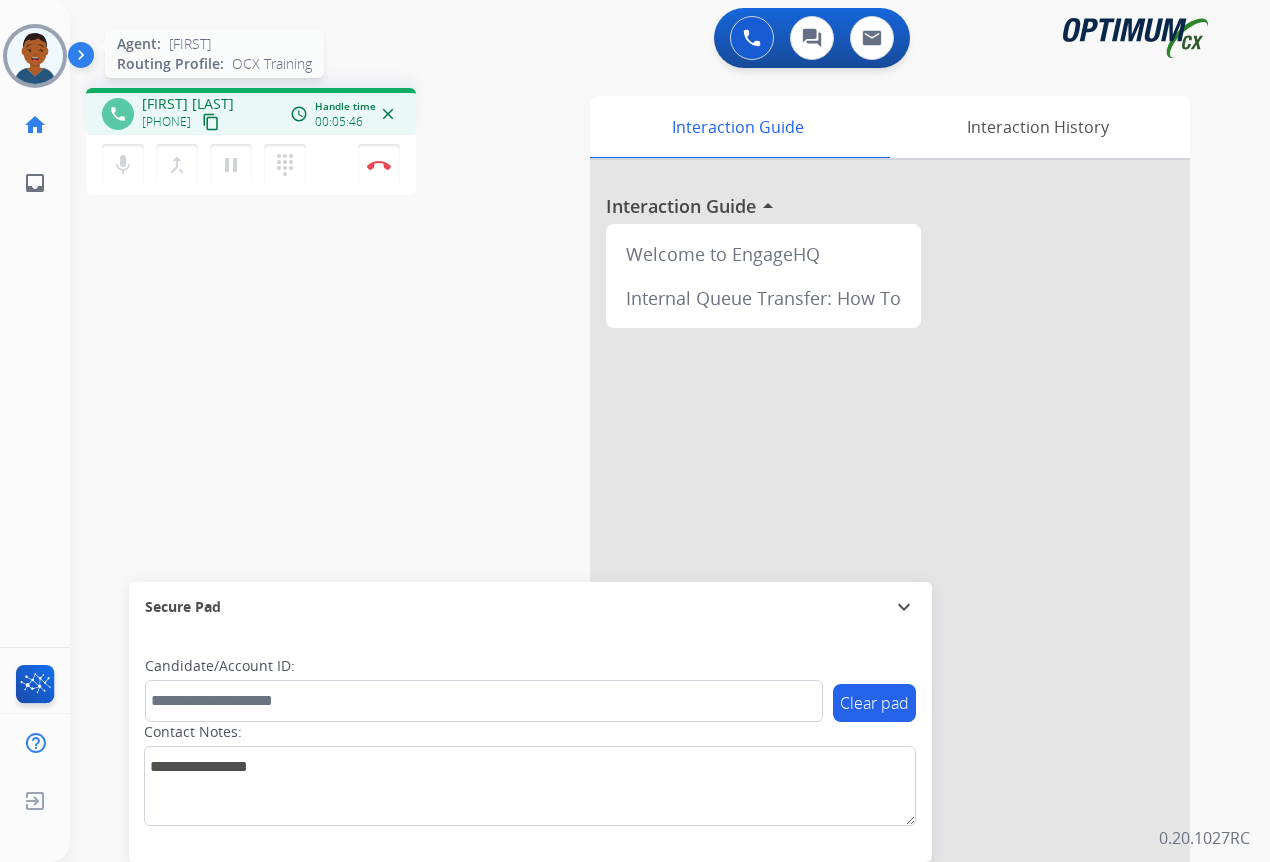 click at bounding box center (35, 56) 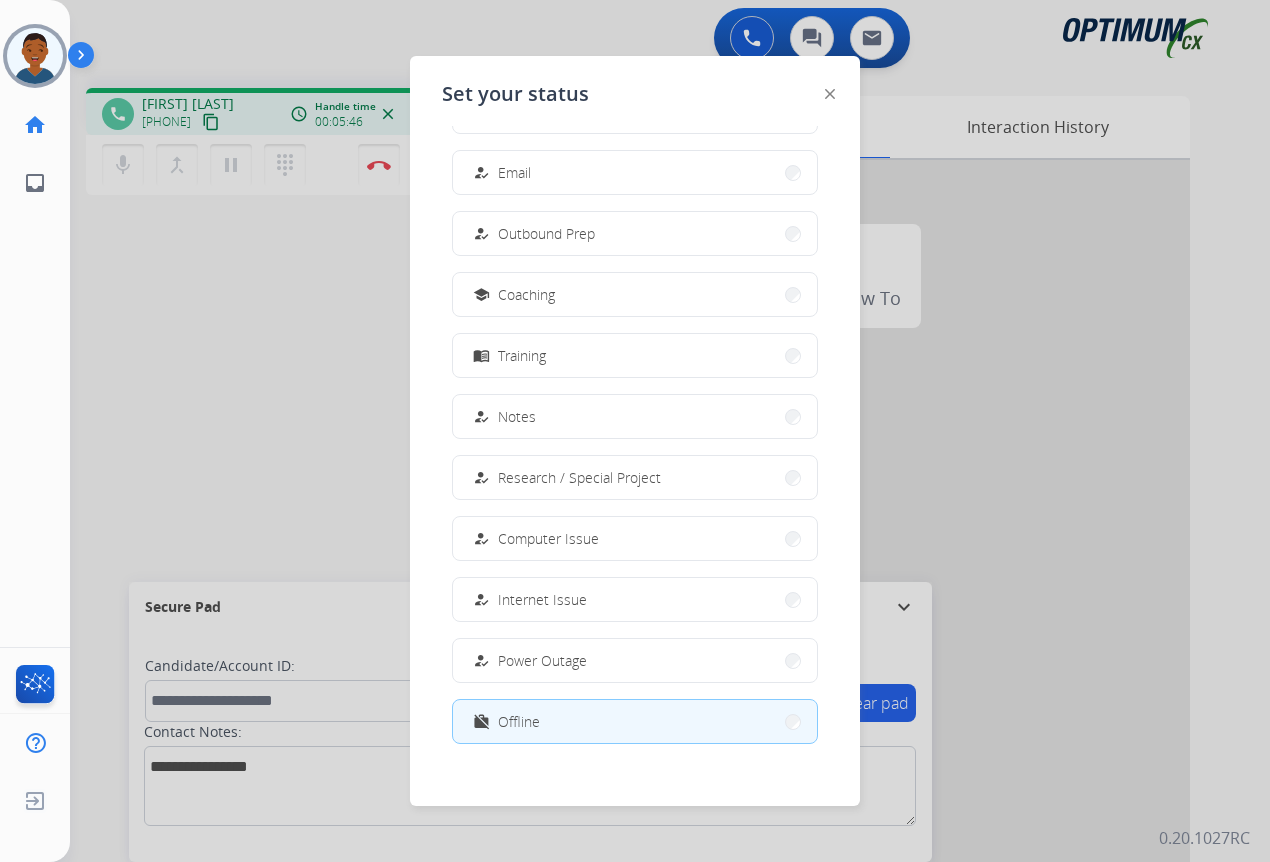 scroll, scrollTop: 189, scrollLeft: 0, axis: vertical 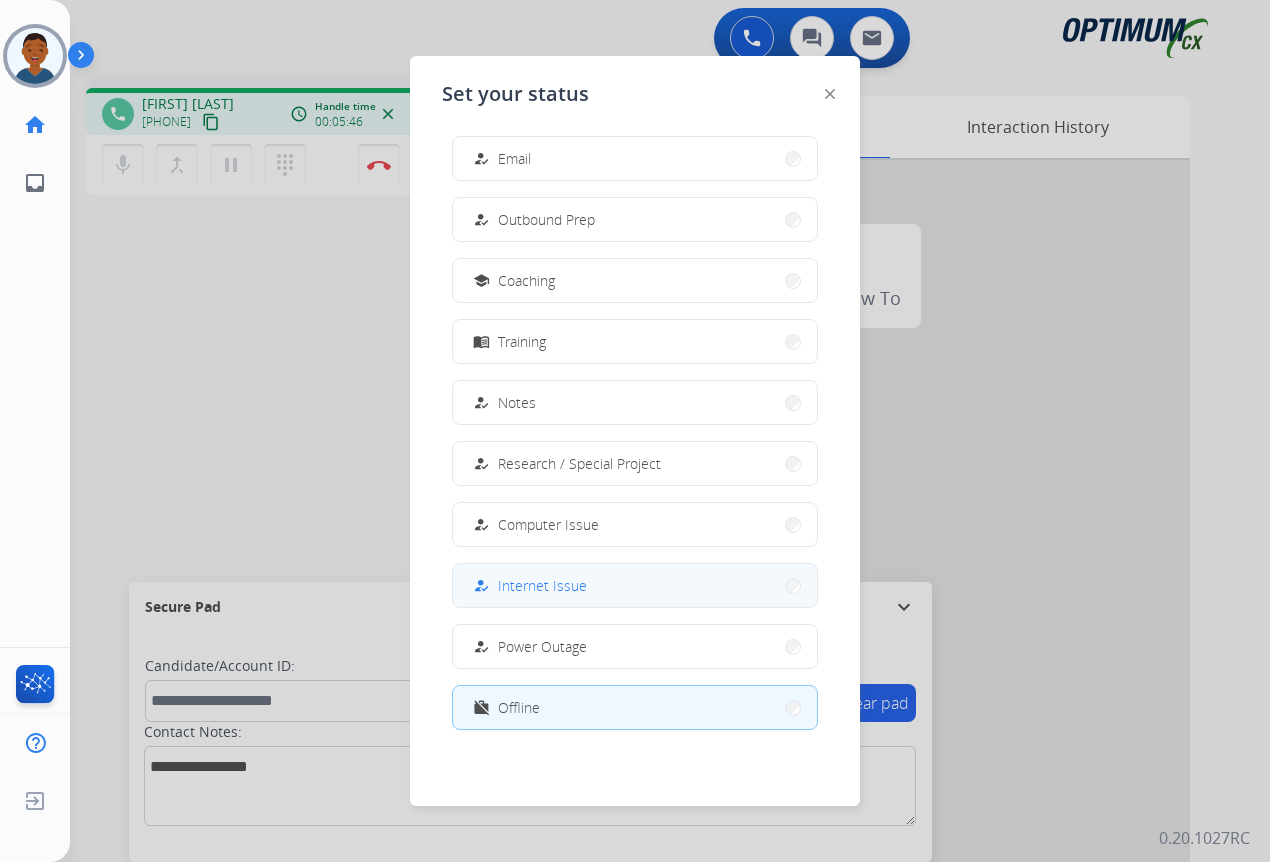 click on "Internet Issue" at bounding box center (542, 585) 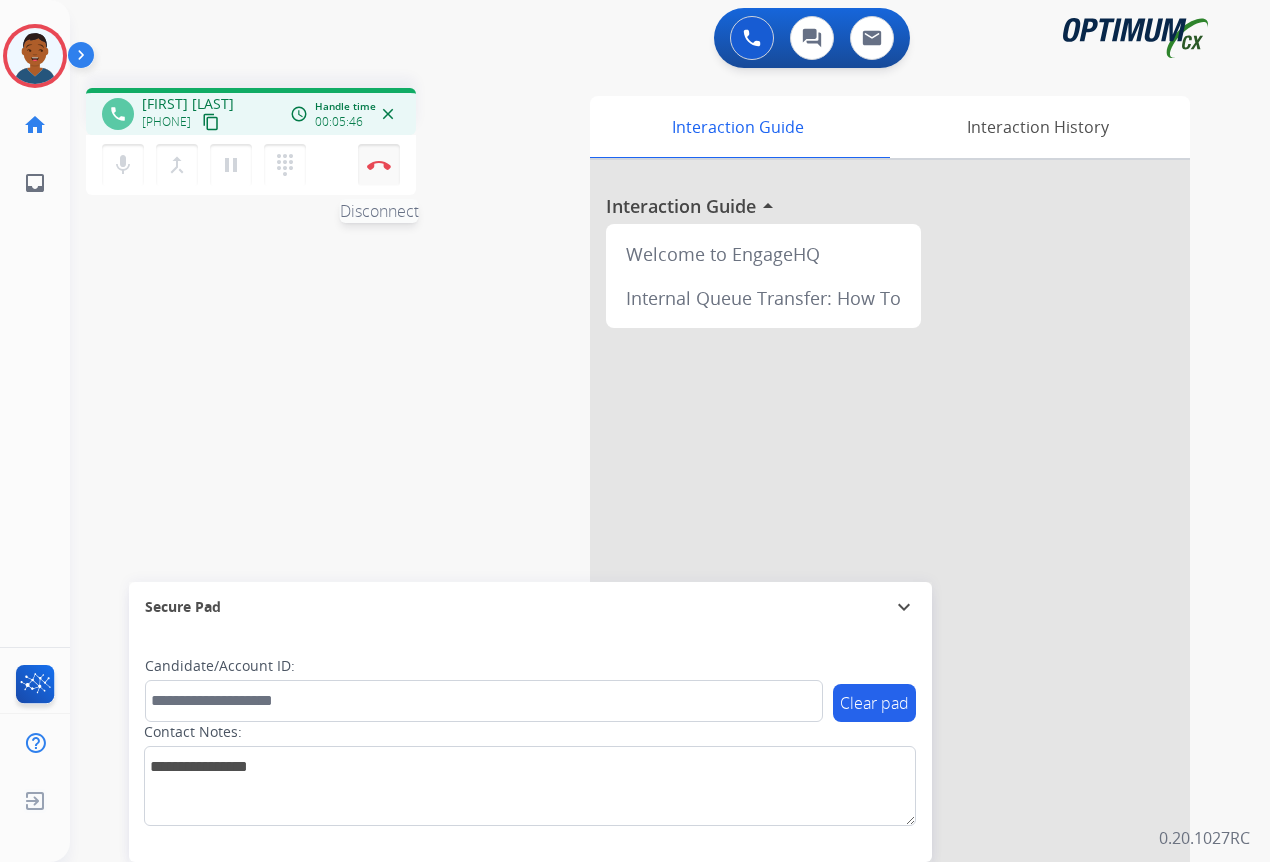 click at bounding box center [379, 165] 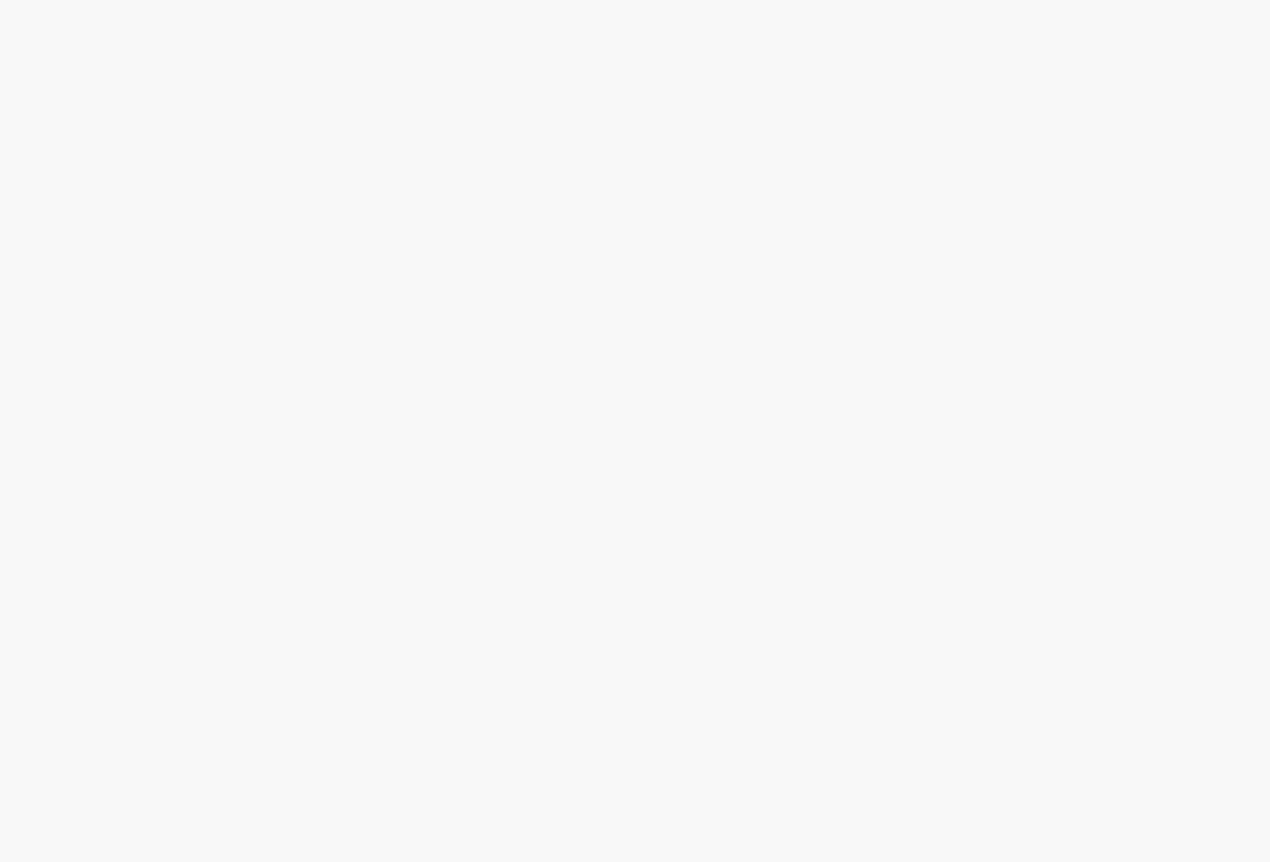 scroll, scrollTop: 0, scrollLeft: 0, axis: both 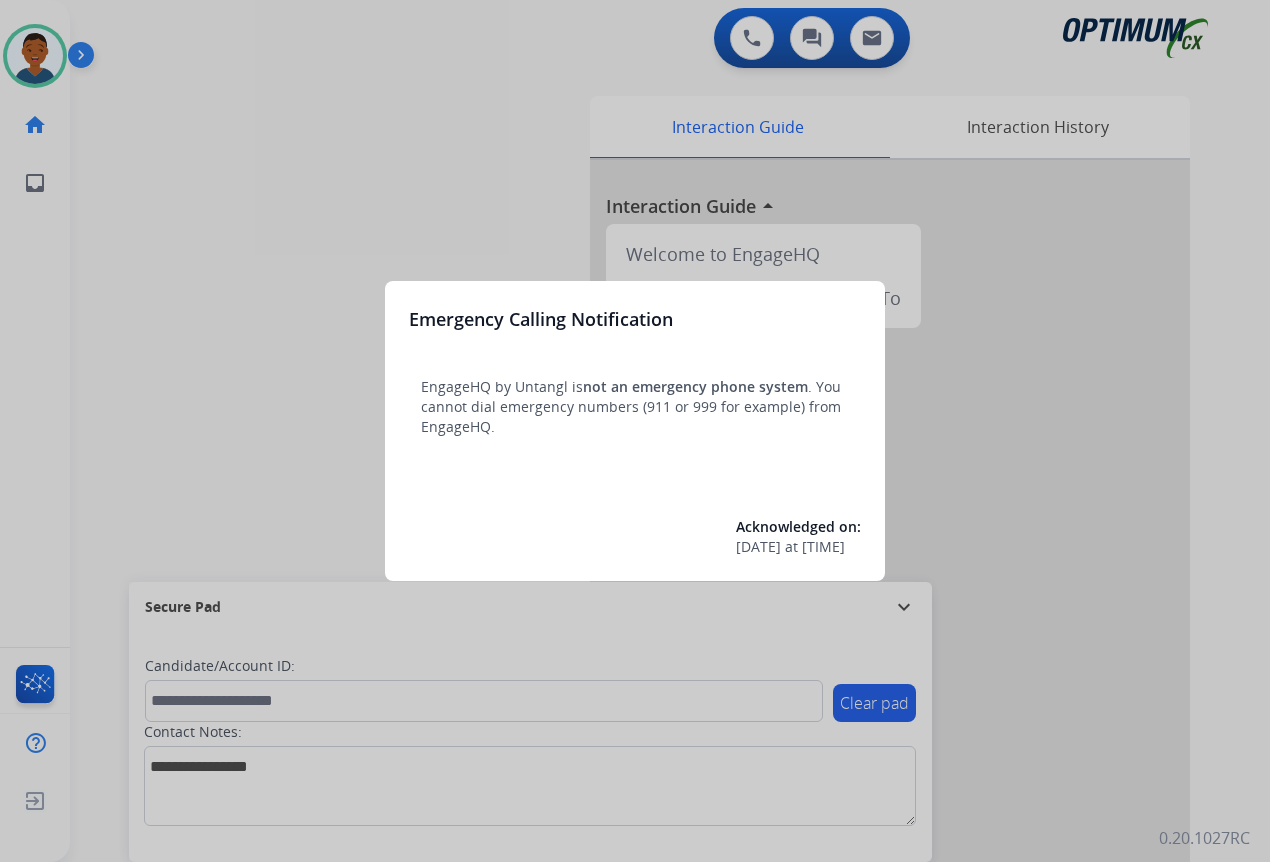 click at bounding box center [635, 431] 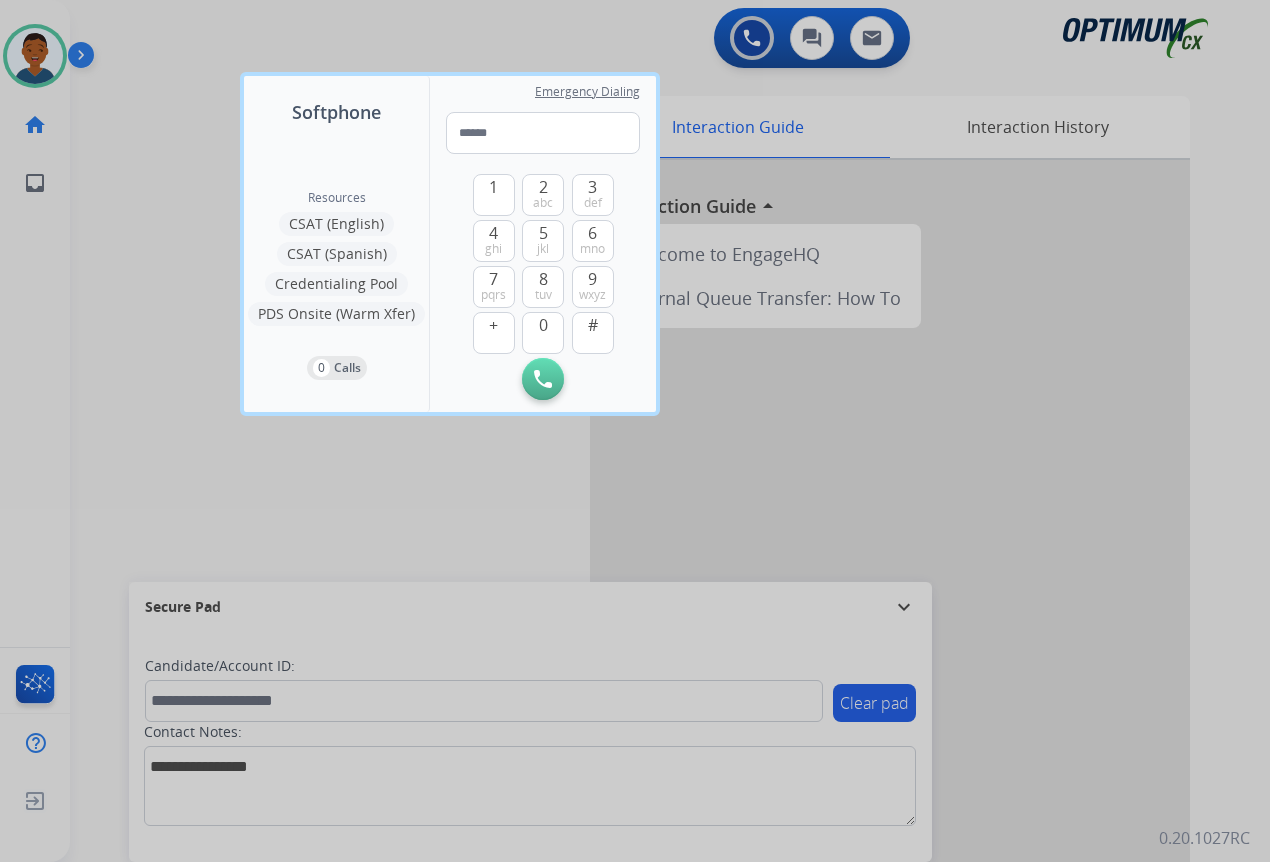click at bounding box center [635, 431] 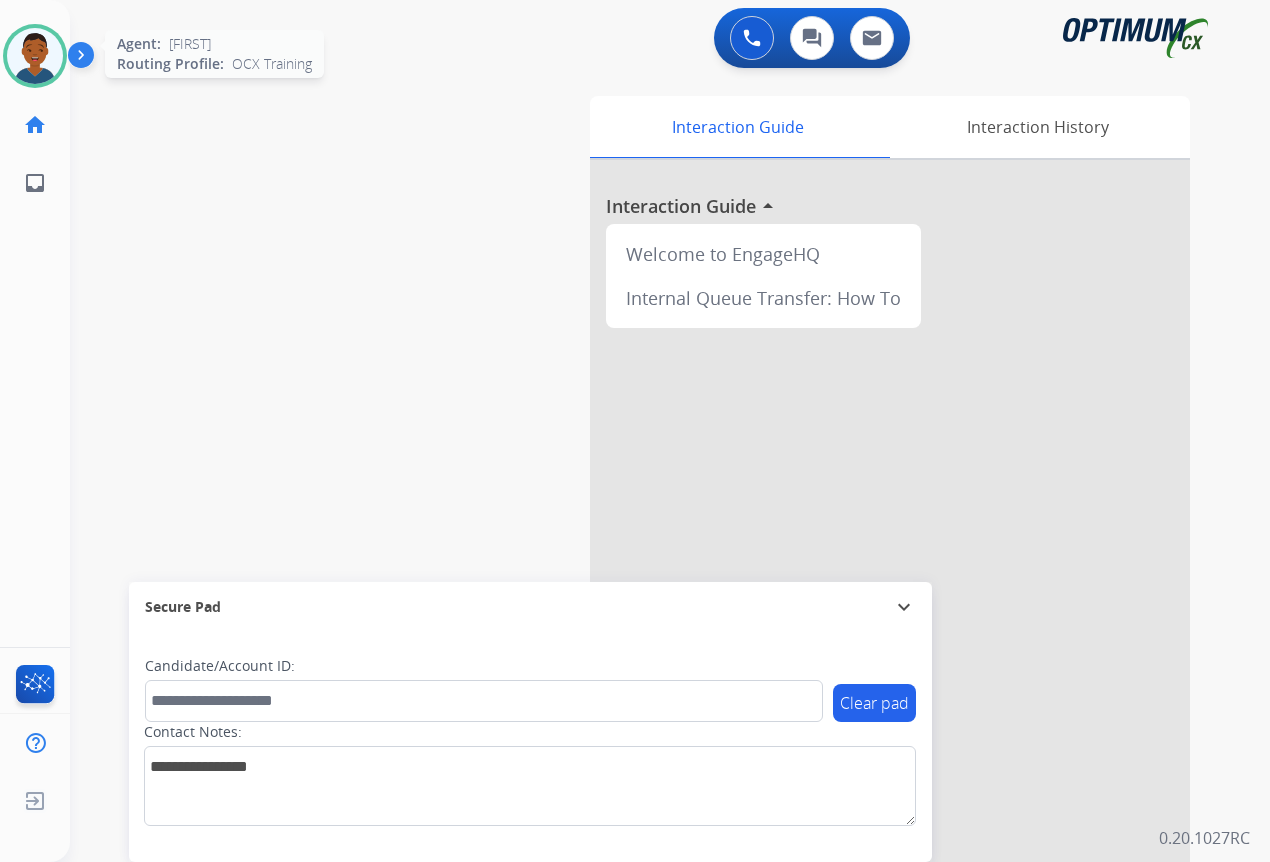 click at bounding box center (35, 56) 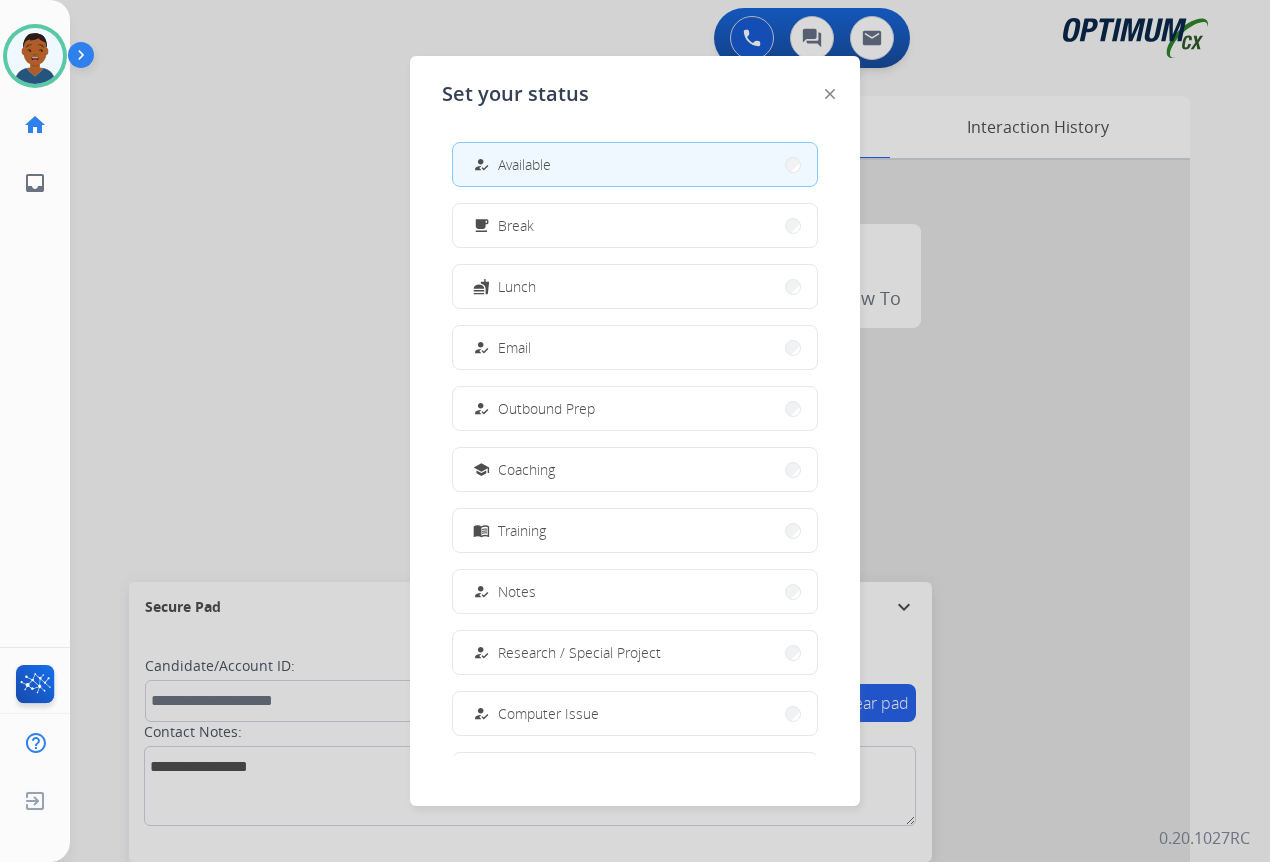 click at bounding box center [635, 431] 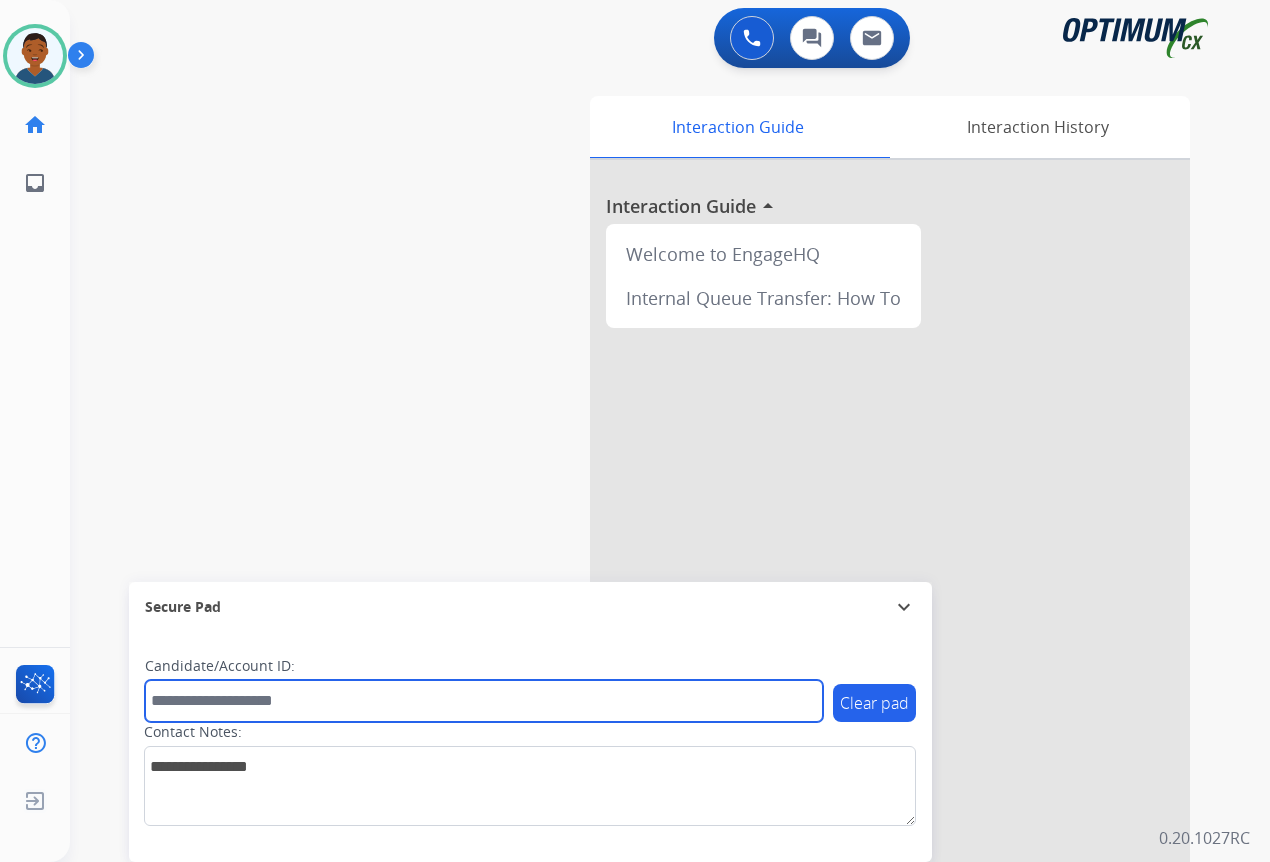 click at bounding box center [484, 701] 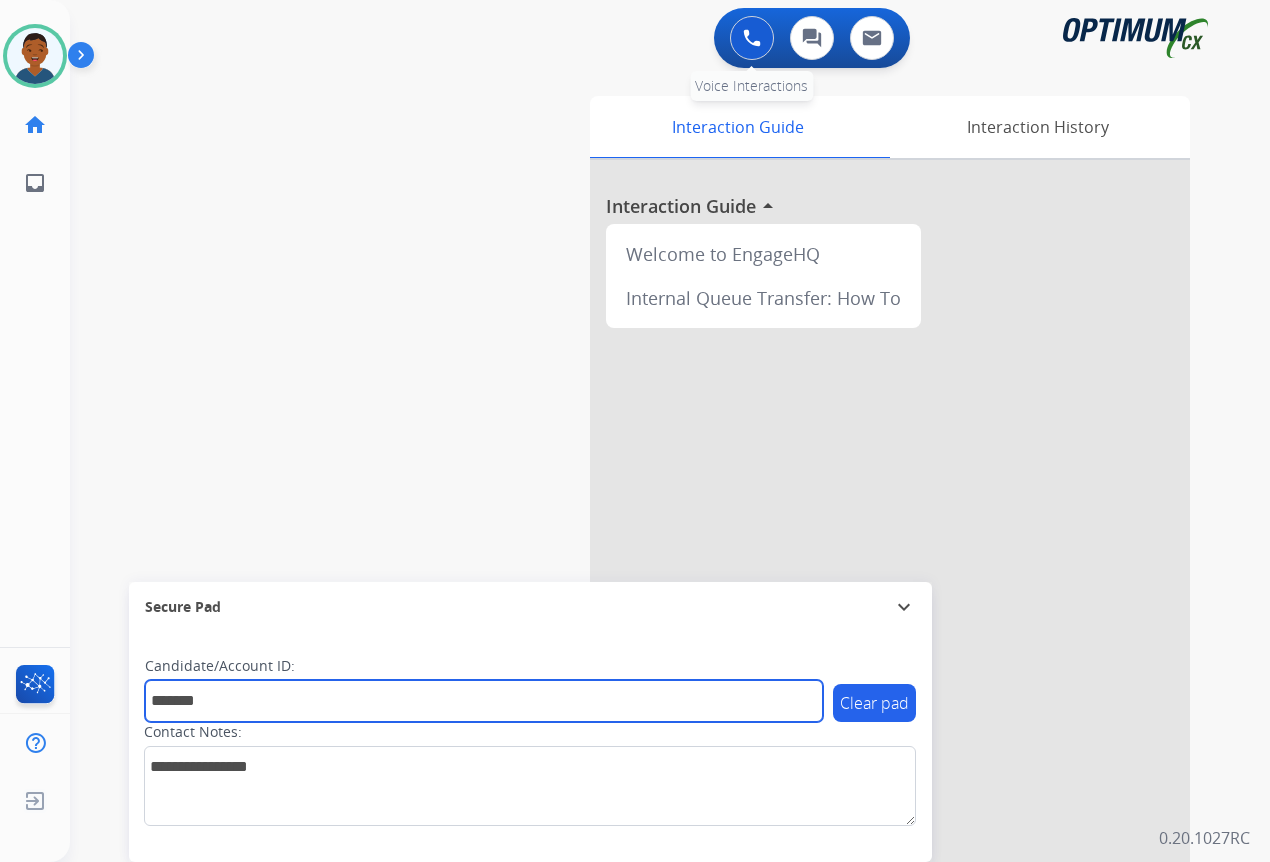 type on "*******" 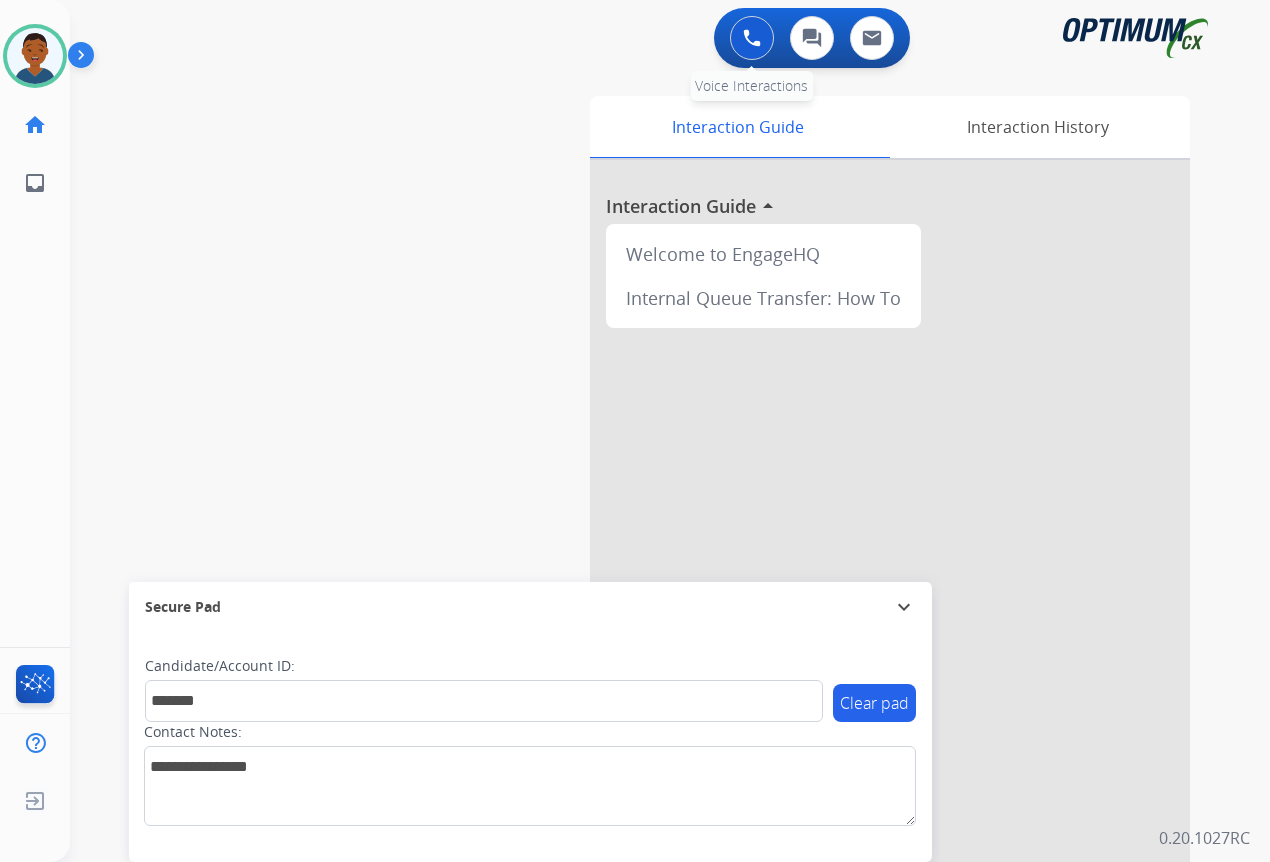 click at bounding box center [752, 38] 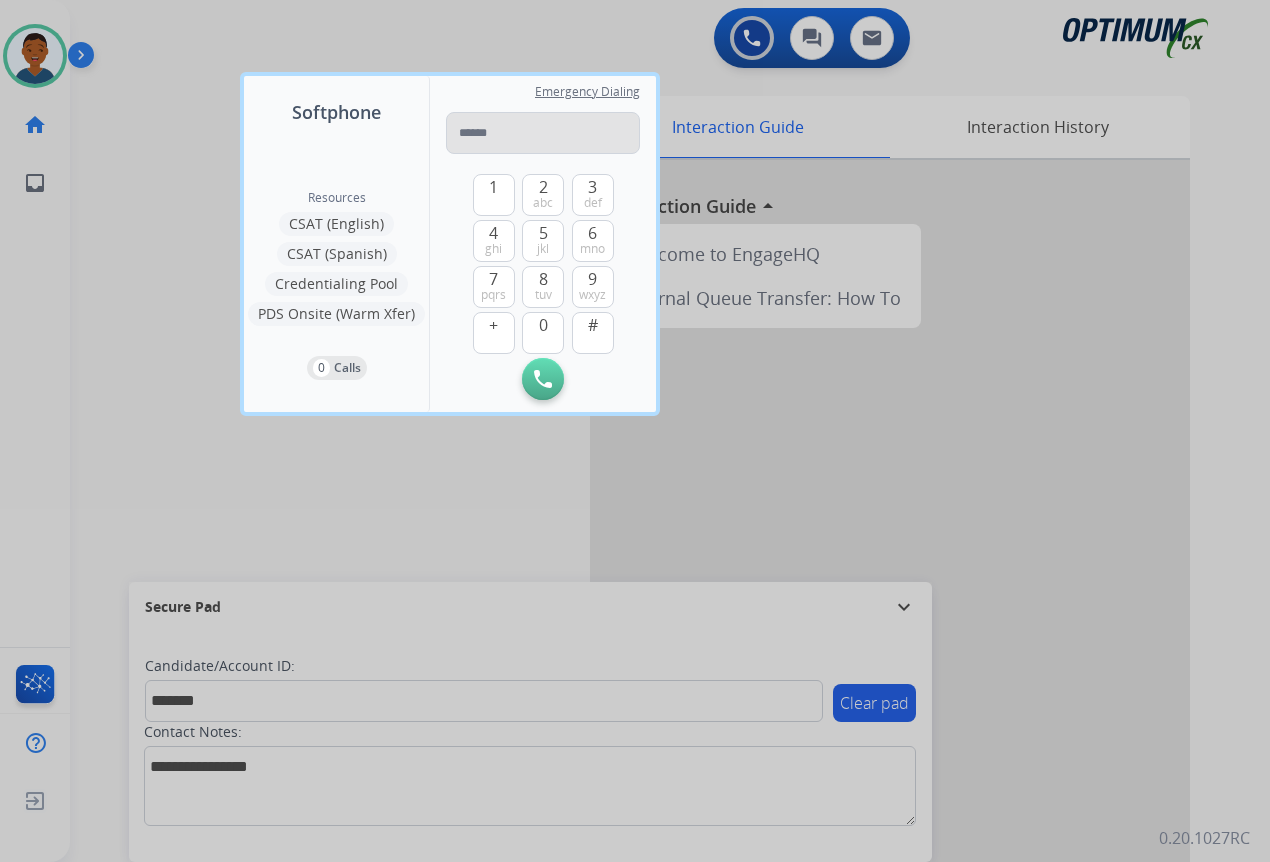 click at bounding box center (543, 133) 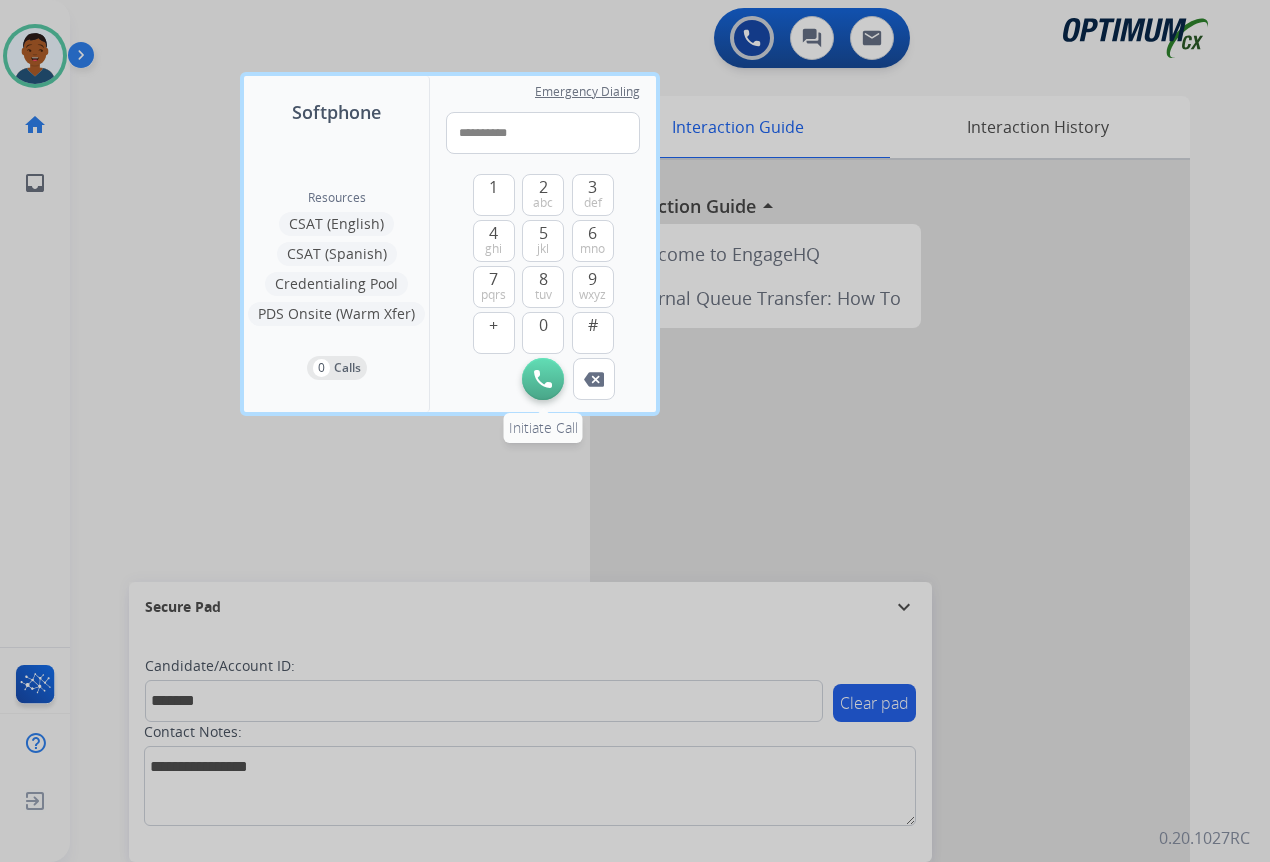 type on "**********" 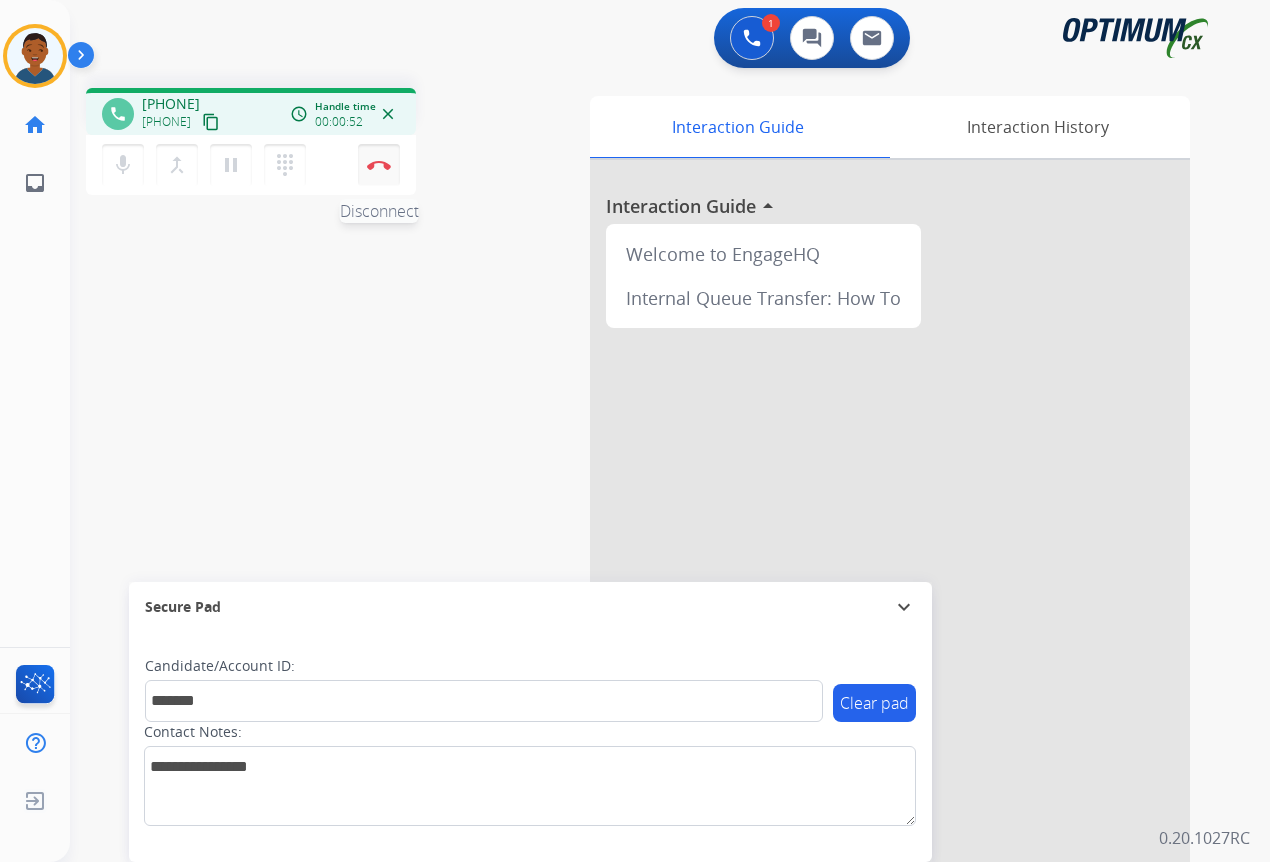 click at bounding box center [379, 165] 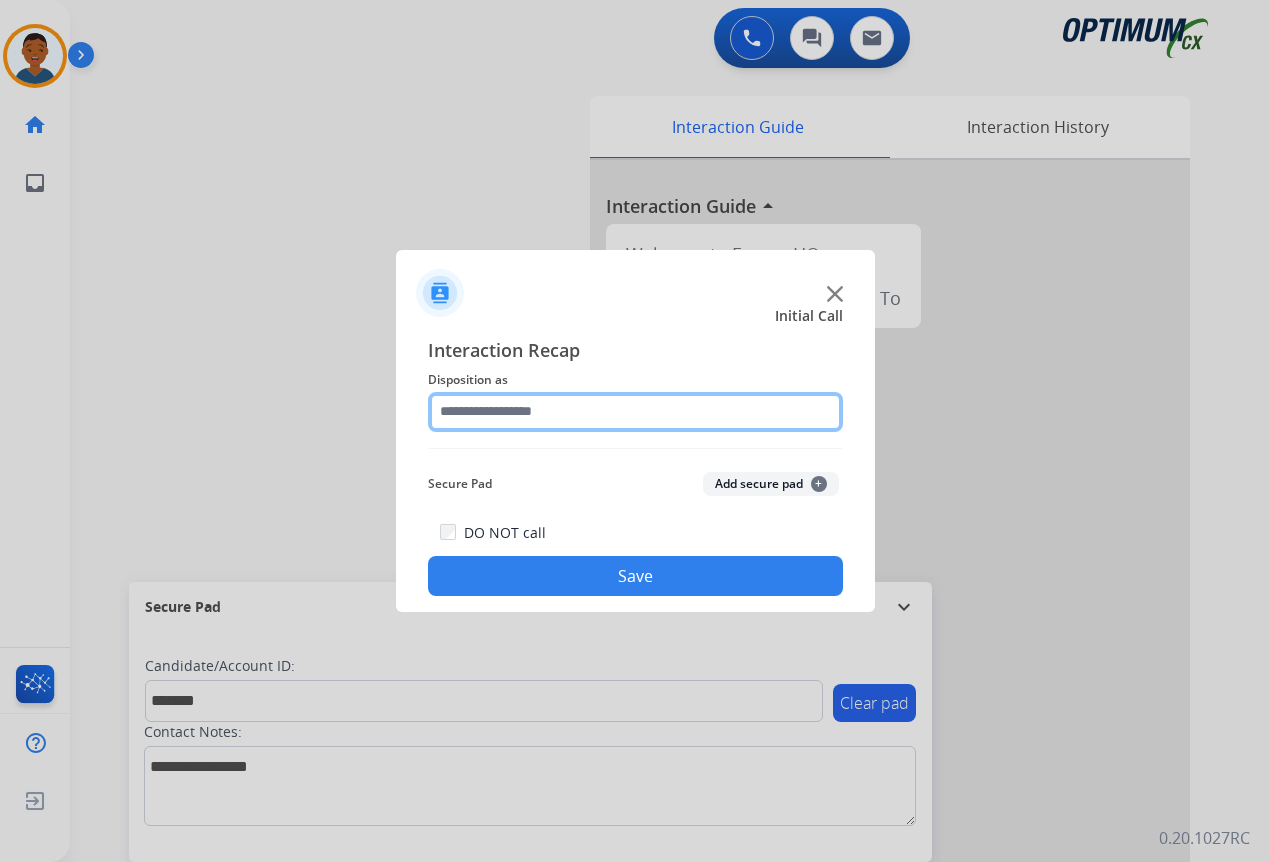 click 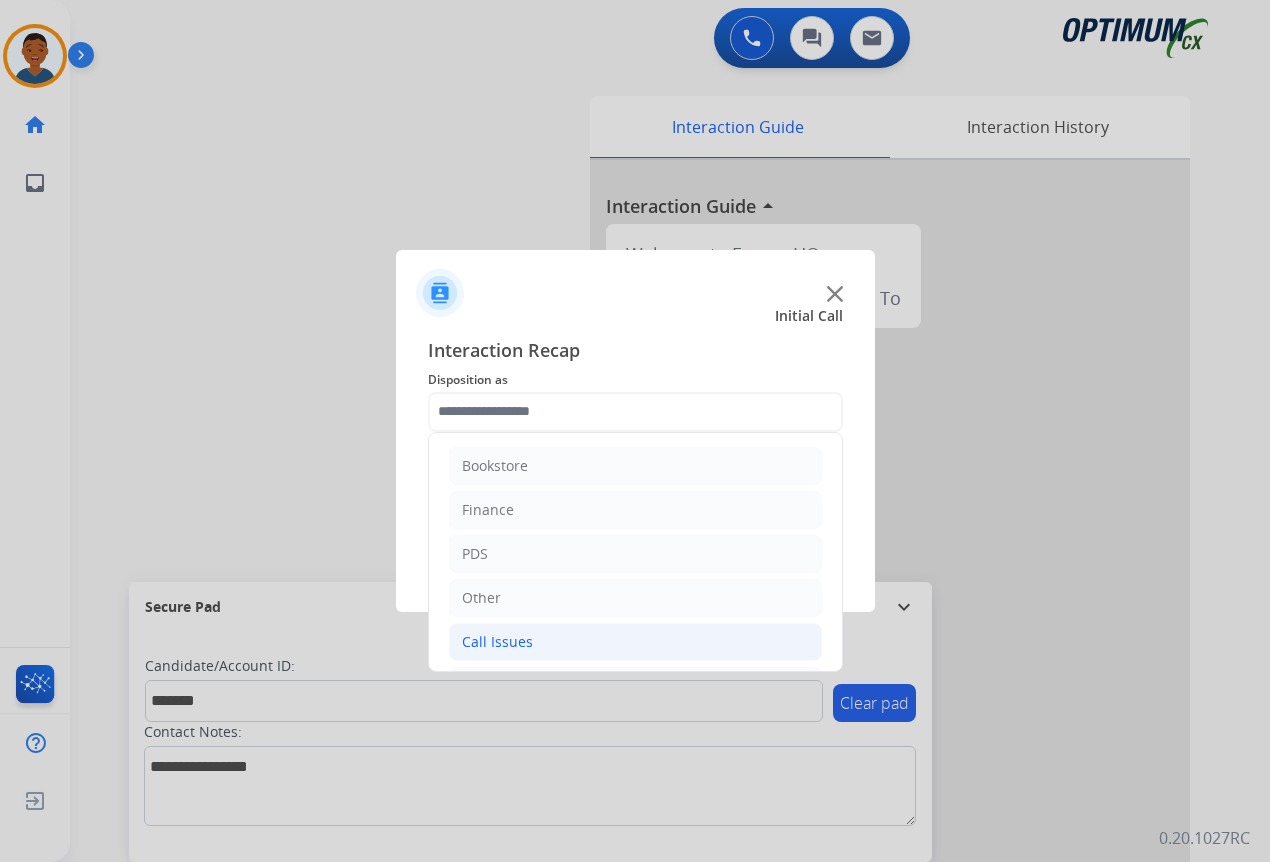 click on "Call Issues" 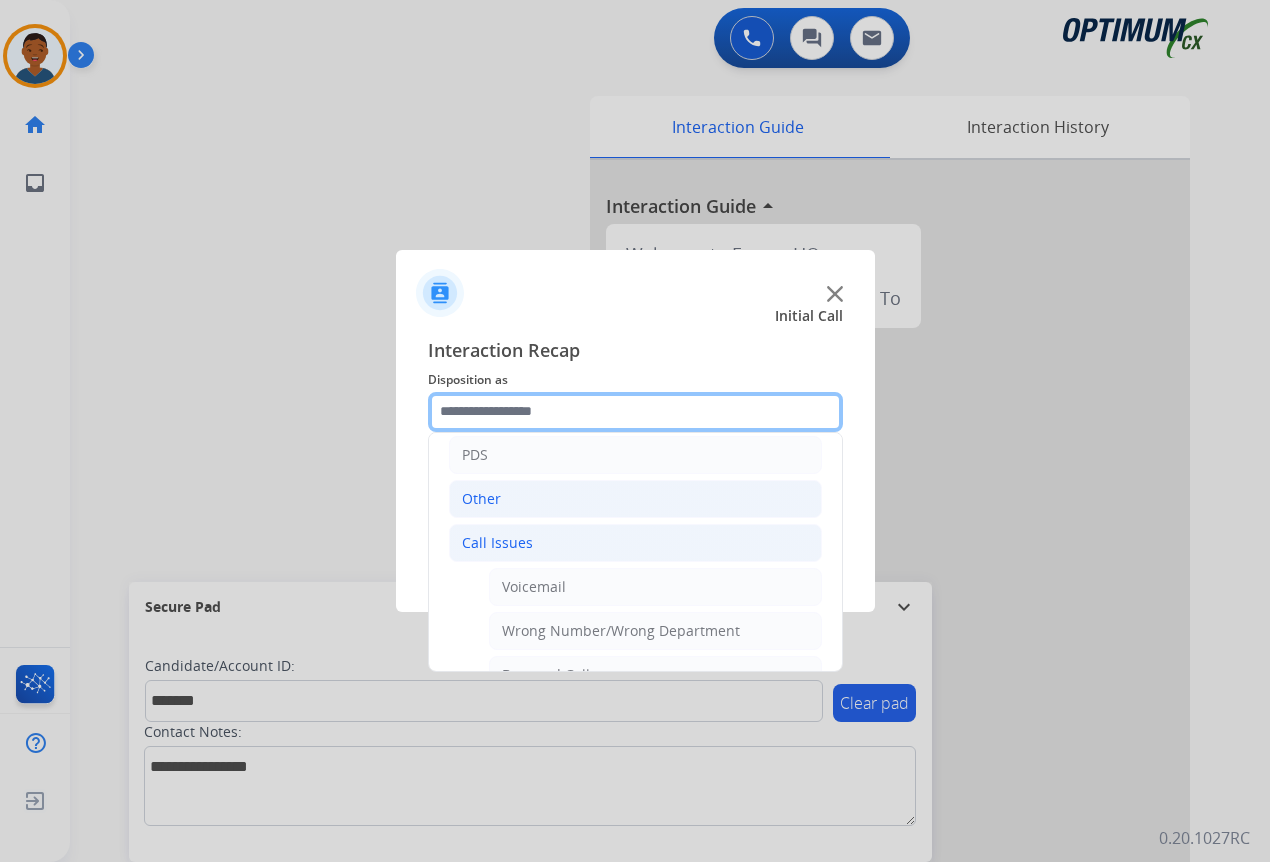 scroll, scrollTop: 200, scrollLeft: 0, axis: vertical 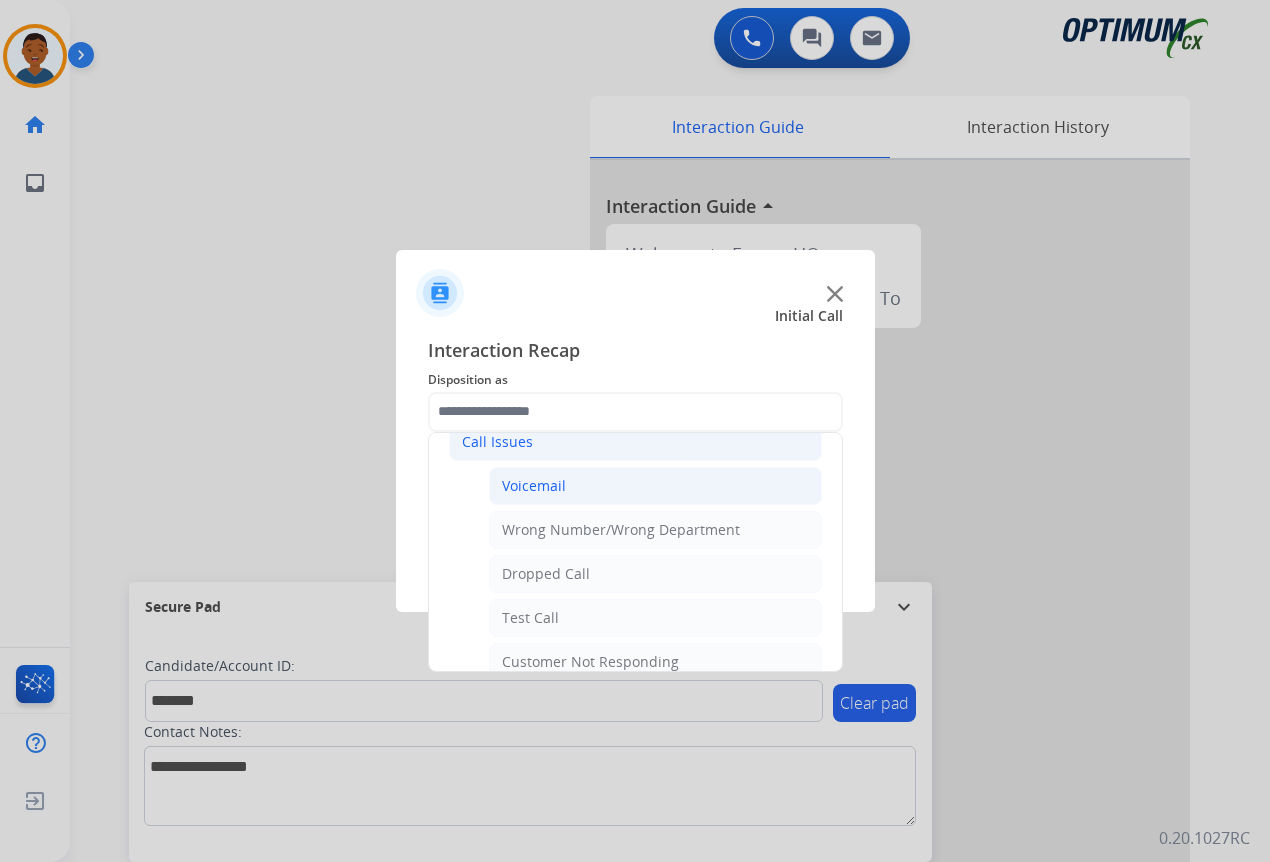 click on "Voicemail" 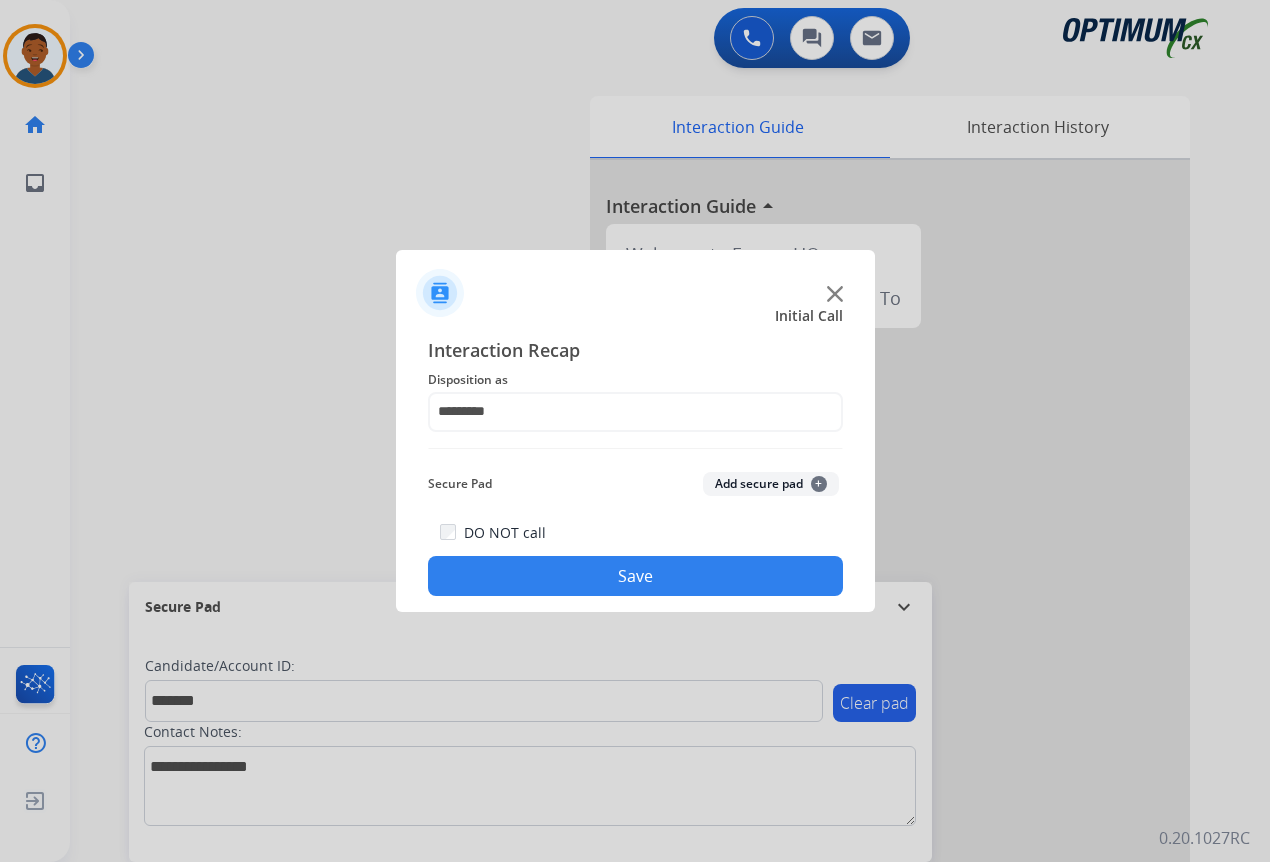 click on "Add secure pad  +" 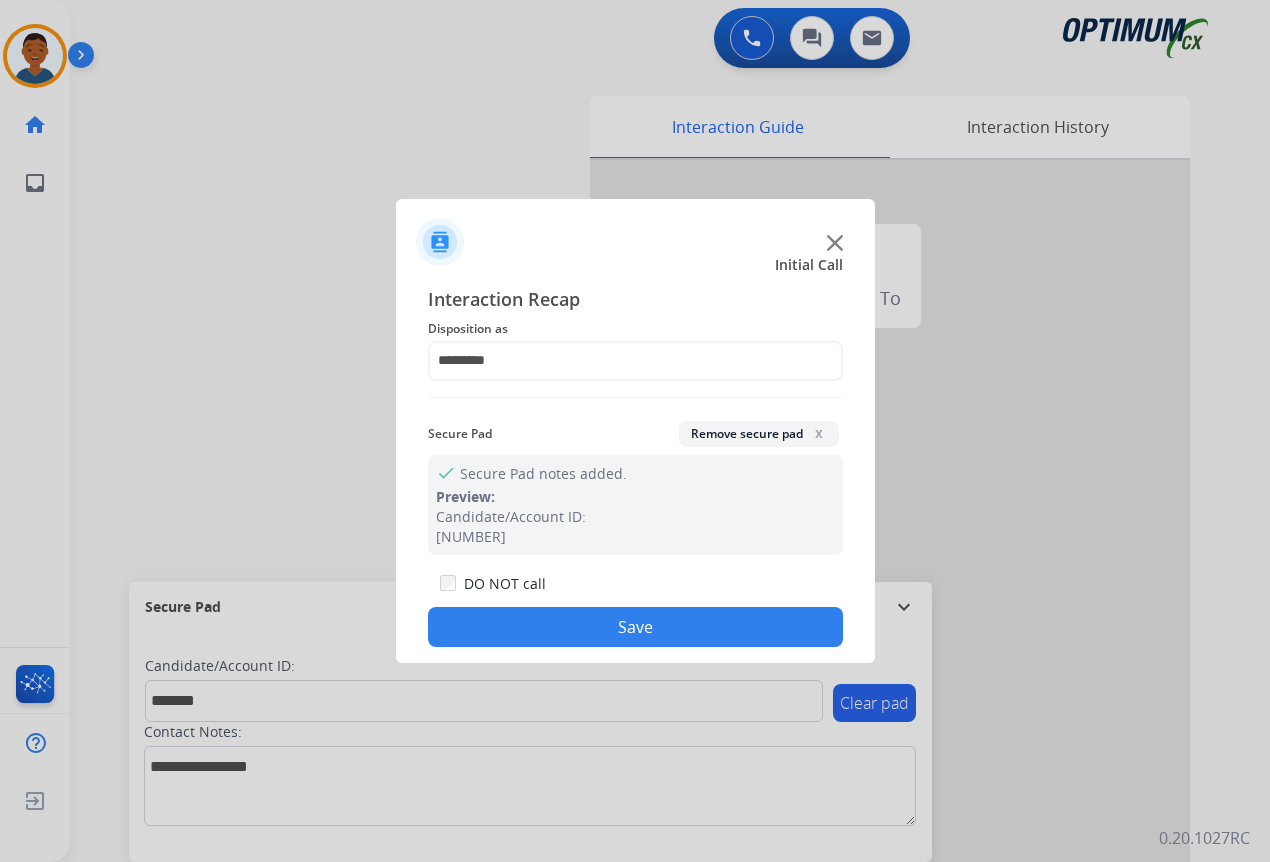 click on "Save" 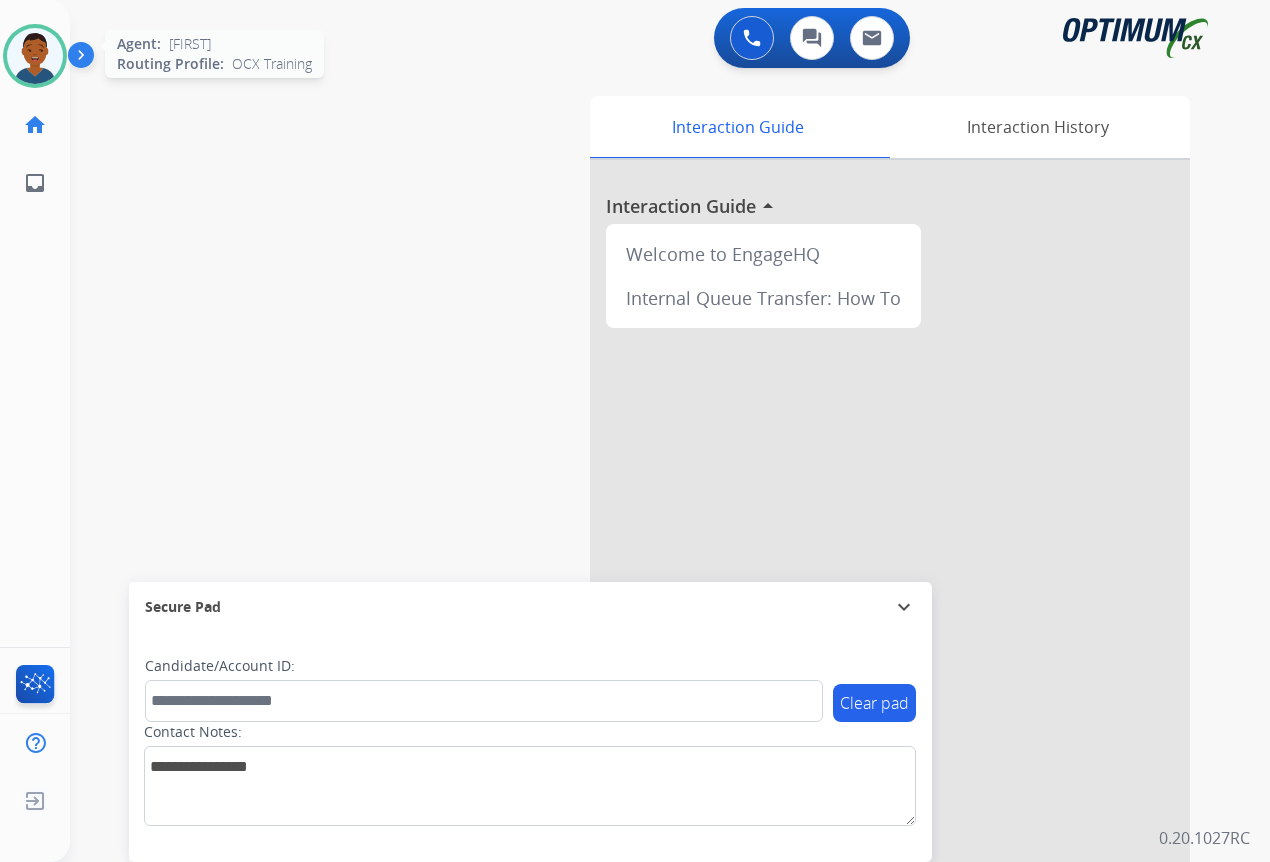 click at bounding box center [35, 56] 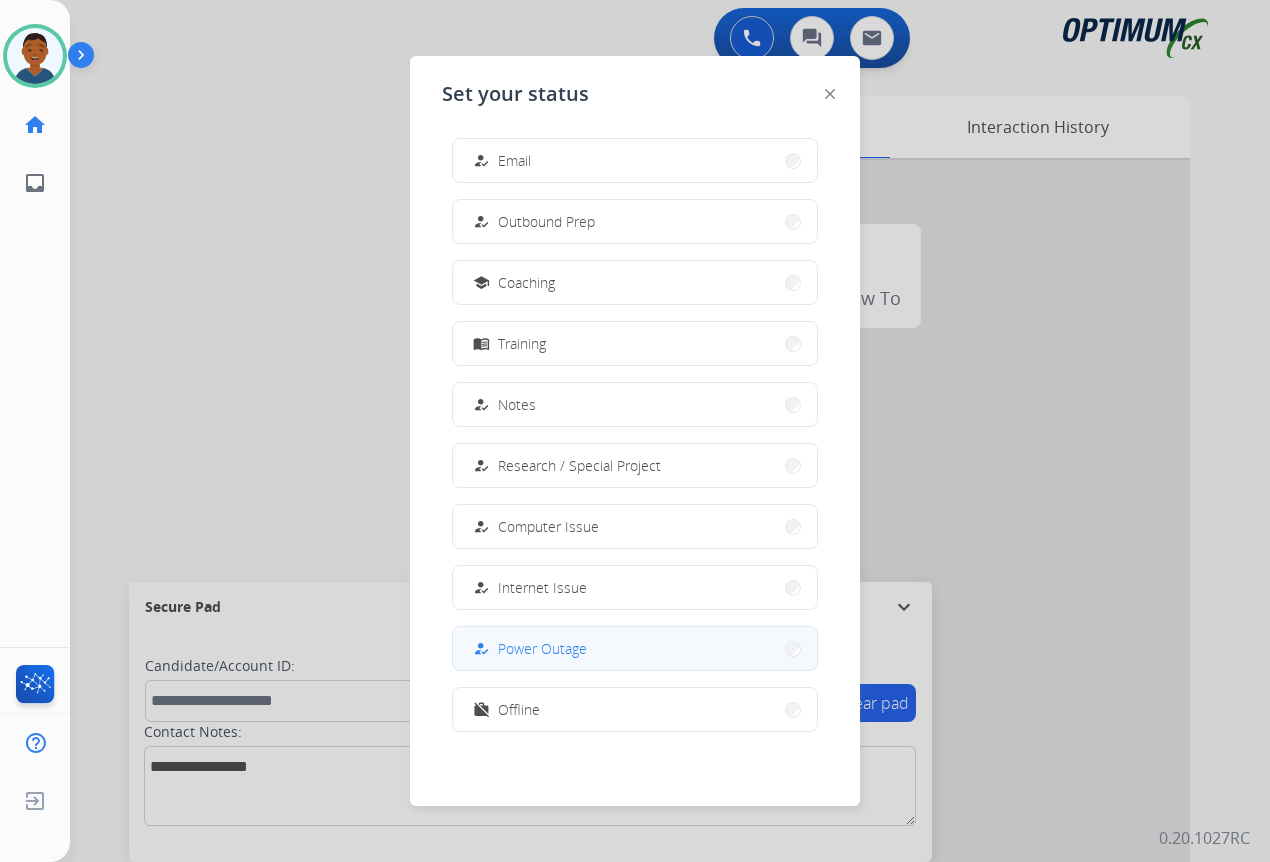 scroll, scrollTop: 189, scrollLeft: 0, axis: vertical 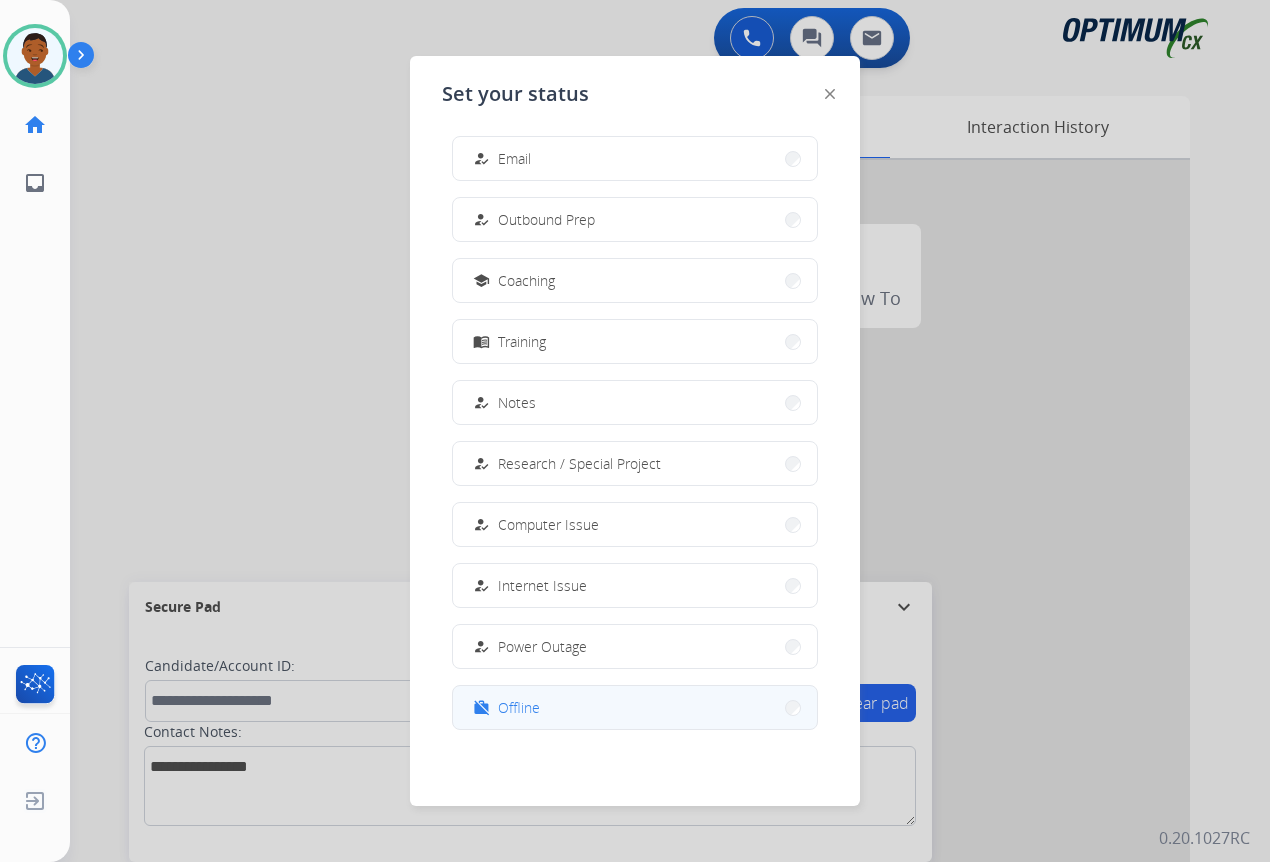 click on "Offline" at bounding box center [519, 707] 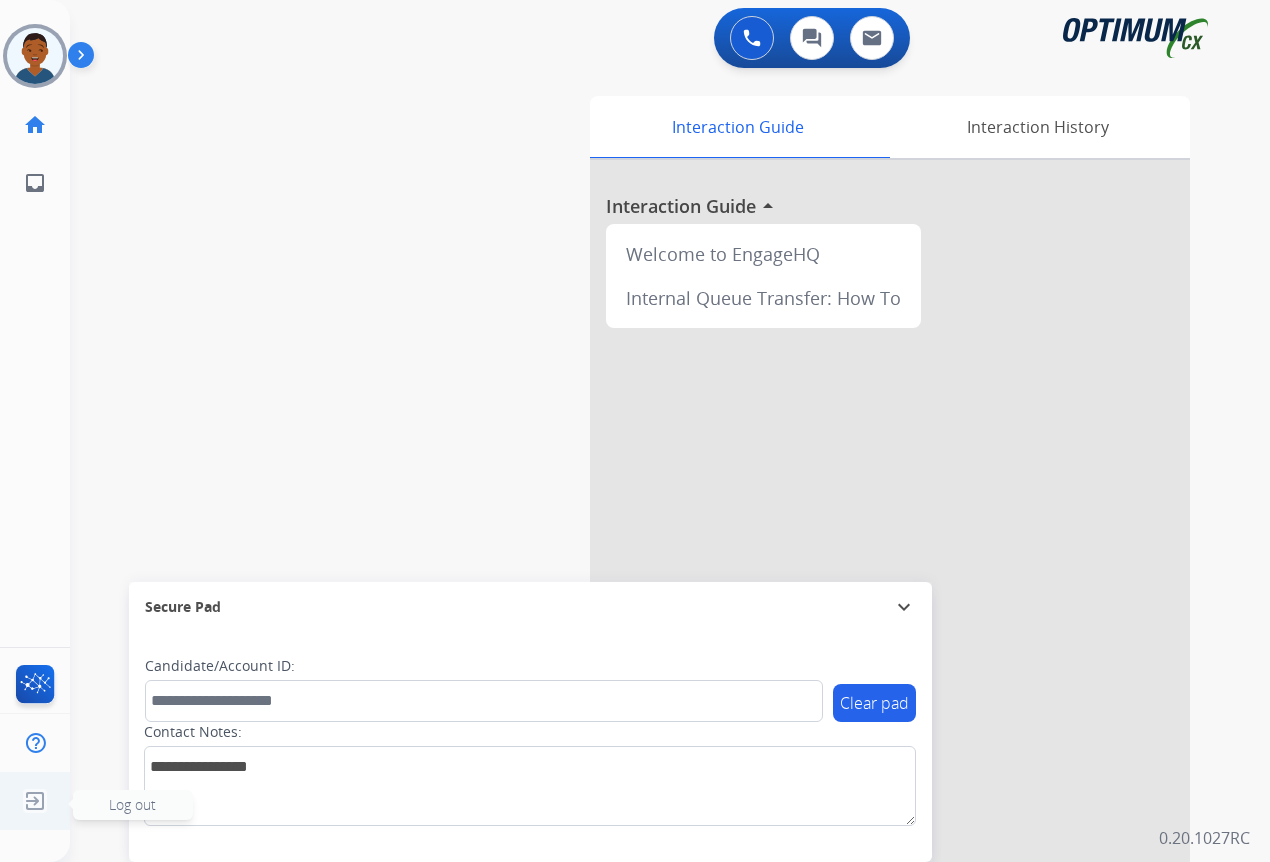 click on "Log out" 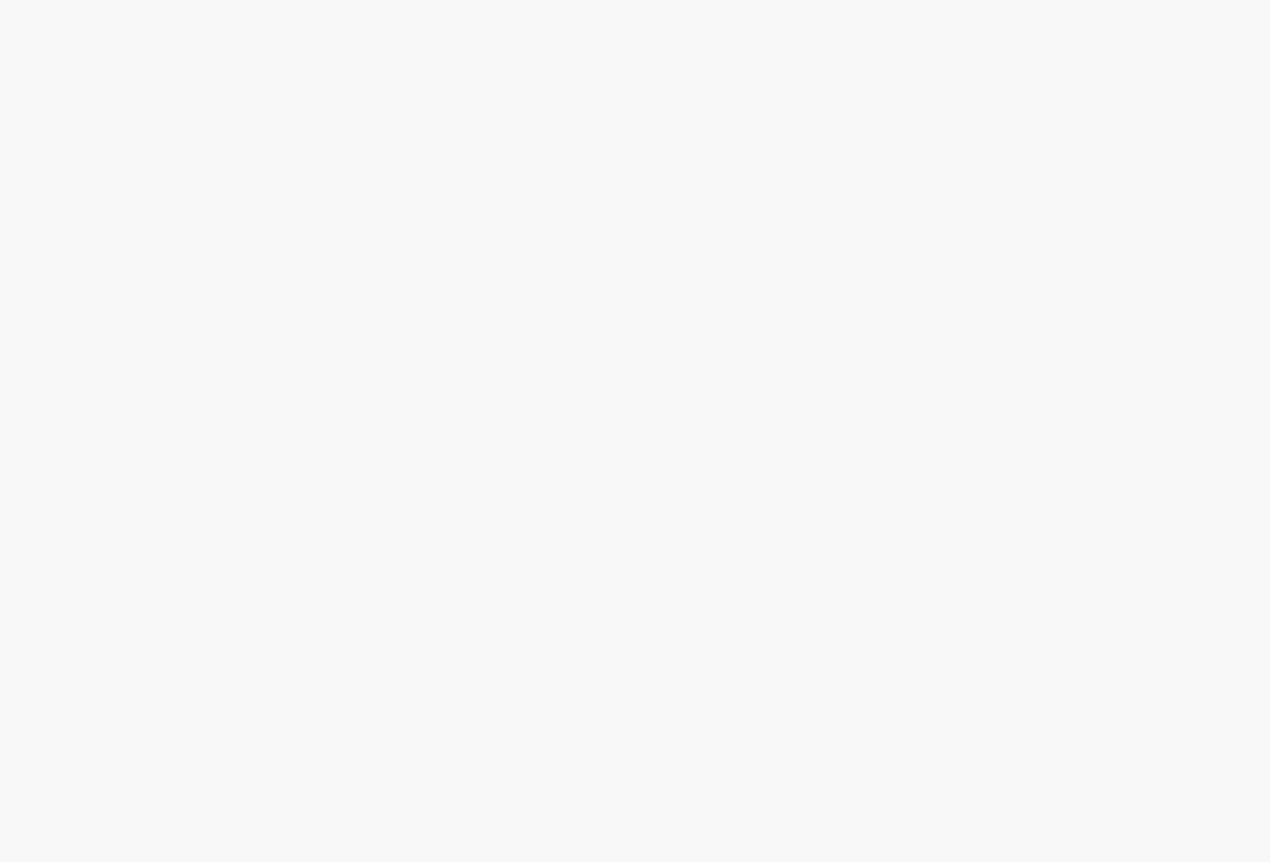 scroll, scrollTop: 0, scrollLeft: 0, axis: both 